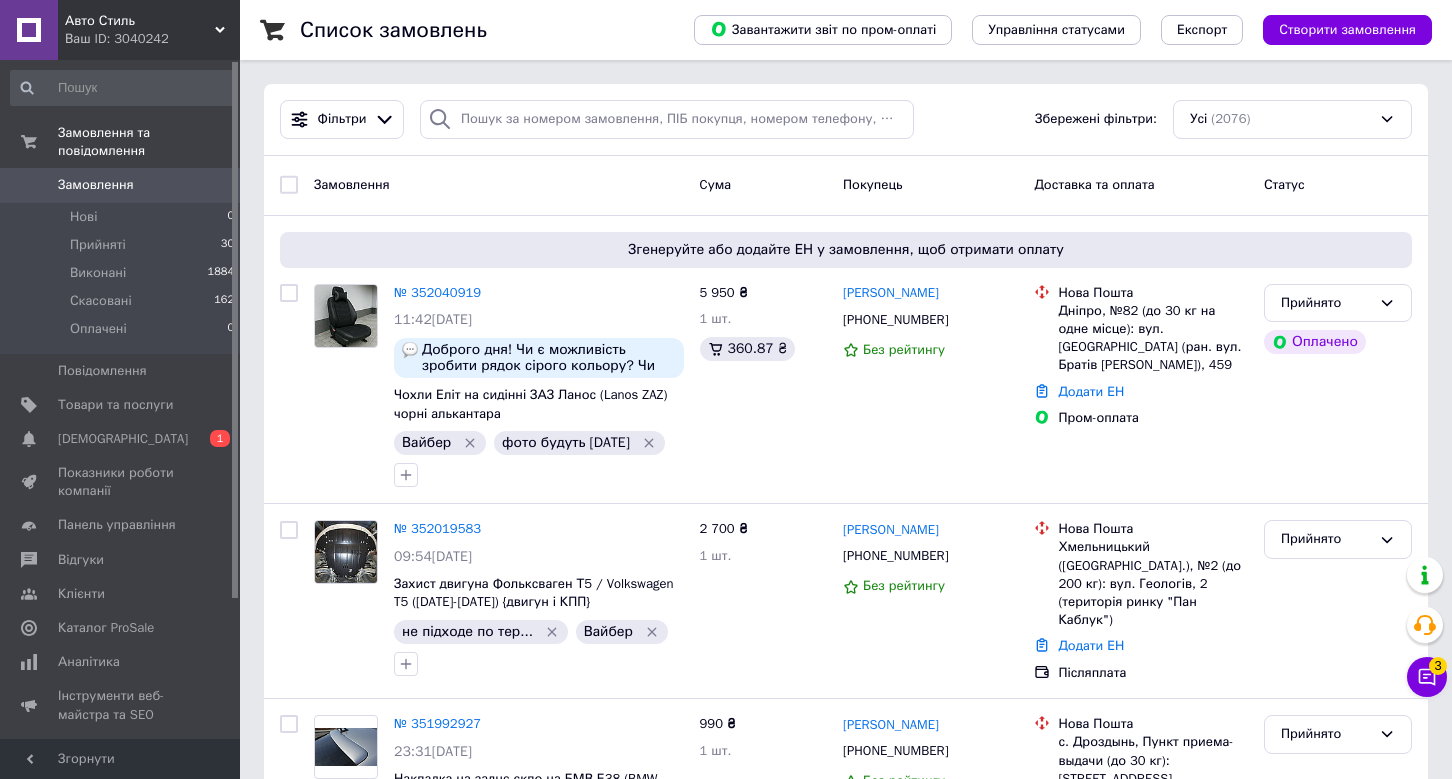 scroll, scrollTop: 0, scrollLeft: 0, axis: both 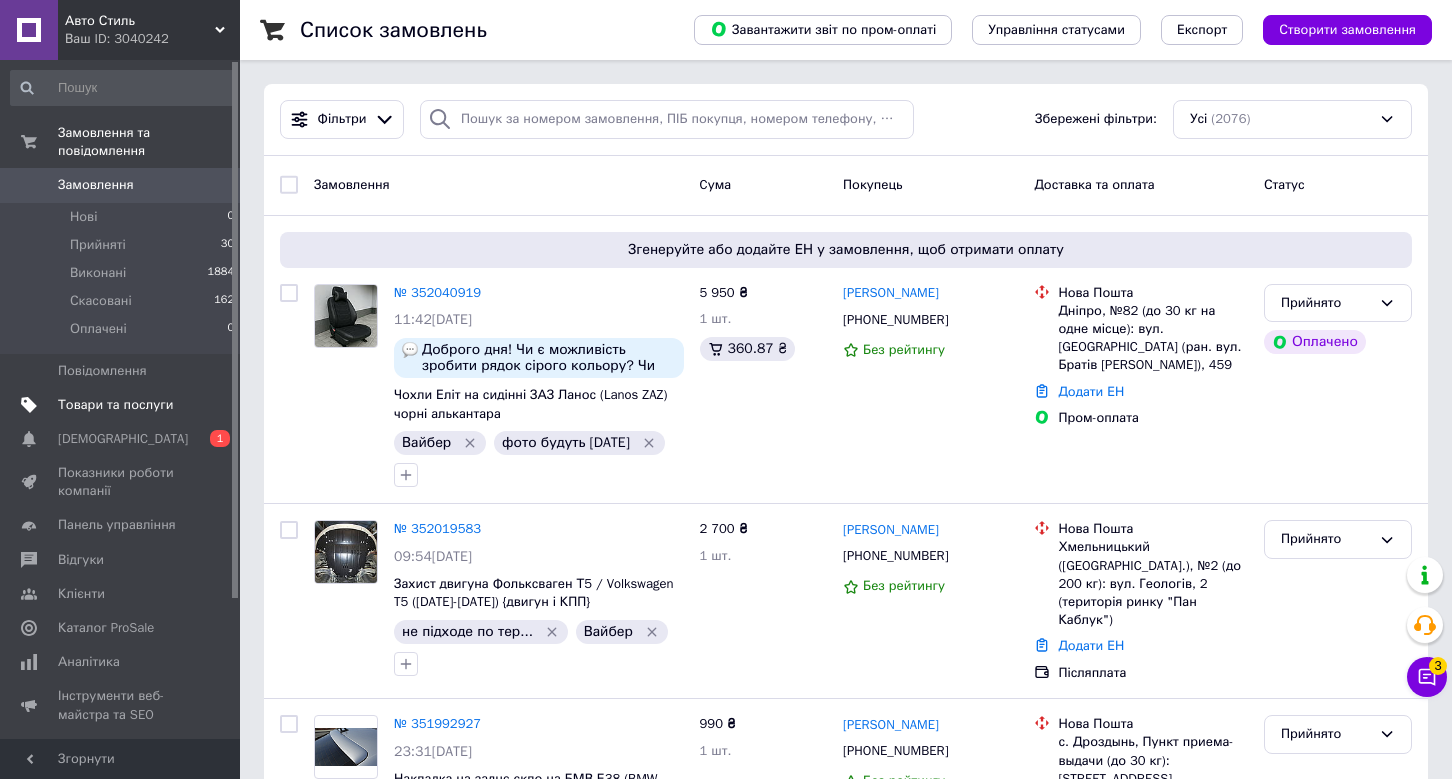 click on "Товари та послуги" at bounding box center [123, 405] 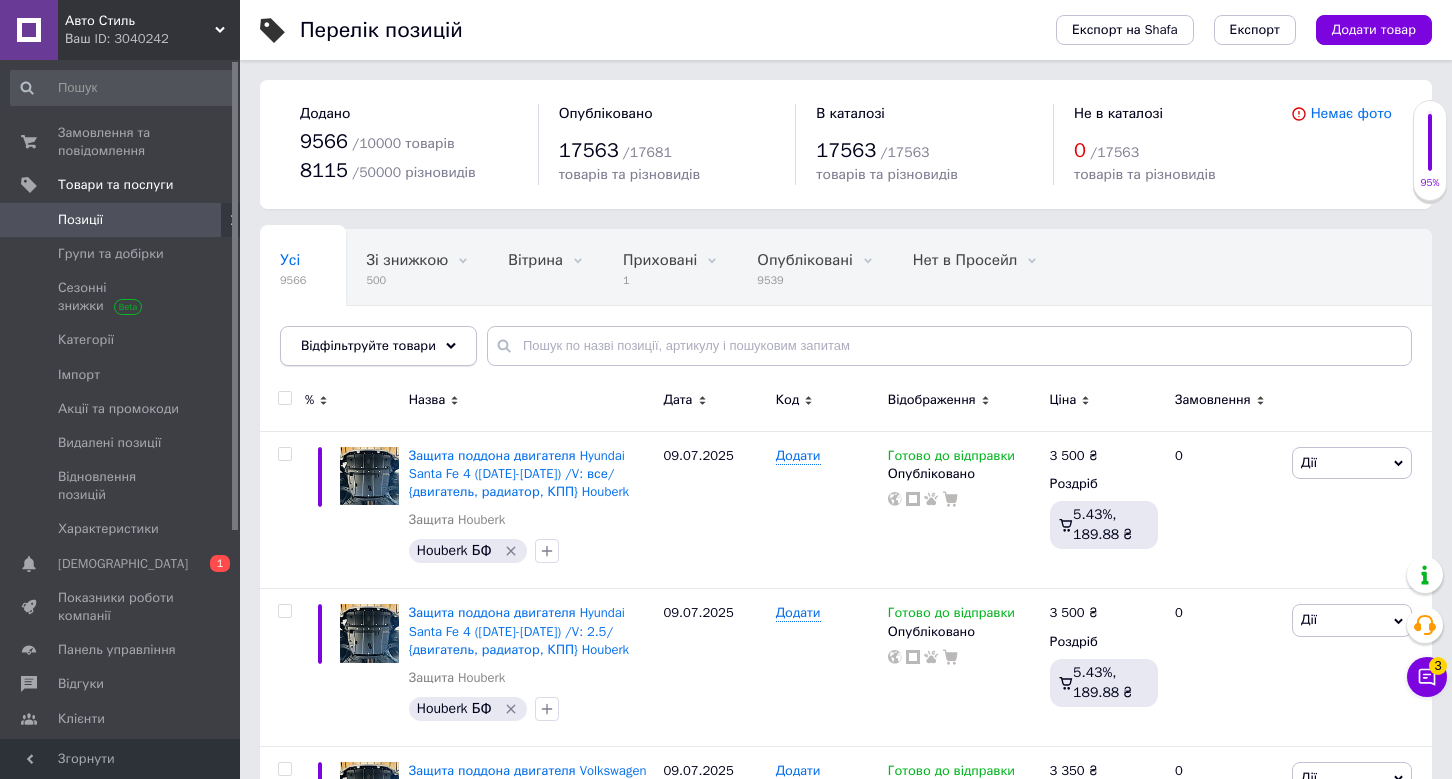 click on "Відфільтруйте товари" at bounding box center [378, 346] 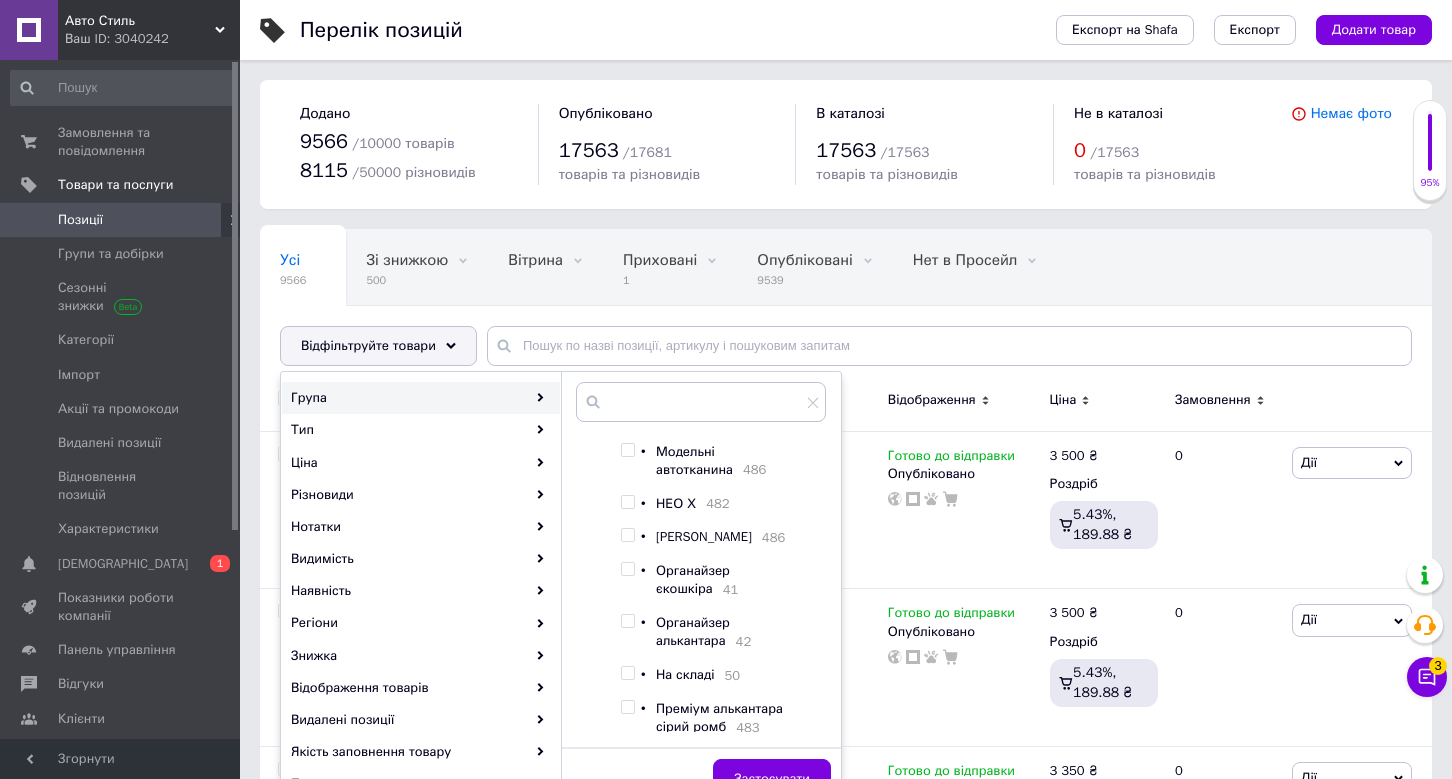 scroll, scrollTop: 381, scrollLeft: 0, axis: vertical 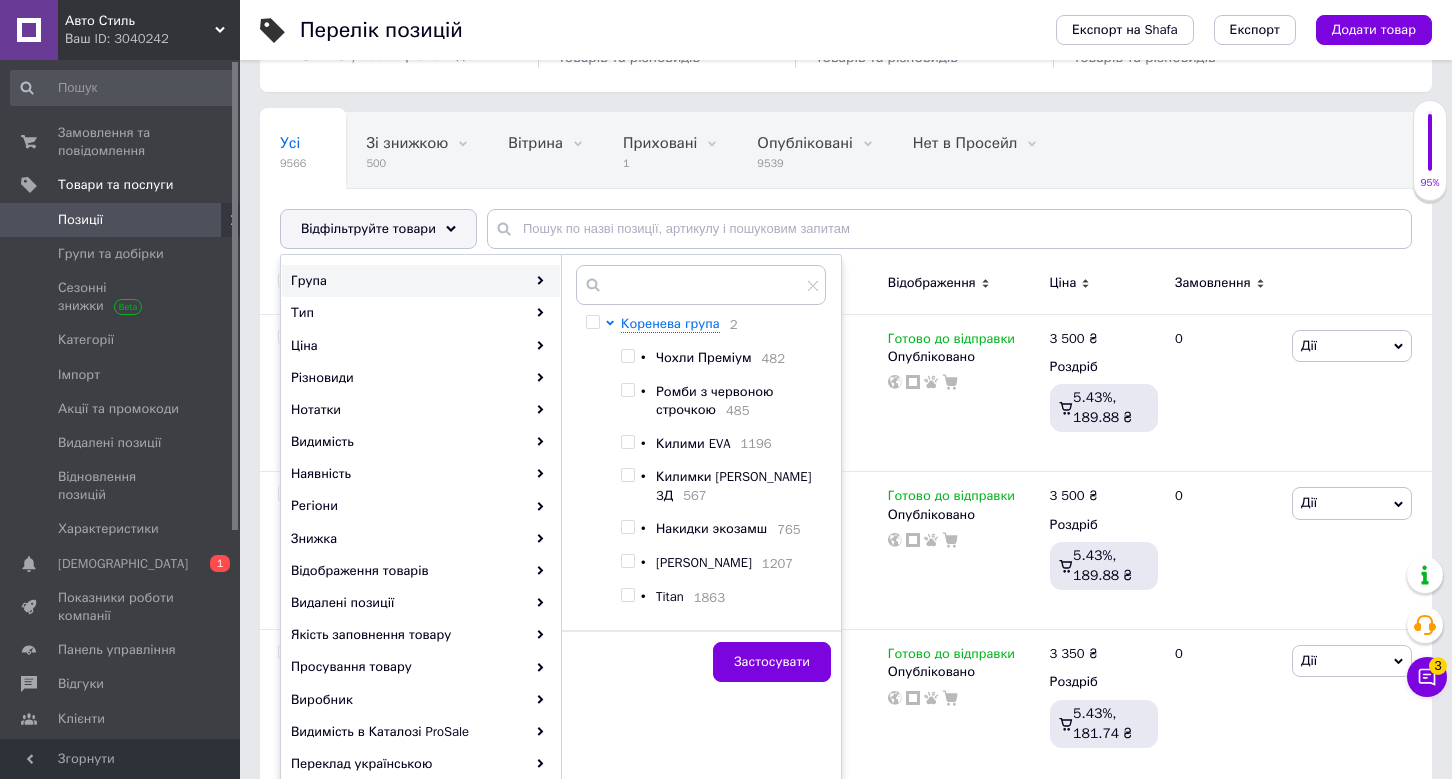 click at bounding box center [627, 561] 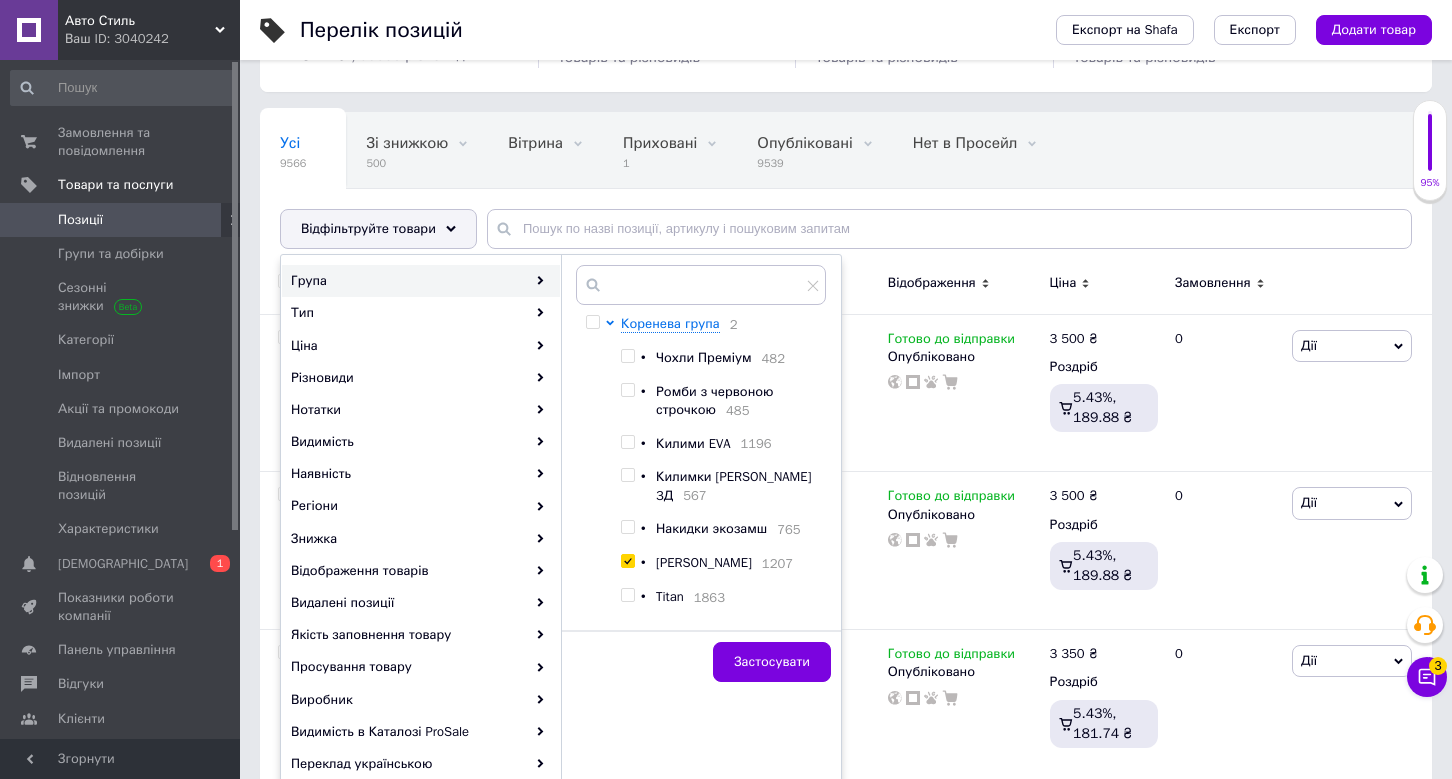 checkbox on "true" 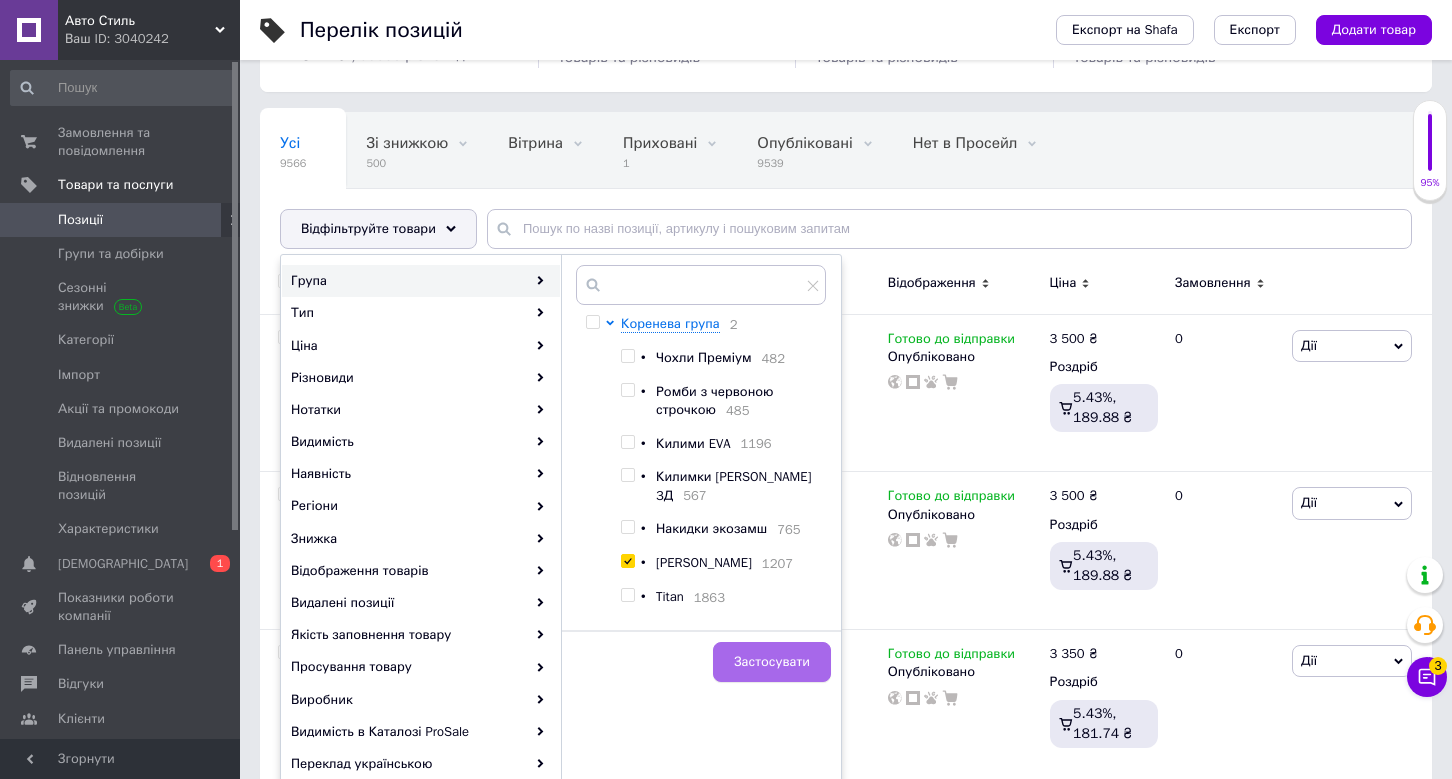 click on "Застосувати" at bounding box center [772, 662] 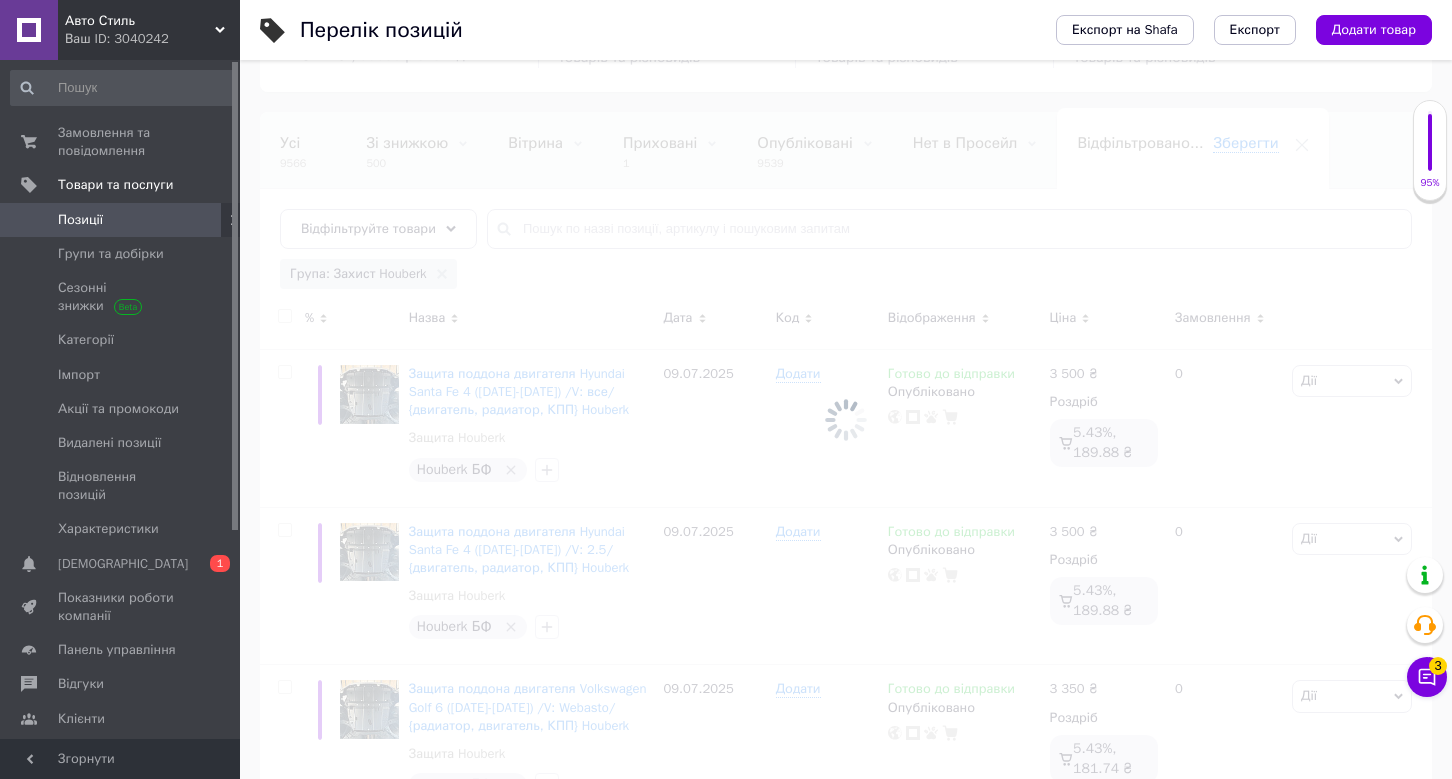 scroll, scrollTop: 0, scrollLeft: 80, axis: horizontal 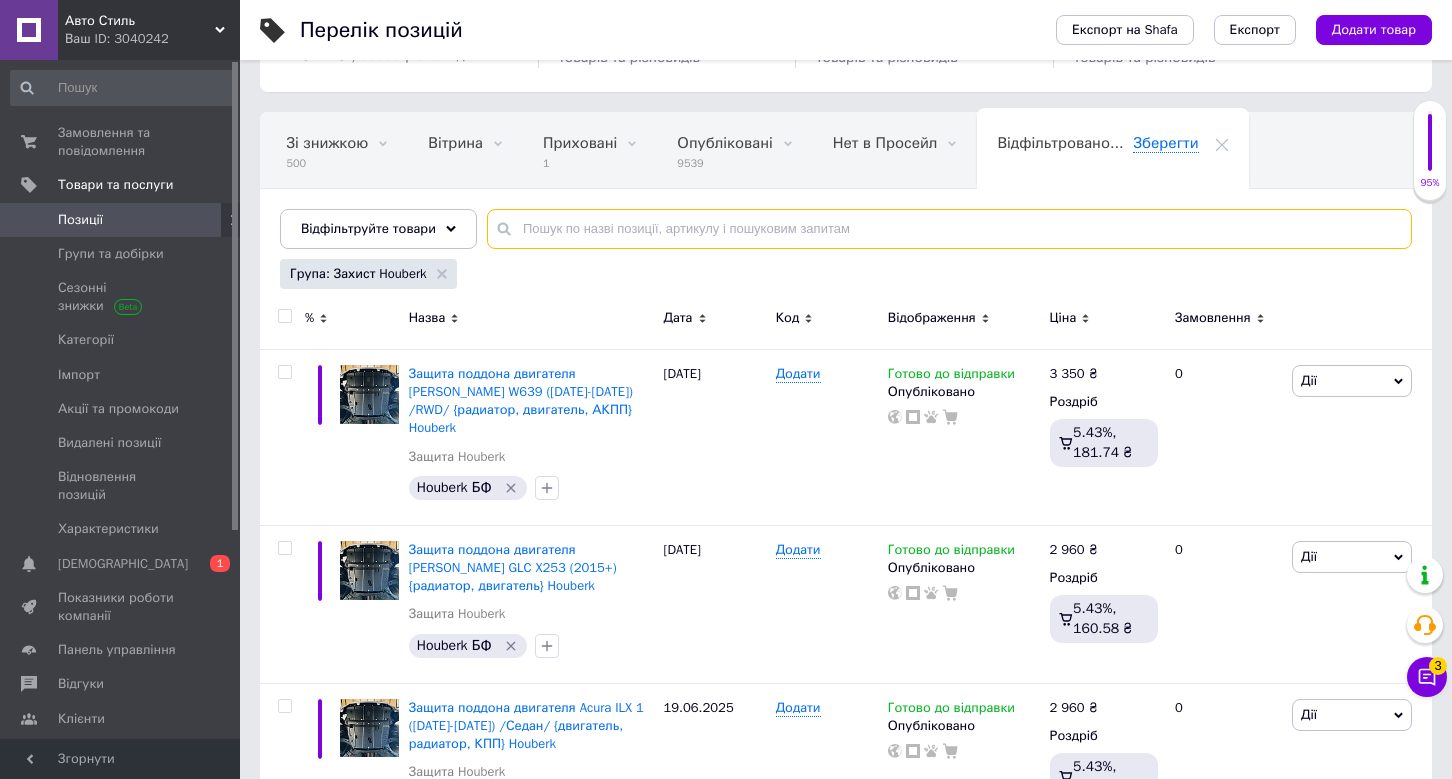 click at bounding box center [949, 229] 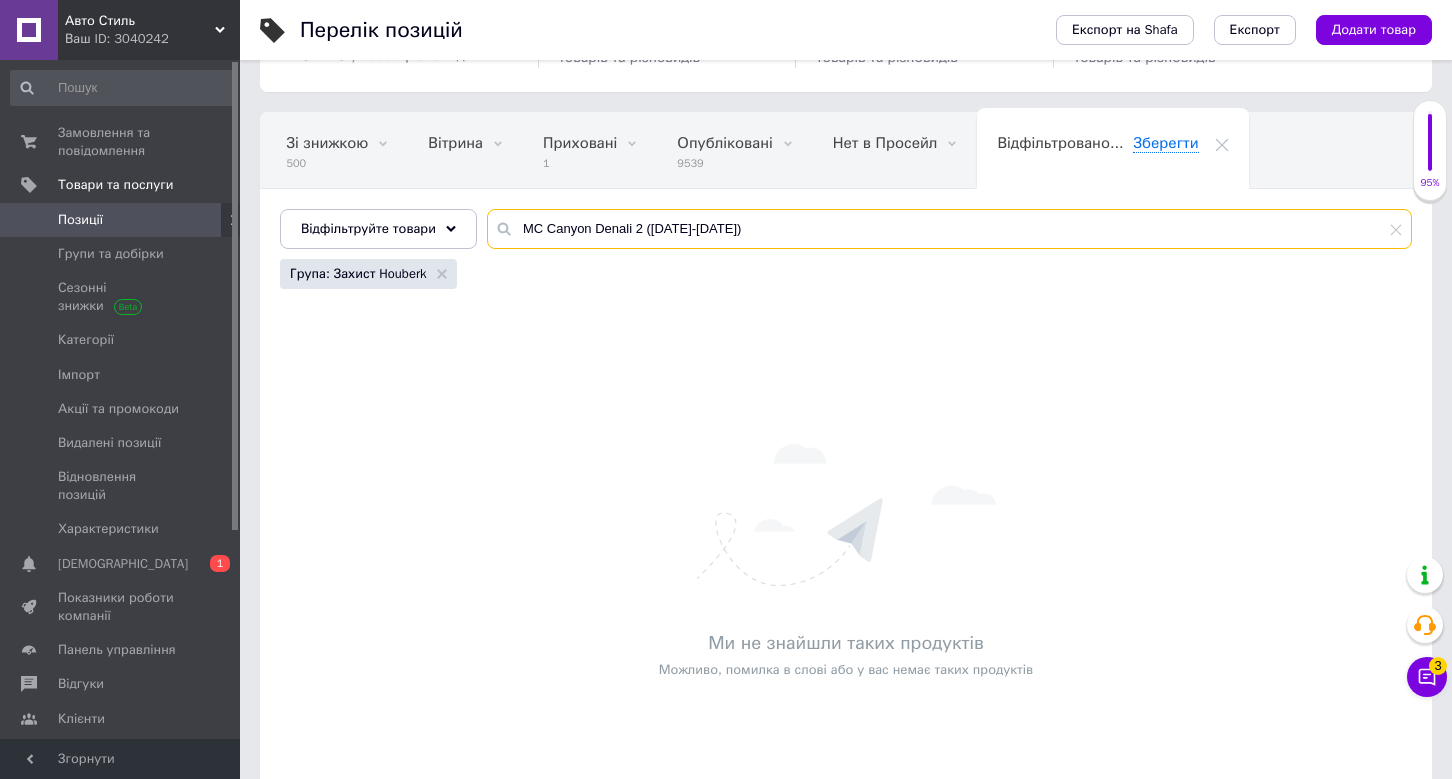 click on "MC Canyon Denali 2 (2014-2023)" at bounding box center [949, 229] 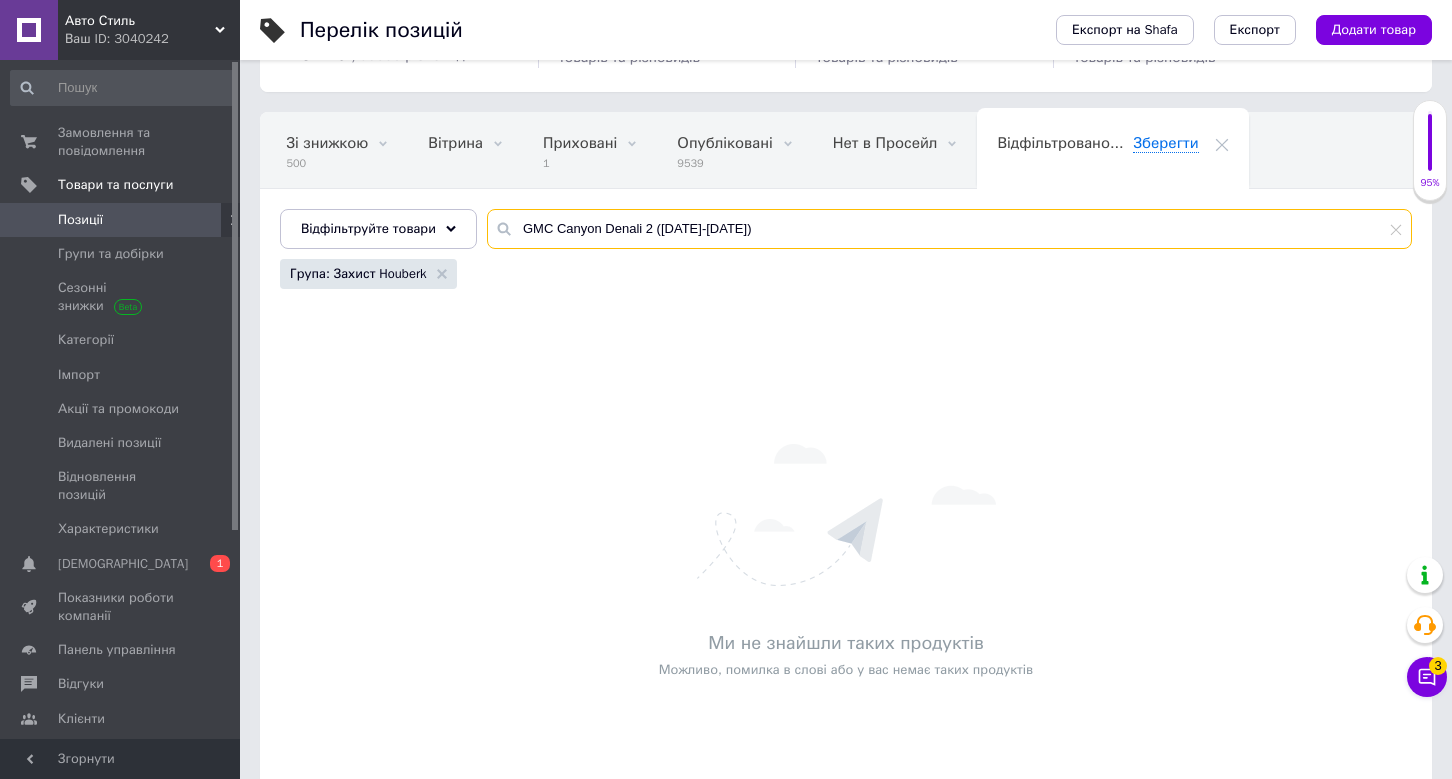 click on "GMC Canyon Denali 2 (2014-2023)" at bounding box center (949, 229) 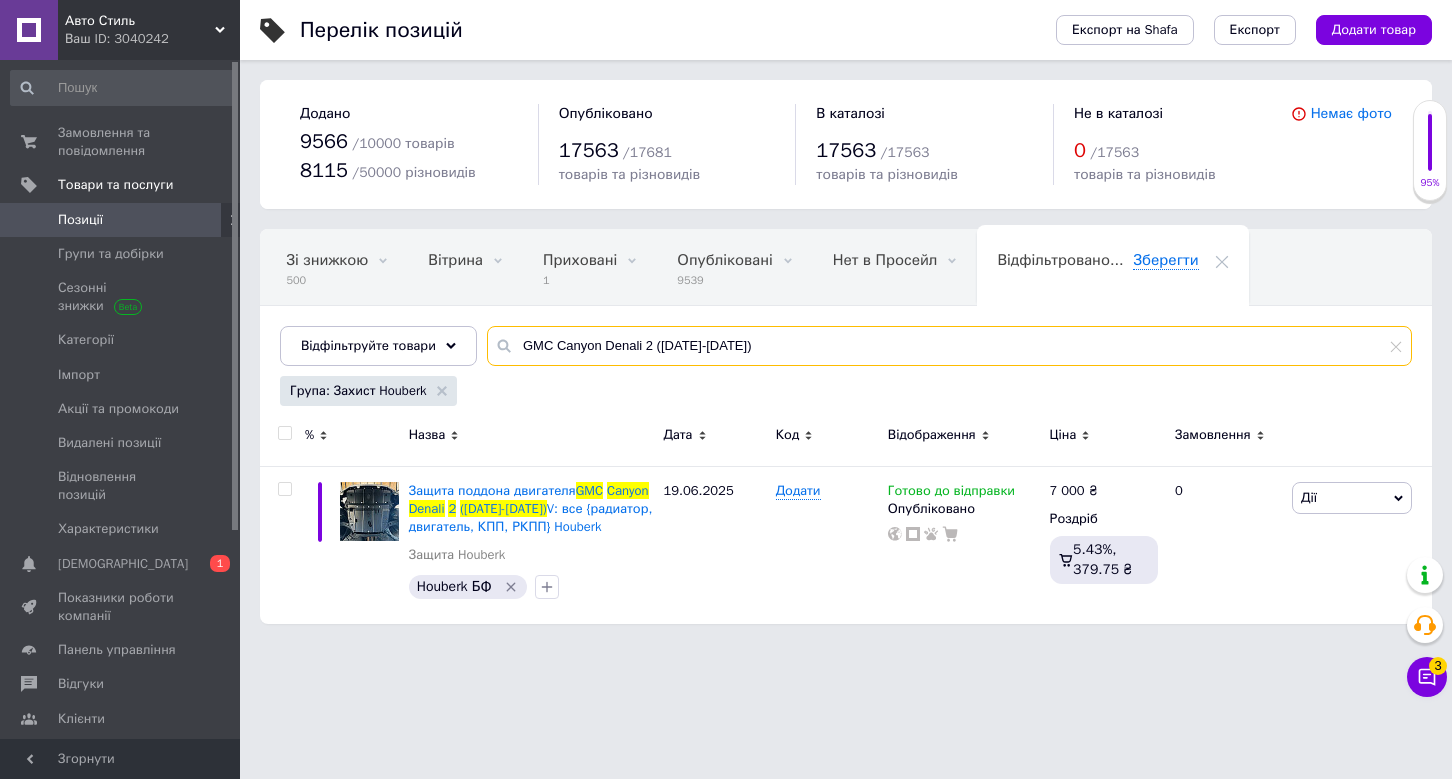 scroll, scrollTop: 0, scrollLeft: 0, axis: both 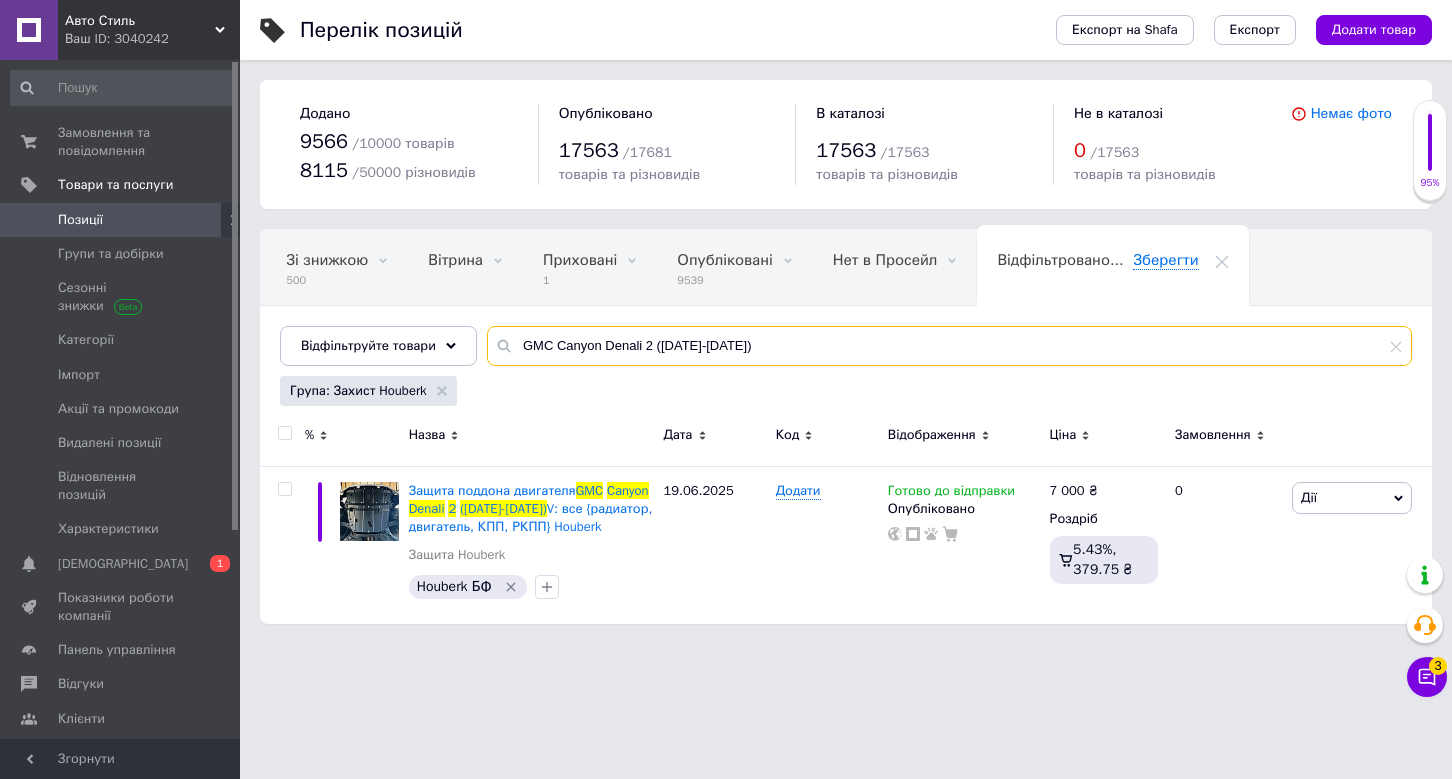 click on "GMC Canyon Denali 2 (2014-2023)" at bounding box center (949, 346) 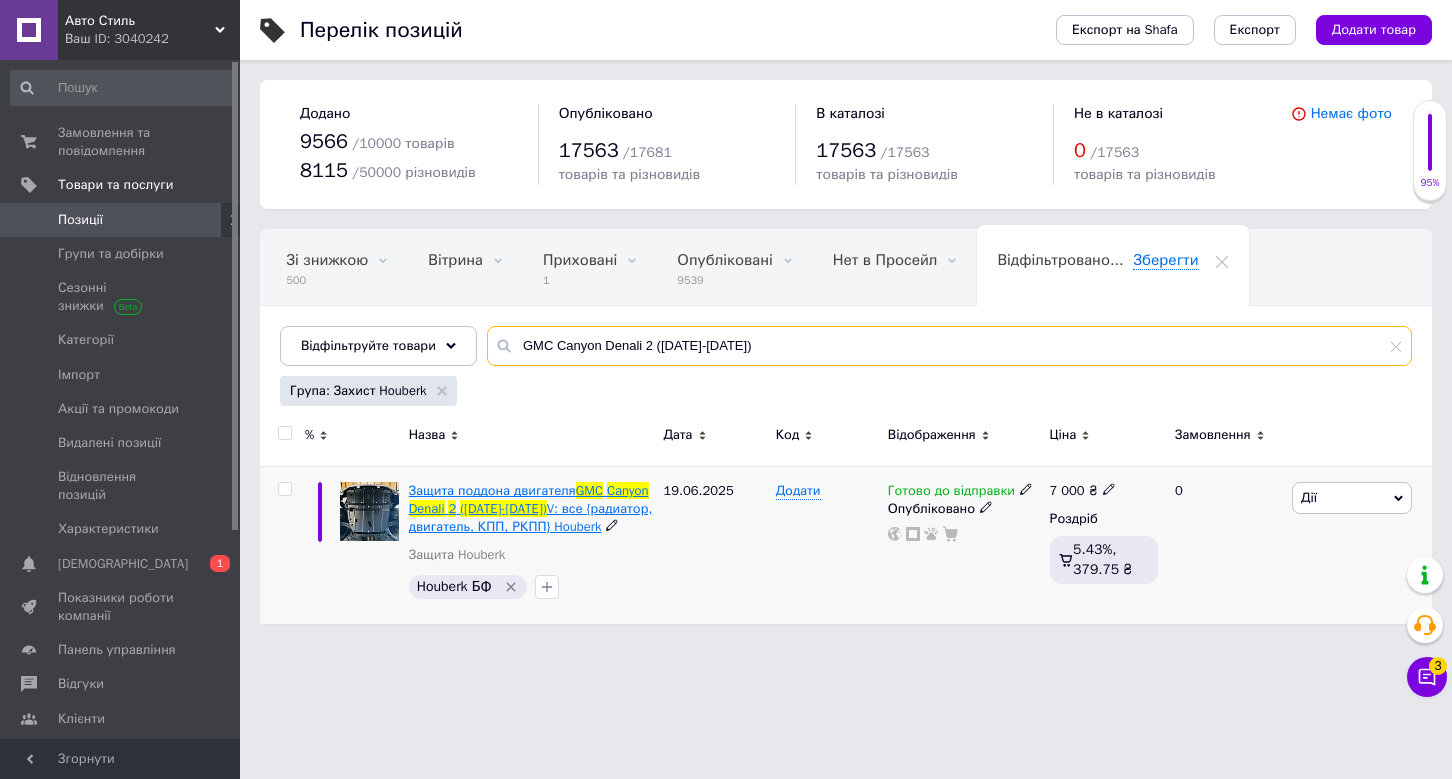 type on "GMC Canyon Denali 2 (2014-2023)" 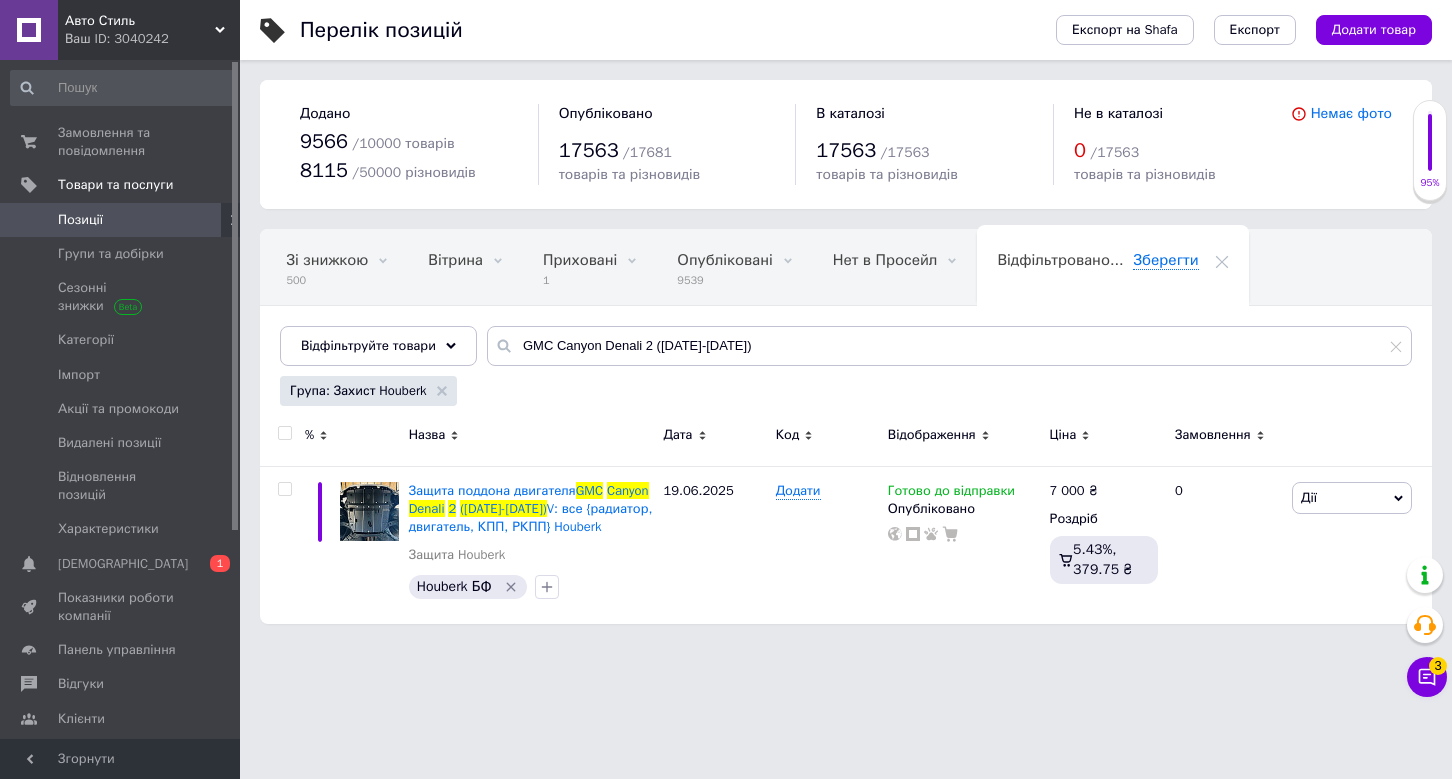 click on "Назва" at bounding box center (531, 438) 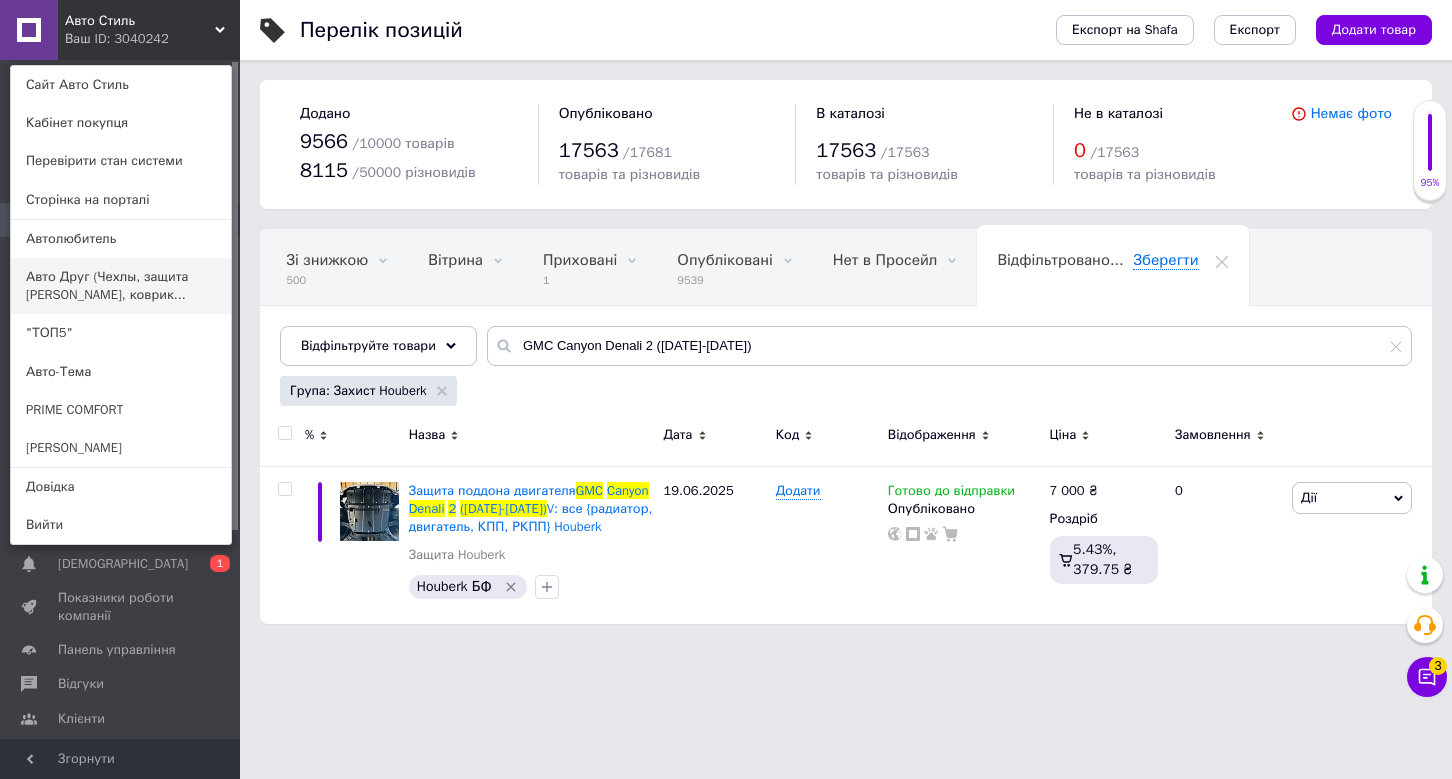 click on "Авто Друг (Чехлы, защита [PERSON_NAME], коврик..." at bounding box center [121, 286] 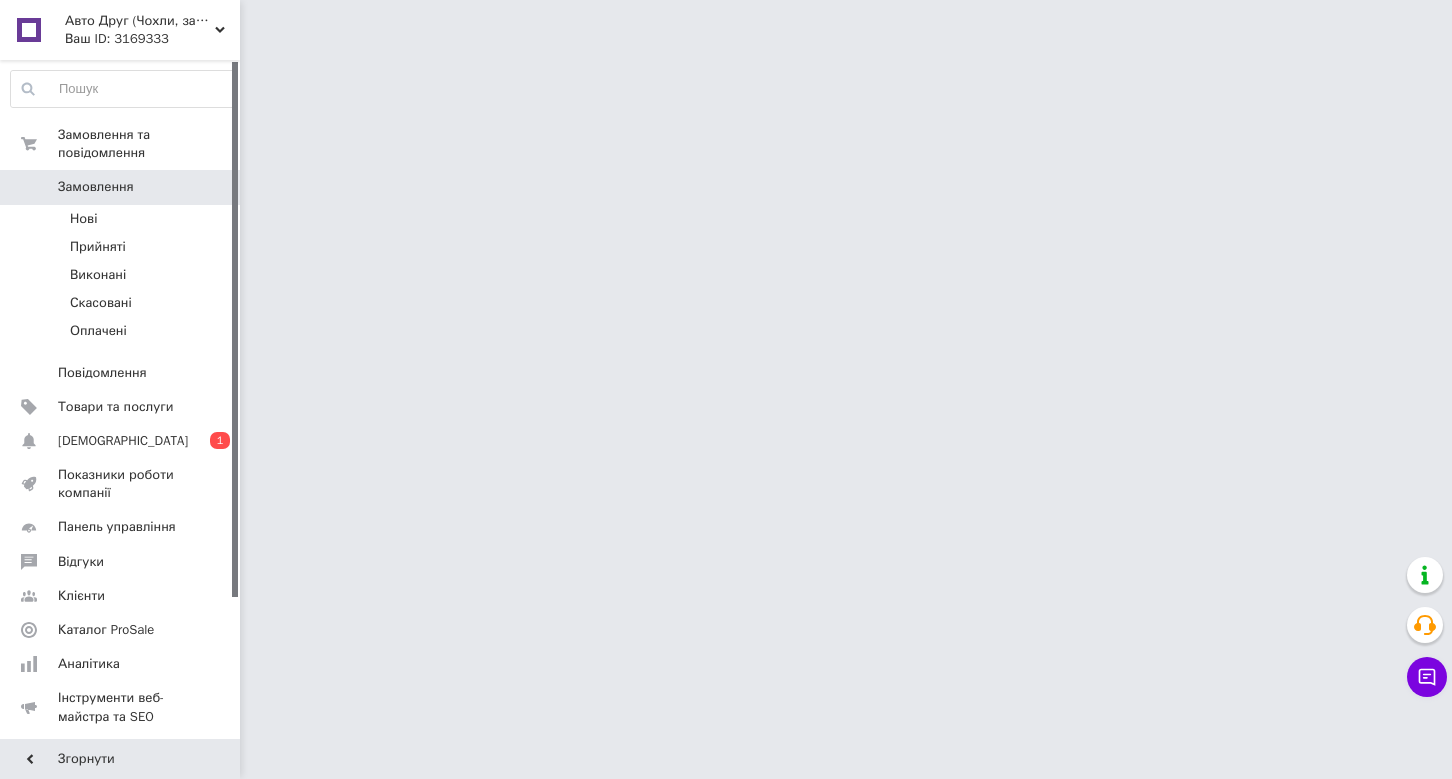 scroll, scrollTop: 0, scrollLeft: 0, axis: both 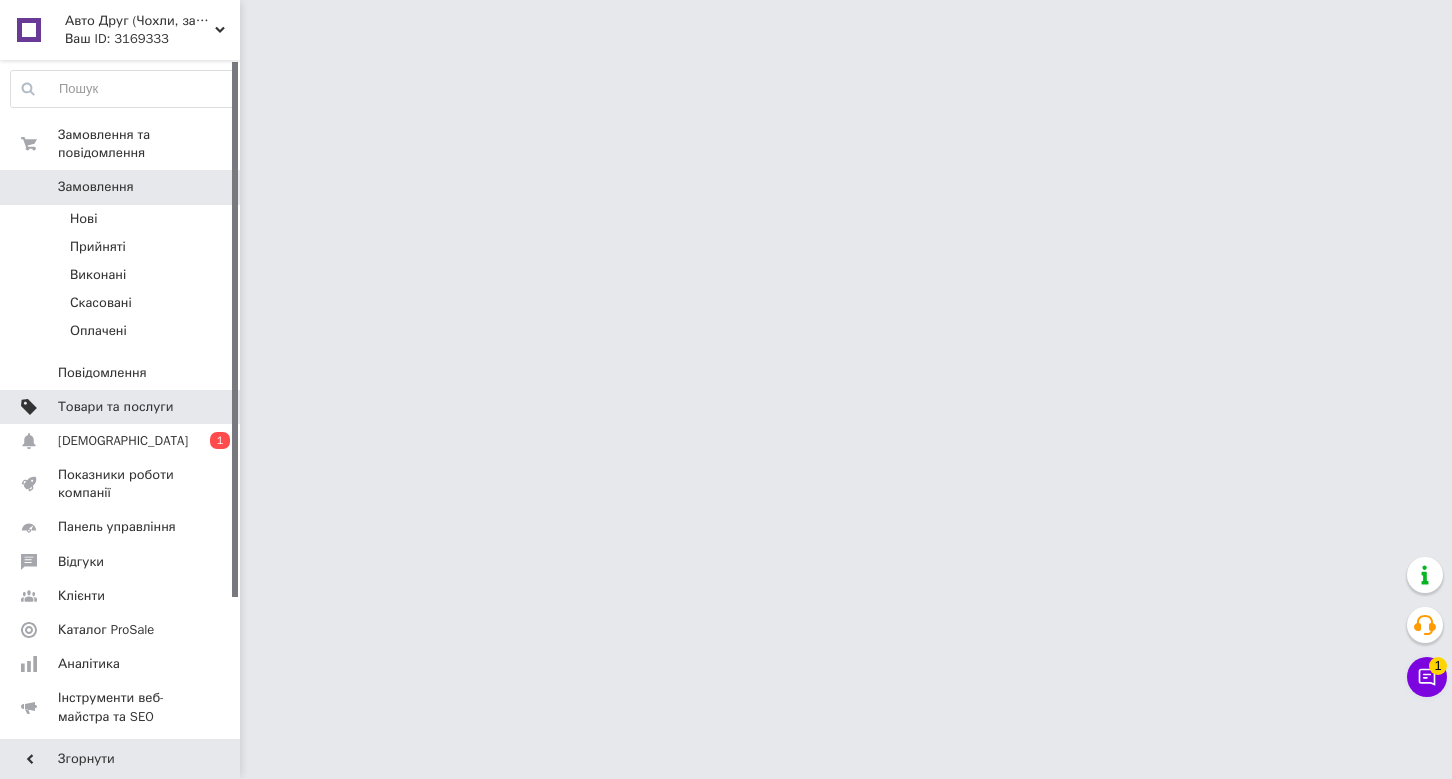 click on "Товари та послуги" at bounding box center (115, 407) 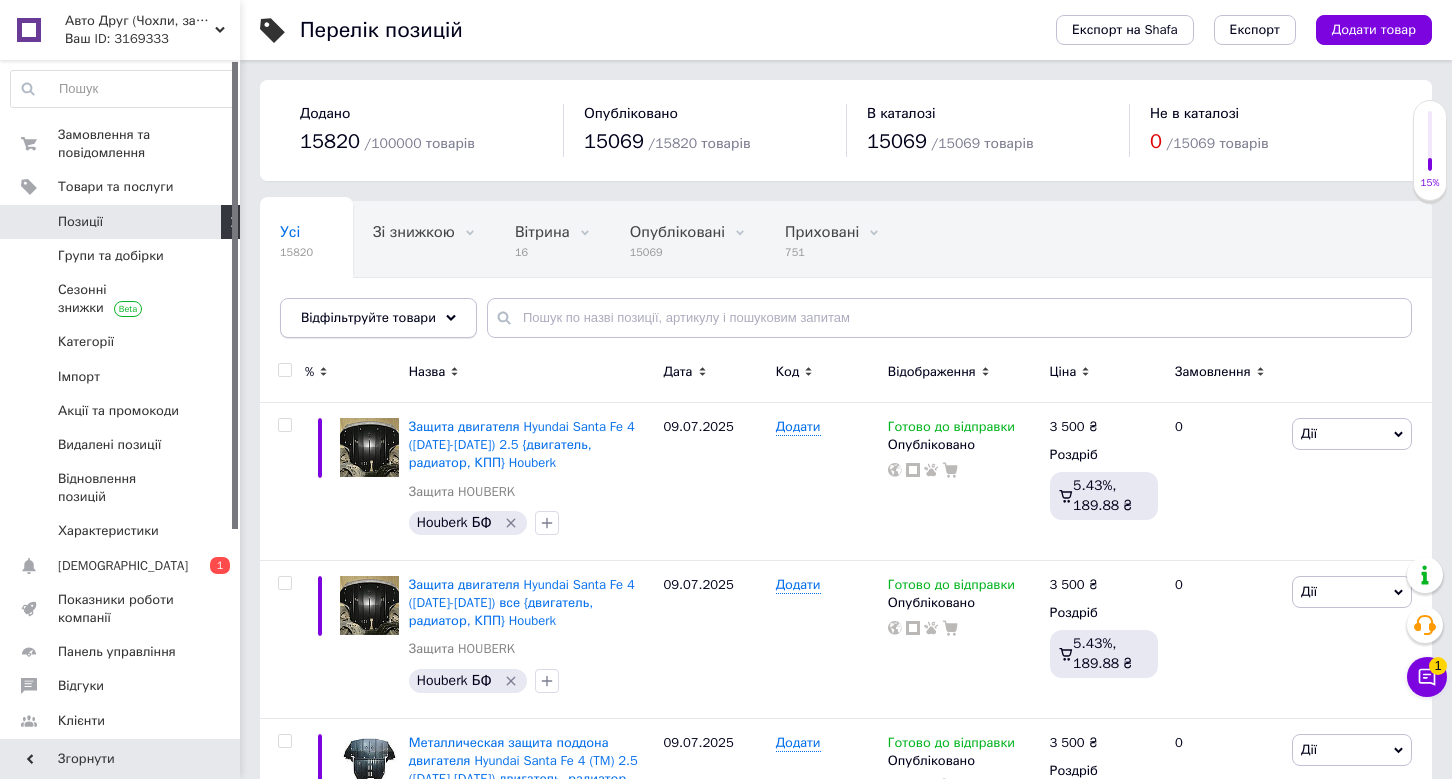 click 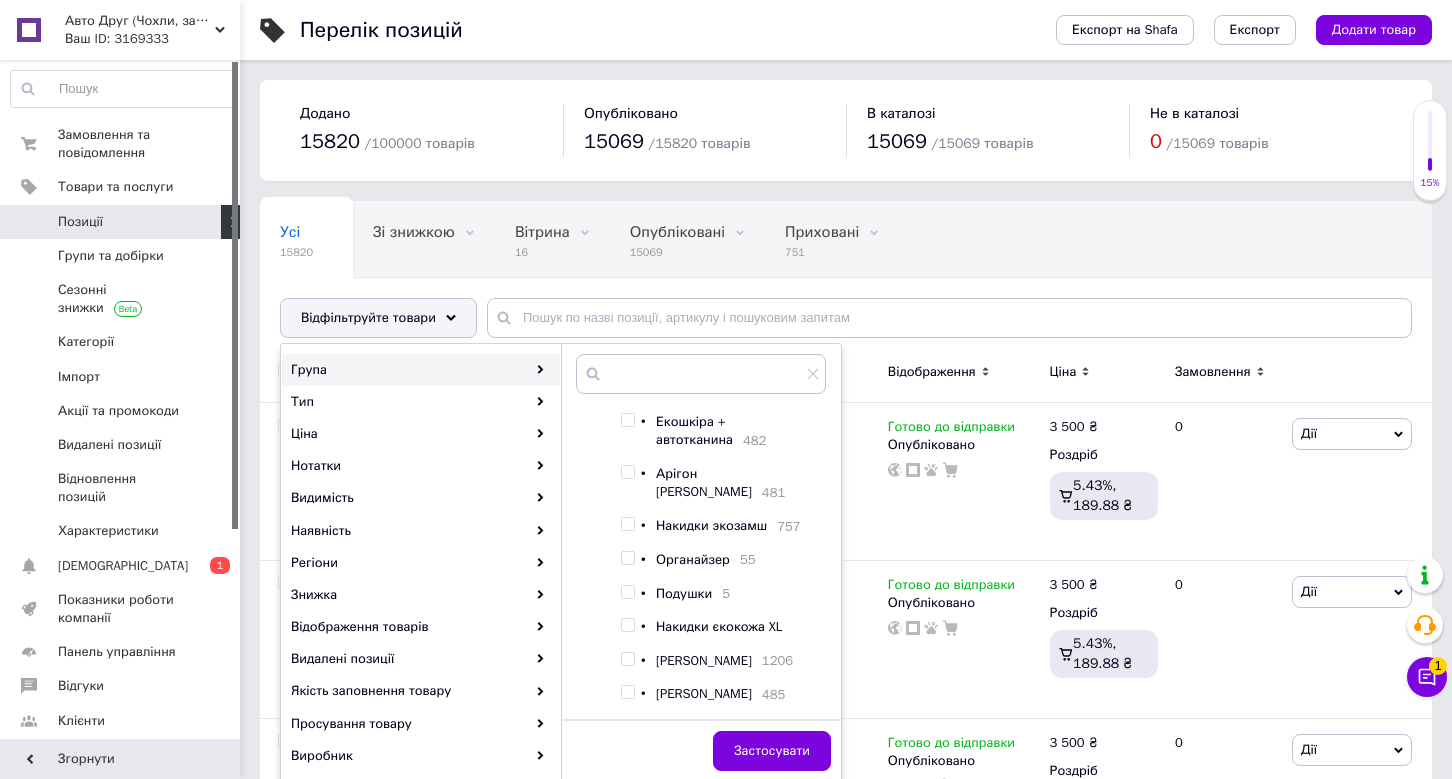 scroll, scrollTop: 797, scrollLeft: 0, axis: vertical 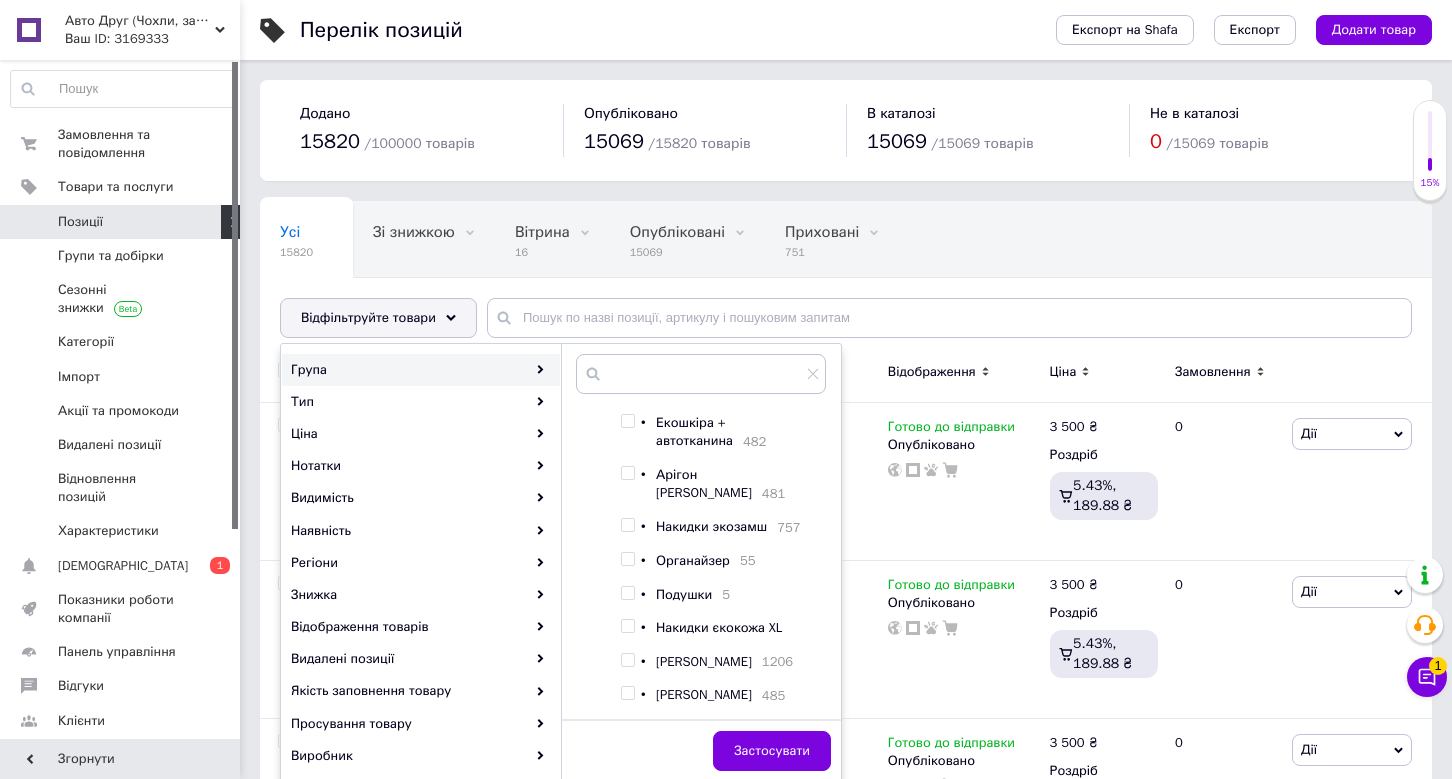click at bounding box center (627, 660) 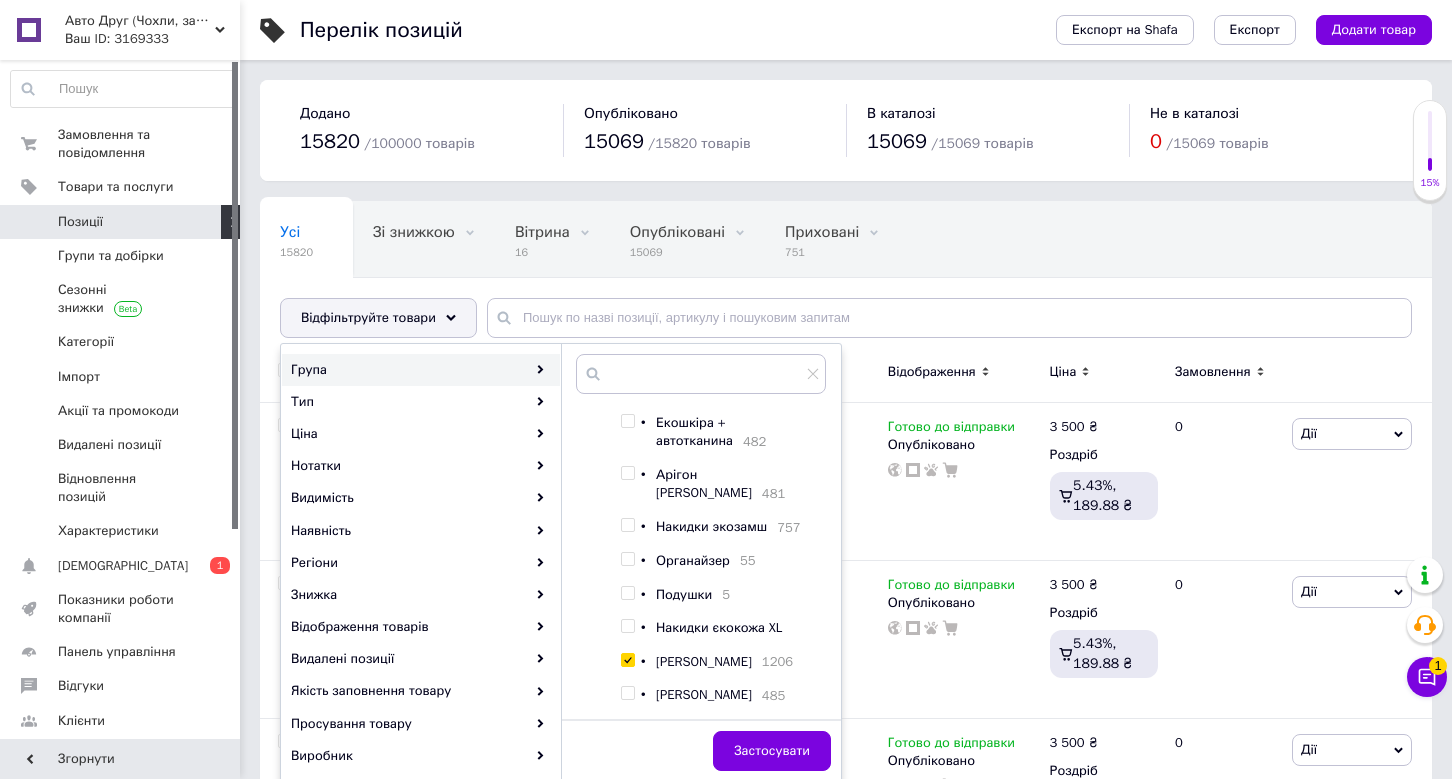 checkbox on "true" 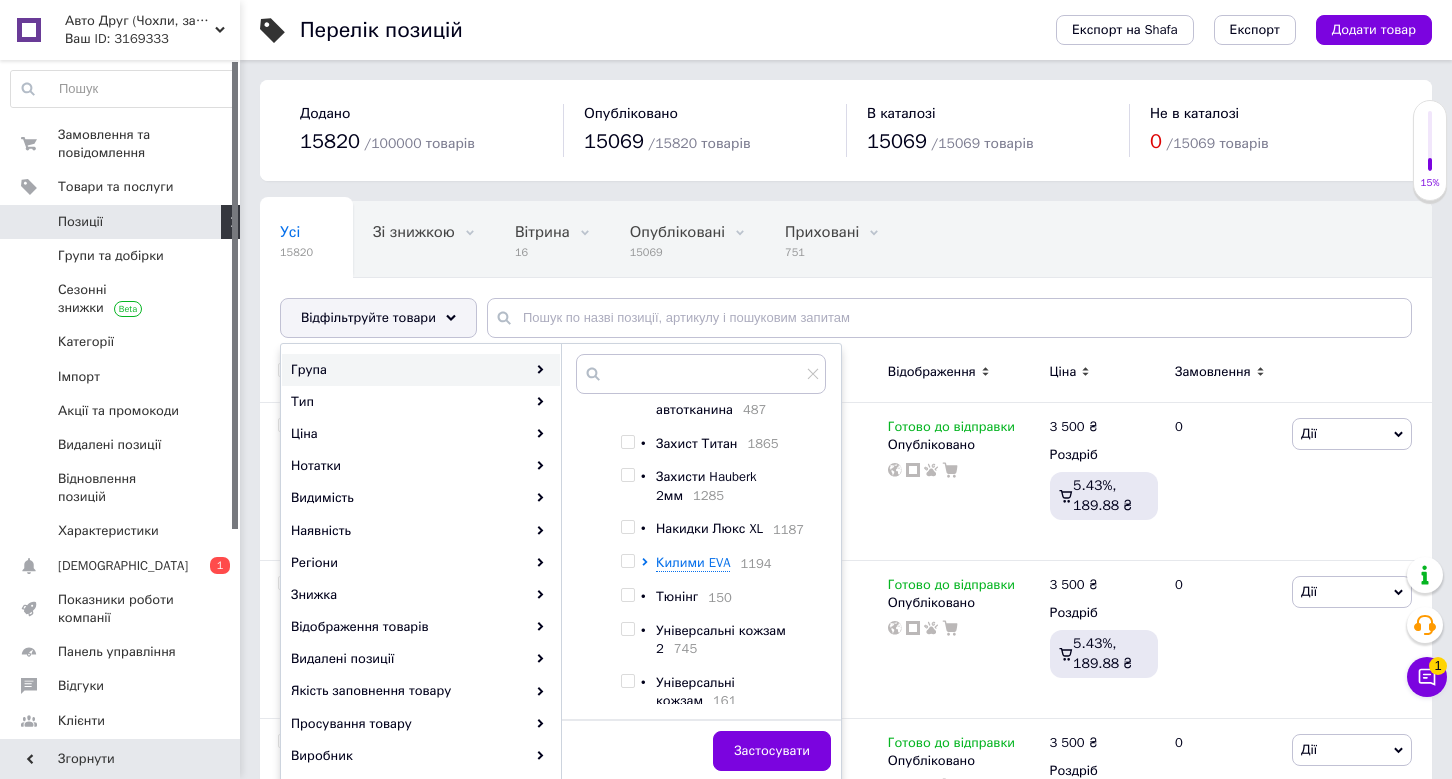 scroll, scrollTop: 257, scrollLeft: 0, axis: vertical 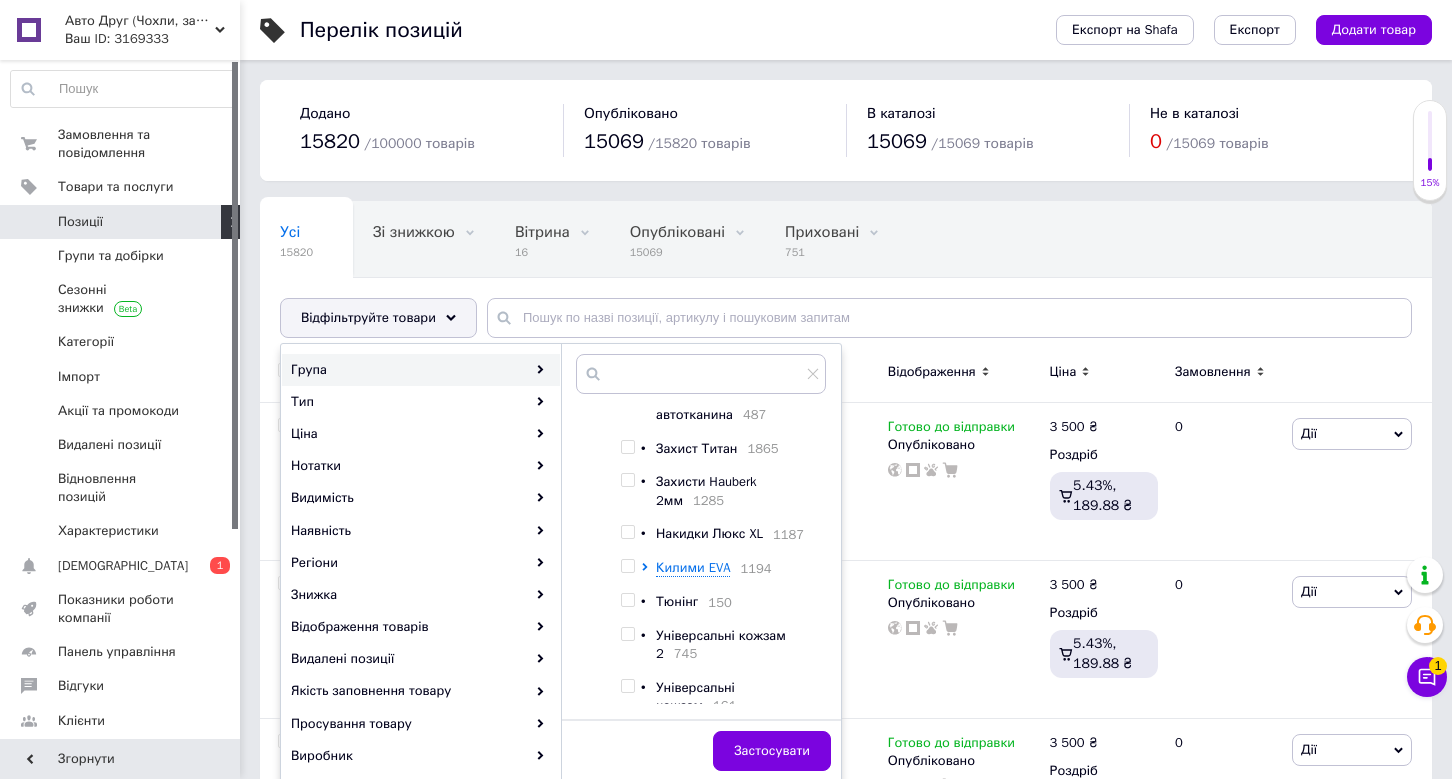 click at bounding box center [627, 480] 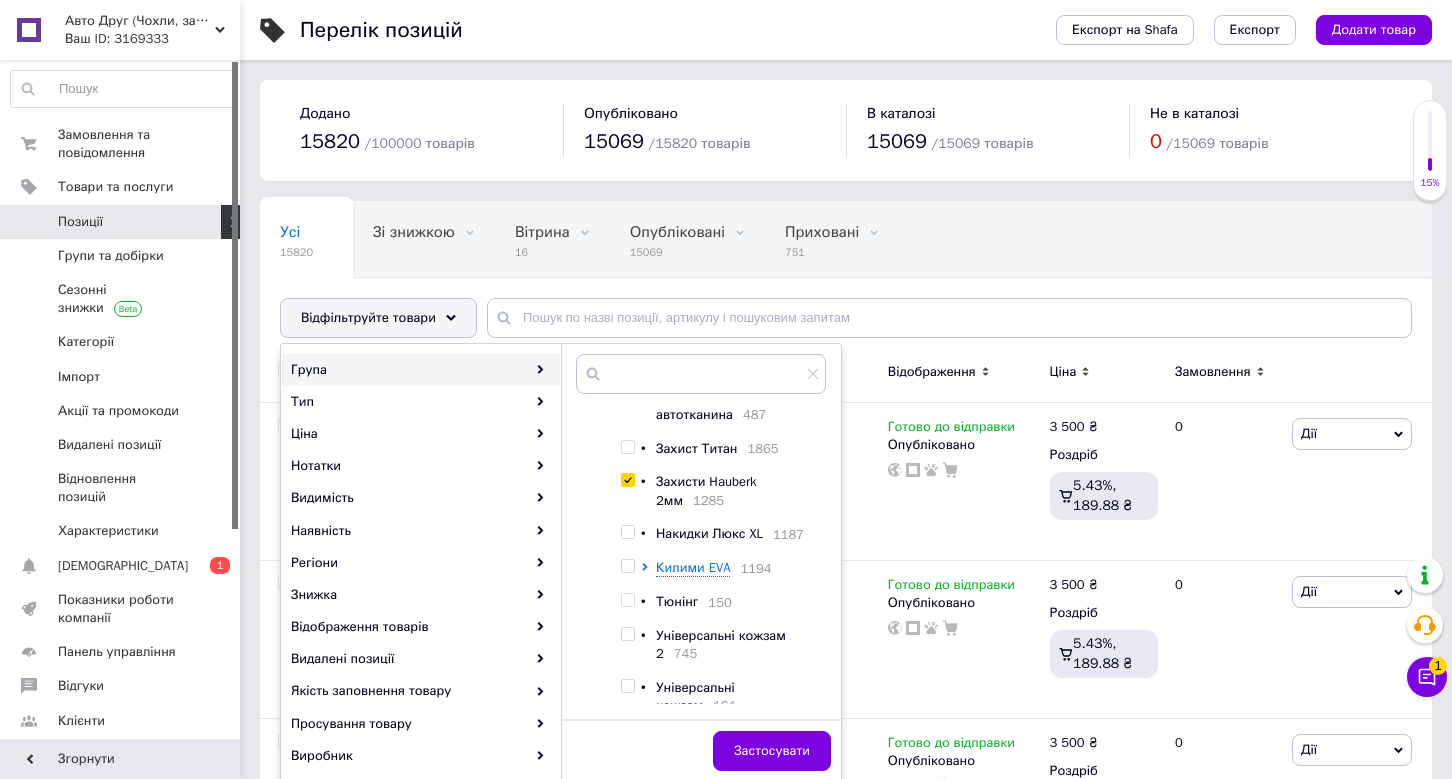 checkbox on "true" 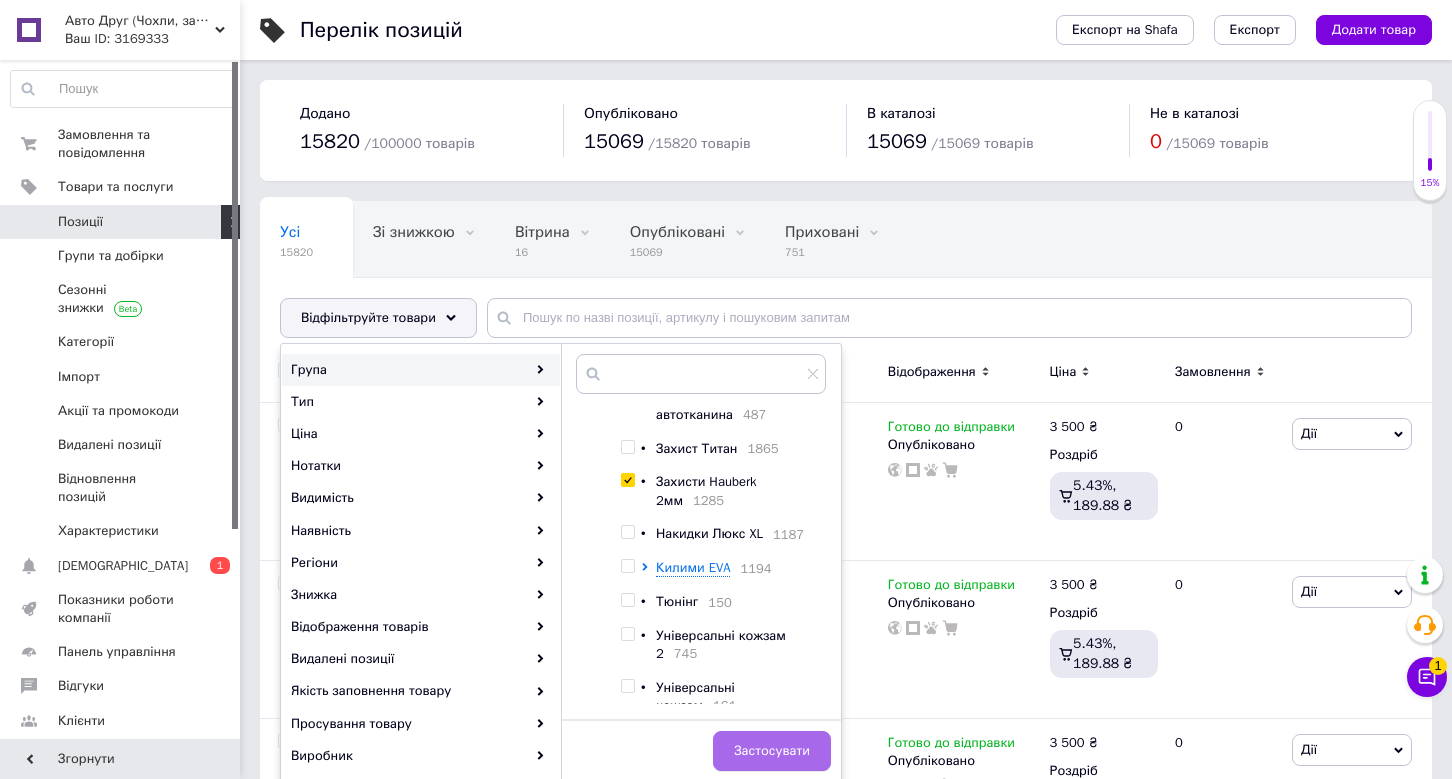 click on "Застосувати" at bounding box center (772, 751) 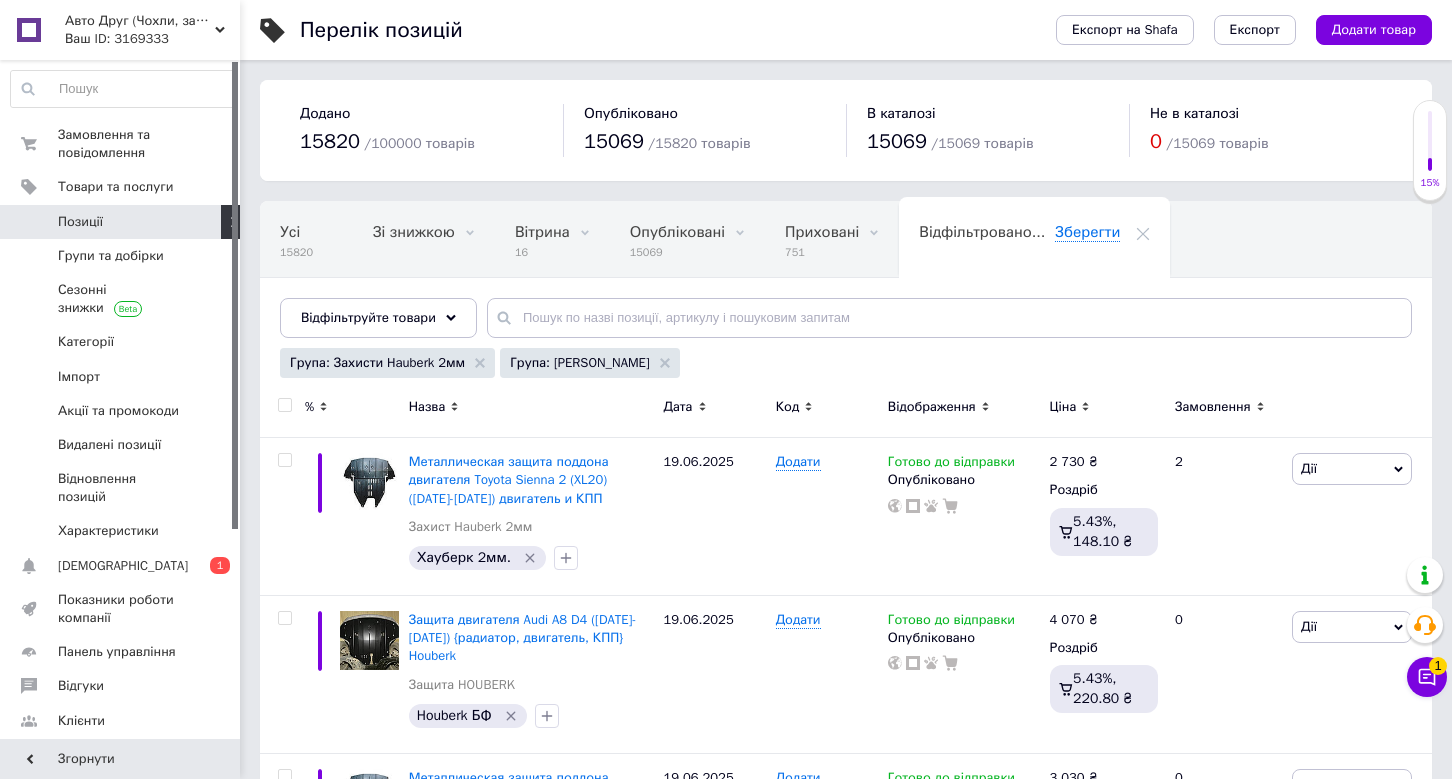 scroll, scrollTop: 45, scrollLeft: 0, axis: vertical 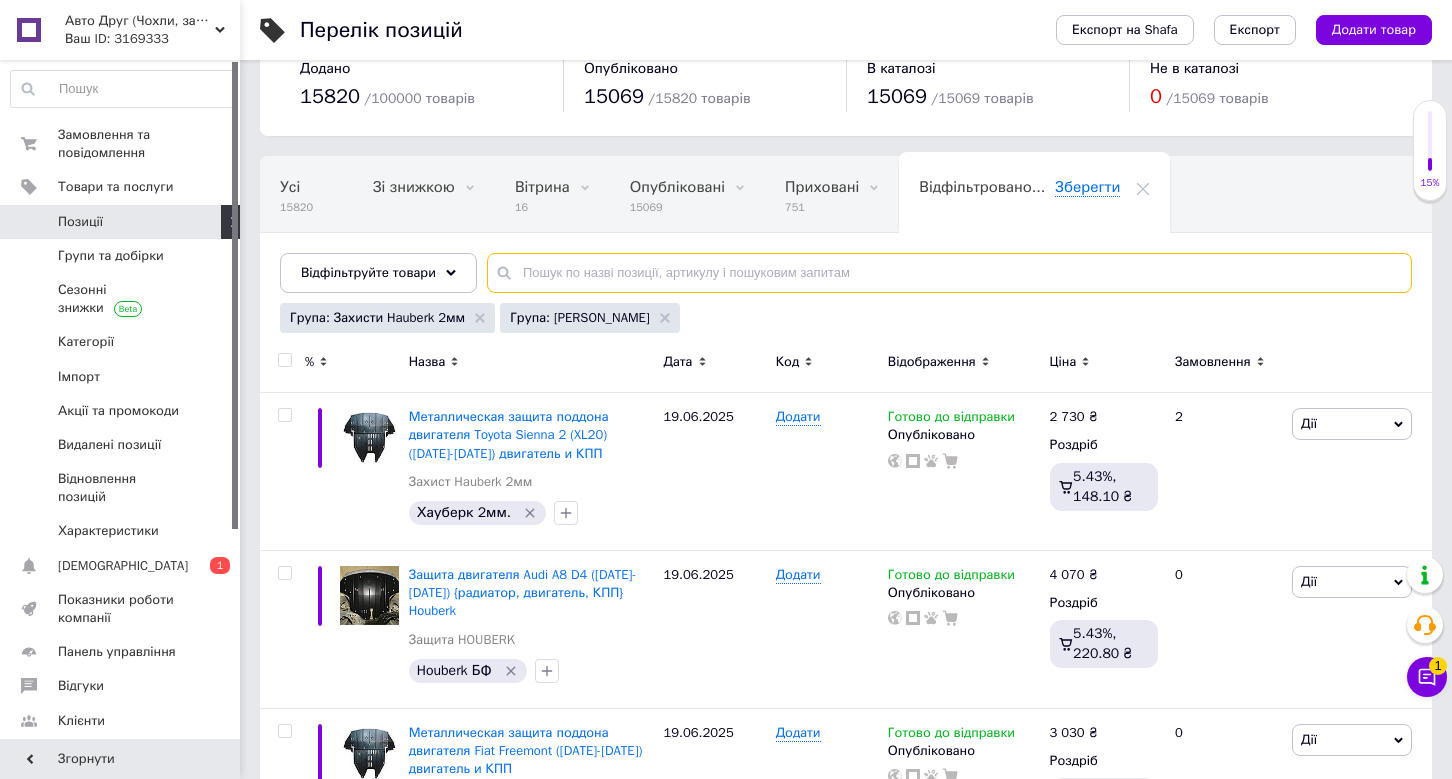 click at bounding box center [949, 273] 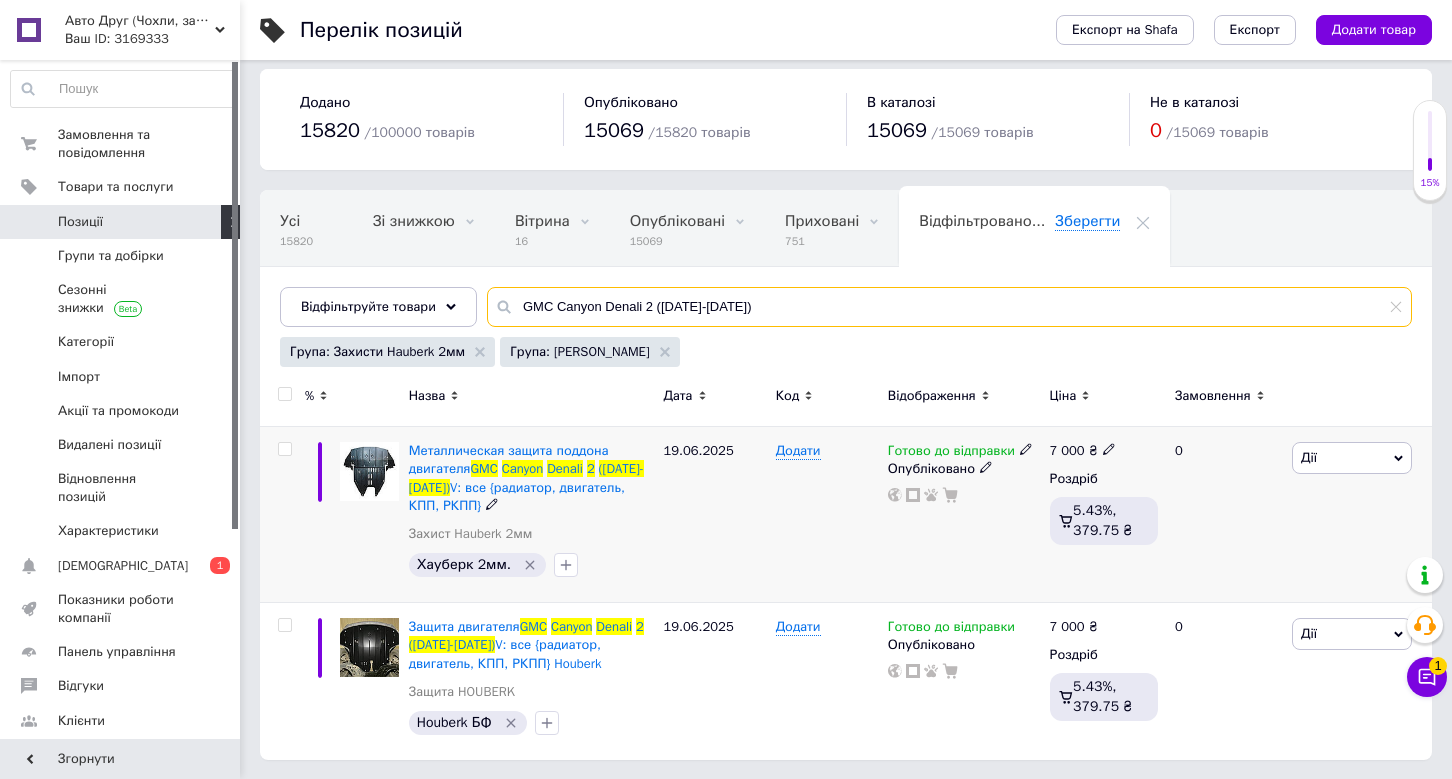 scroll, scrollTop: 10, scrollLeft: 0, axis: vertical 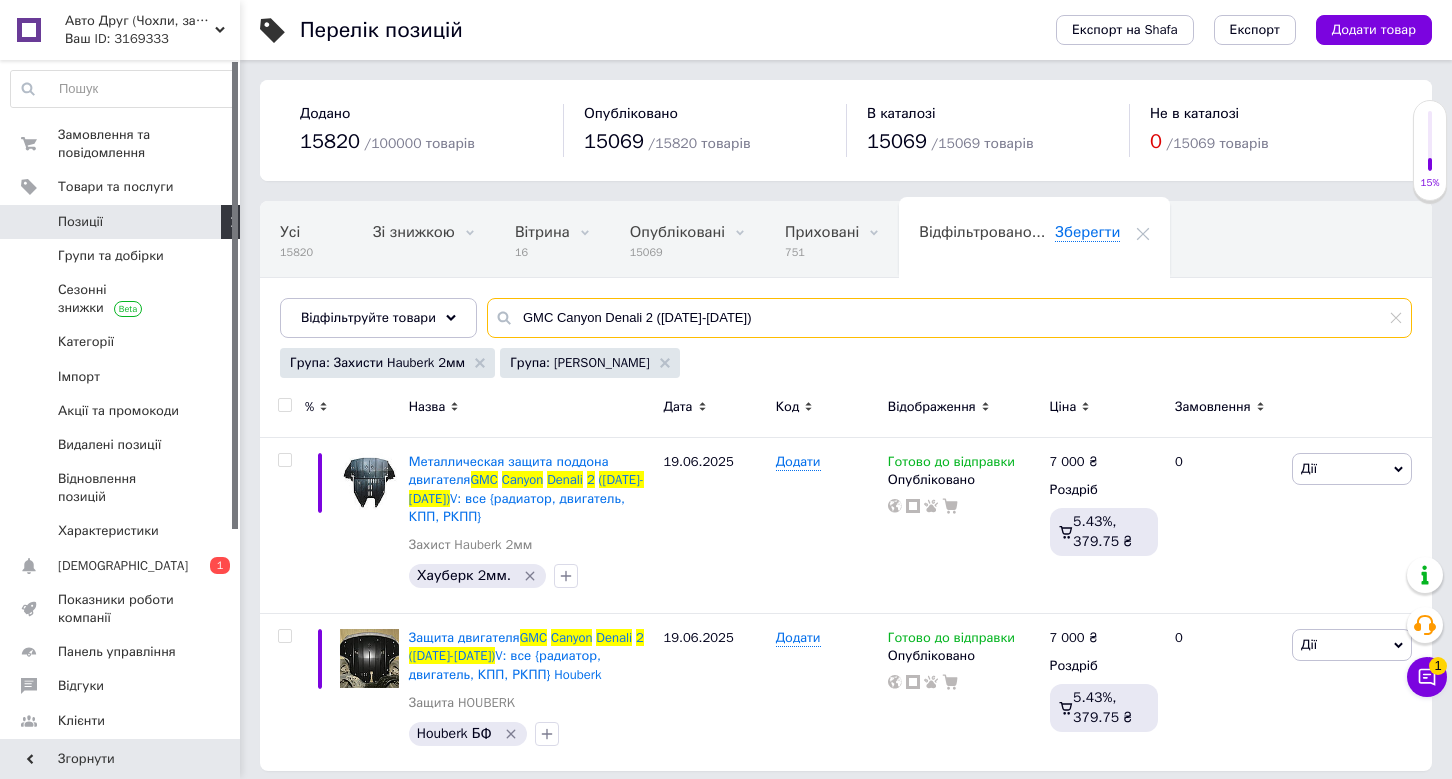 click on "GMC Canyon Denali 2 (2014-2023)" at bounding box center (949, 318) 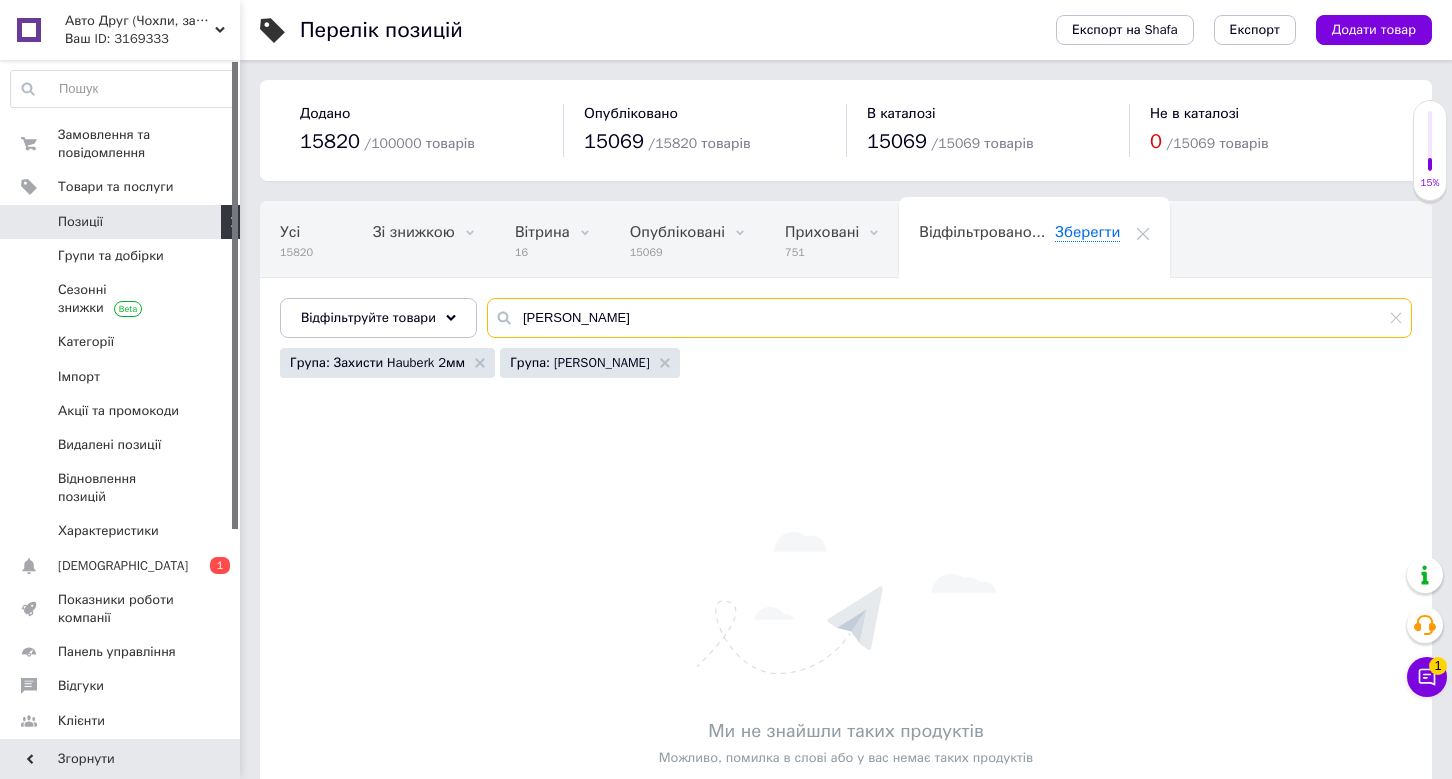 scroll, scrollTop: 0, scrollLeft: 0, axis: both 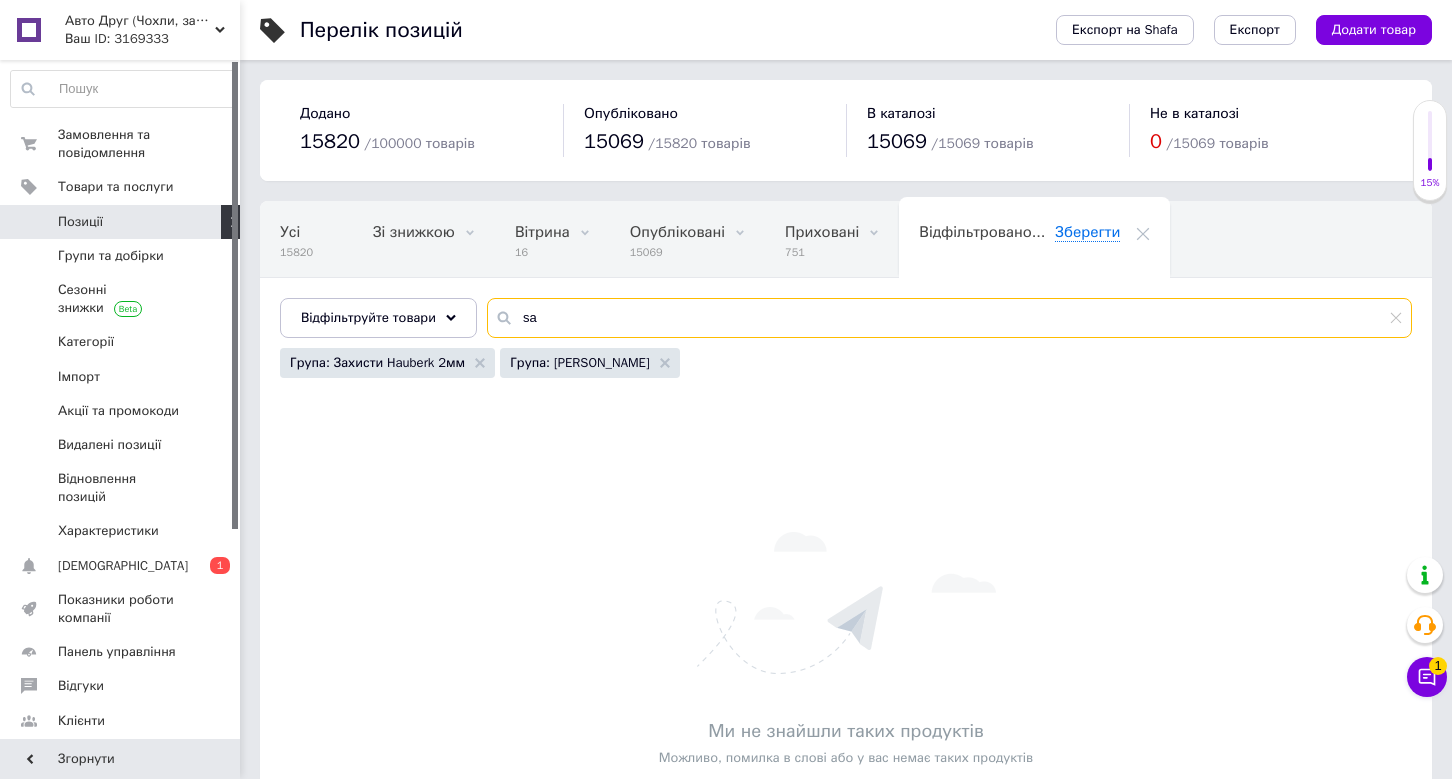 type on "s" 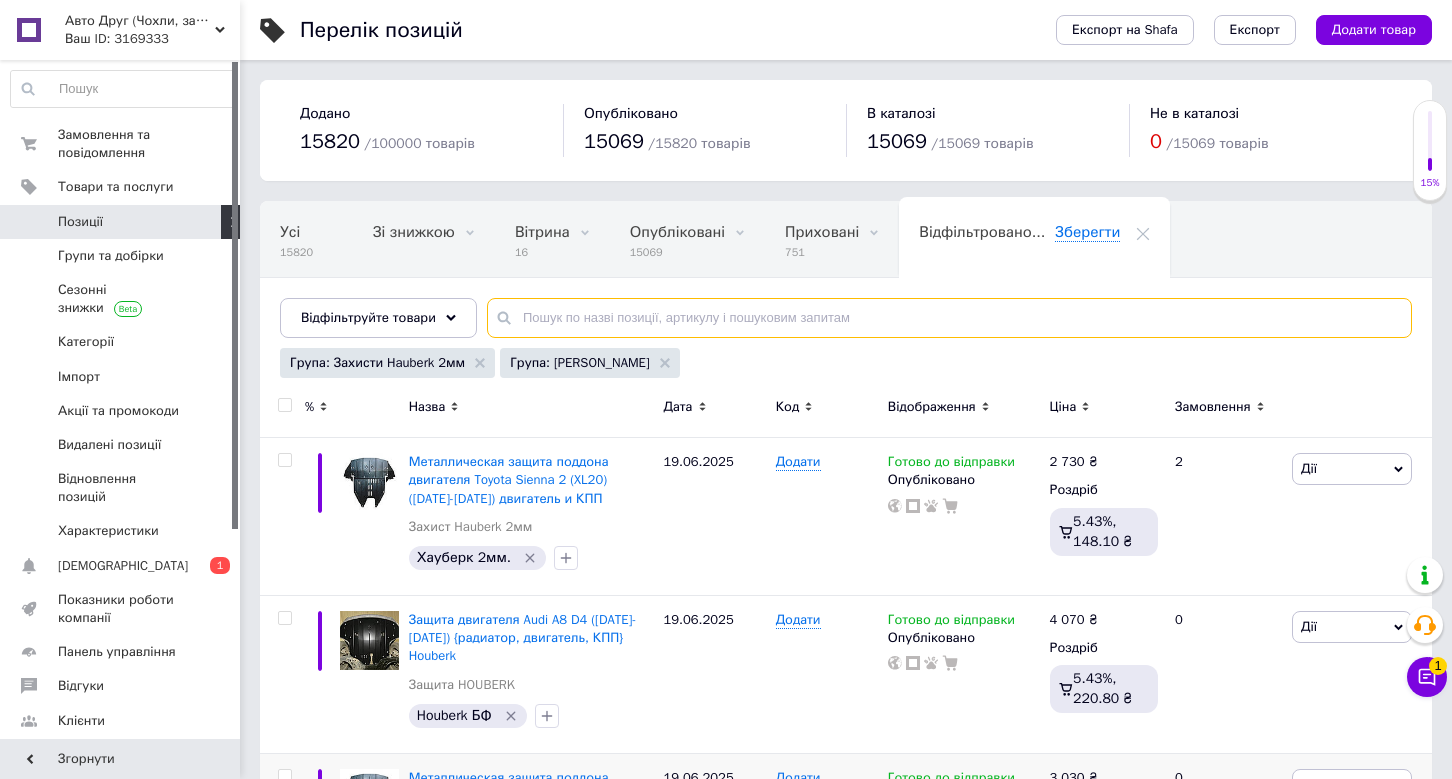 paste on "SsangYong [PERSON_NAME] 2 ([DATE]-[DATE])" 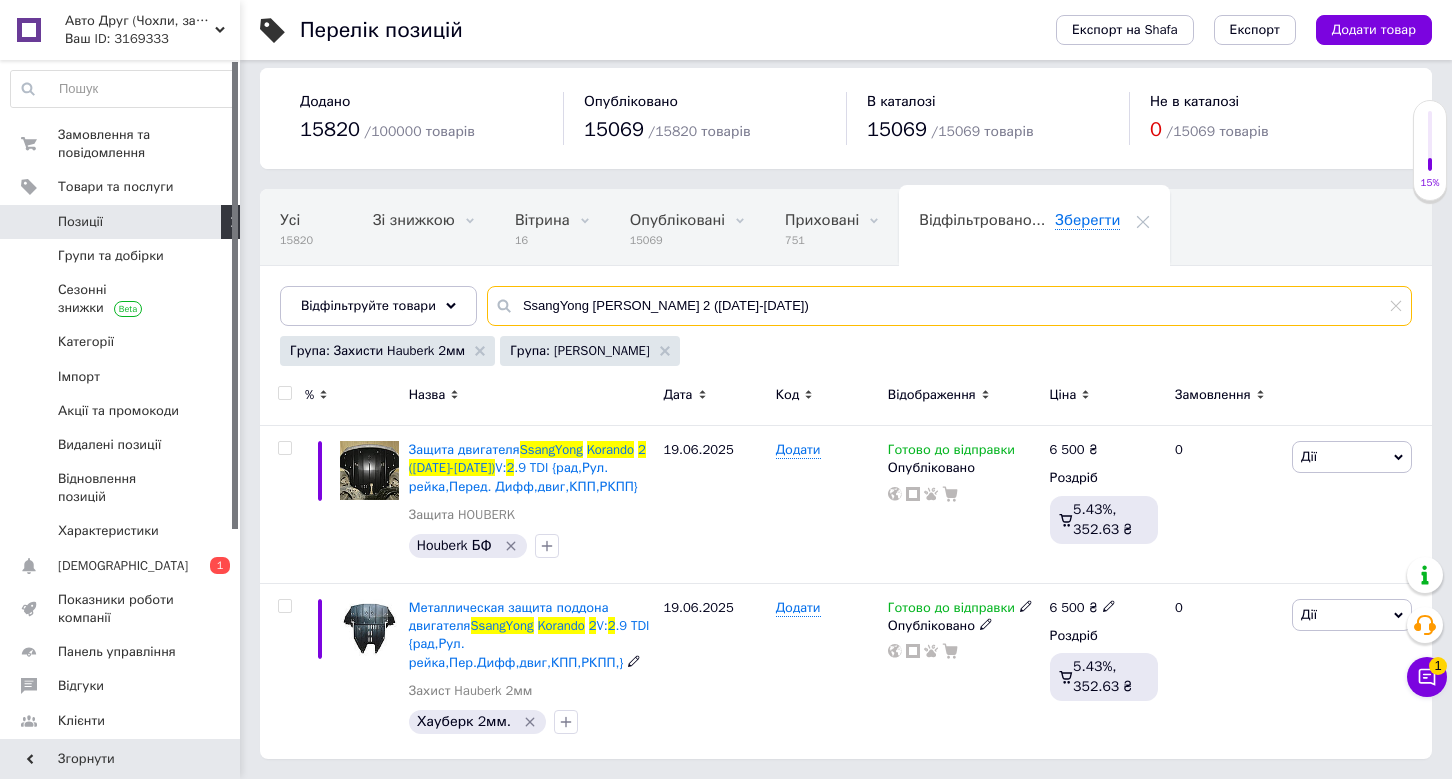 scroll, scrollTop: 10, scrollLeft: 0, axis: vertical 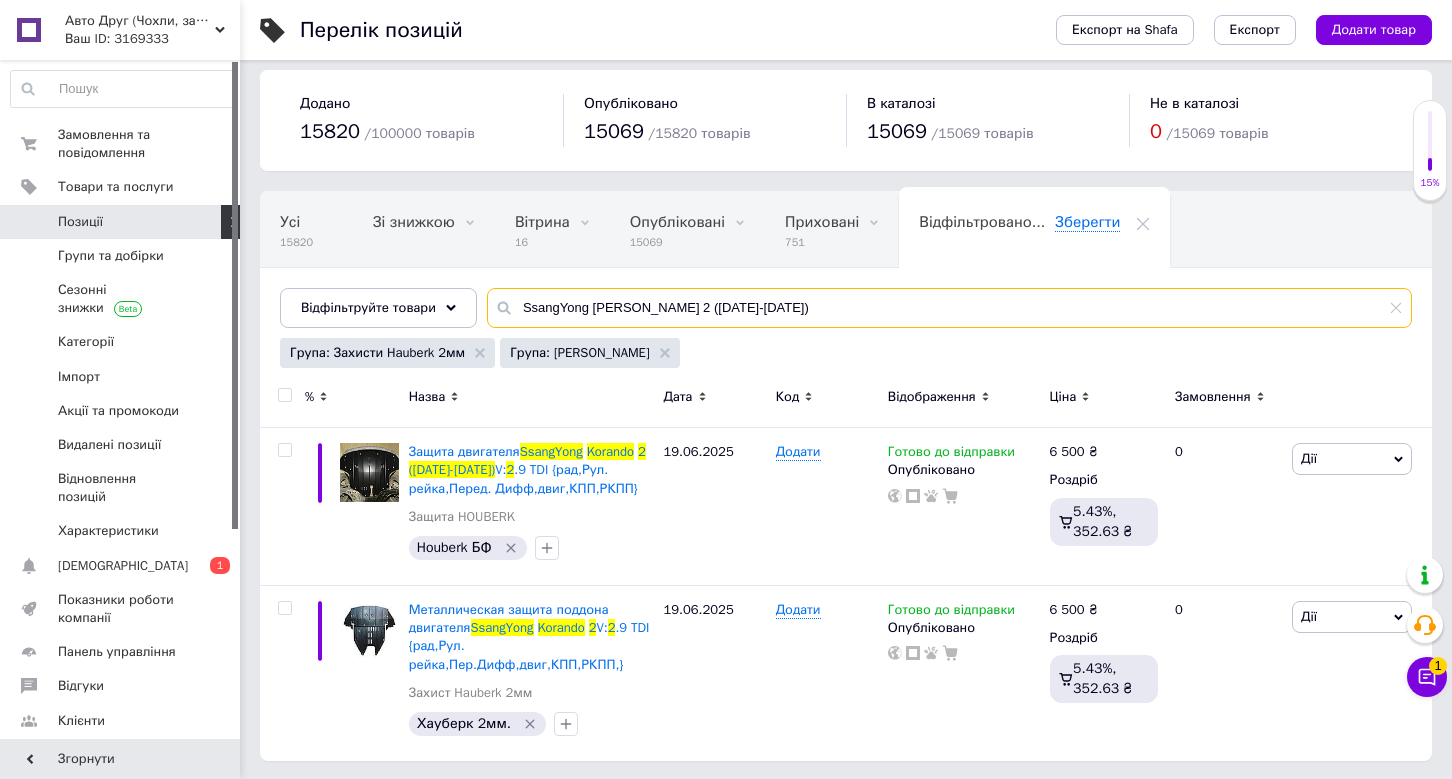 click on "SsangYong [PERSON_NAME] 2 ([DATE]-[DATE])" at bounding box center [949, 308] 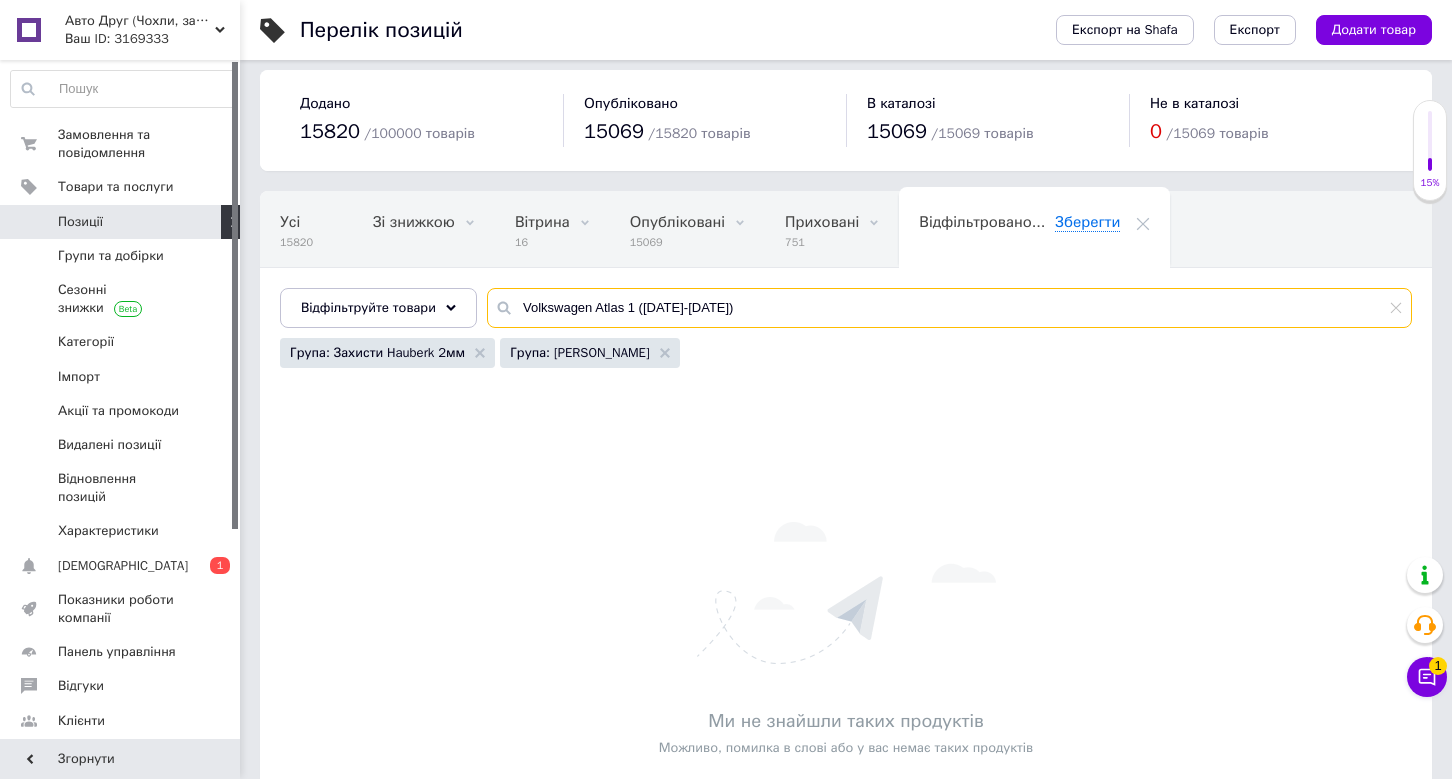 click on "Volkswagen Atlas 1 (2016-2023)" at bounding box center [949, 308] 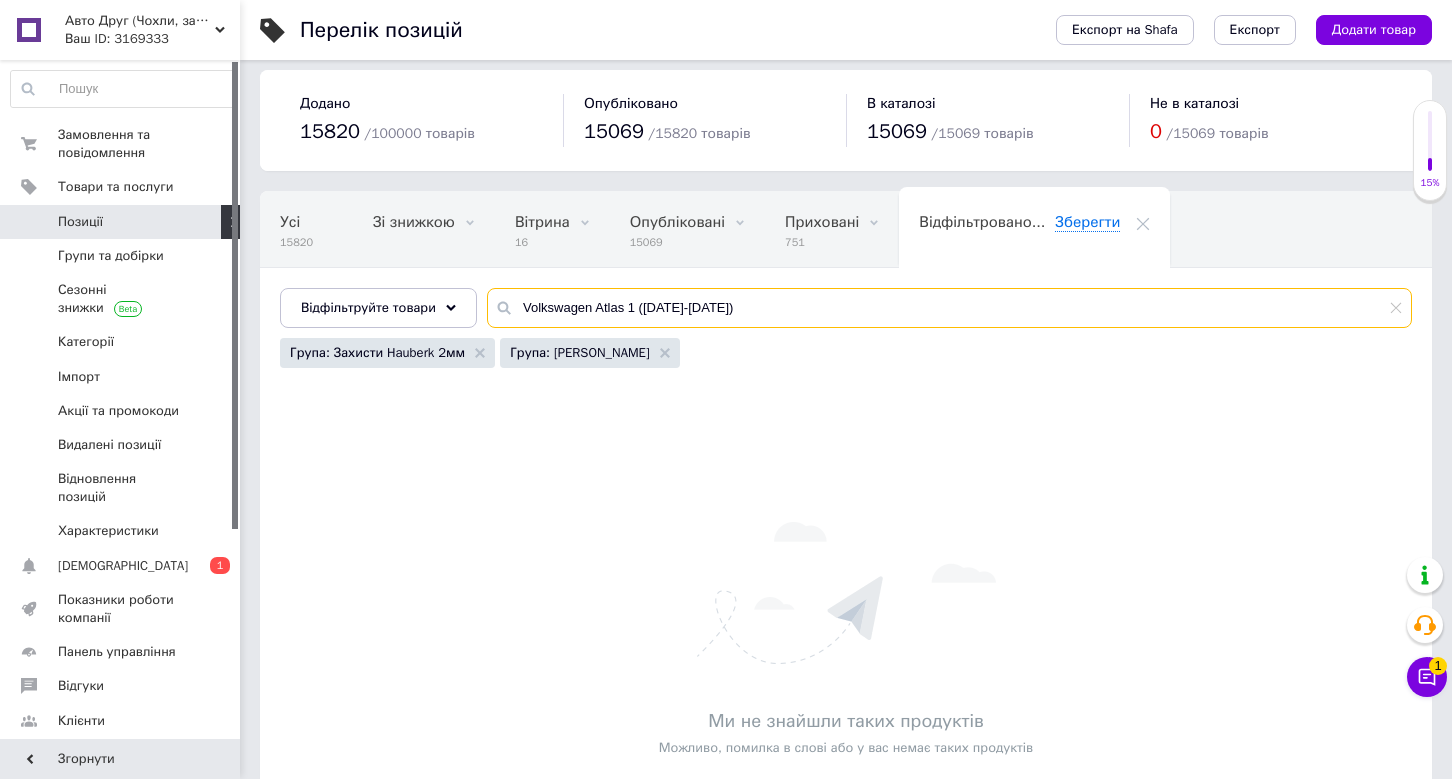 click on "Volkswagen Atlas 1 (2016-2023)" at bounding box center [949, 308] 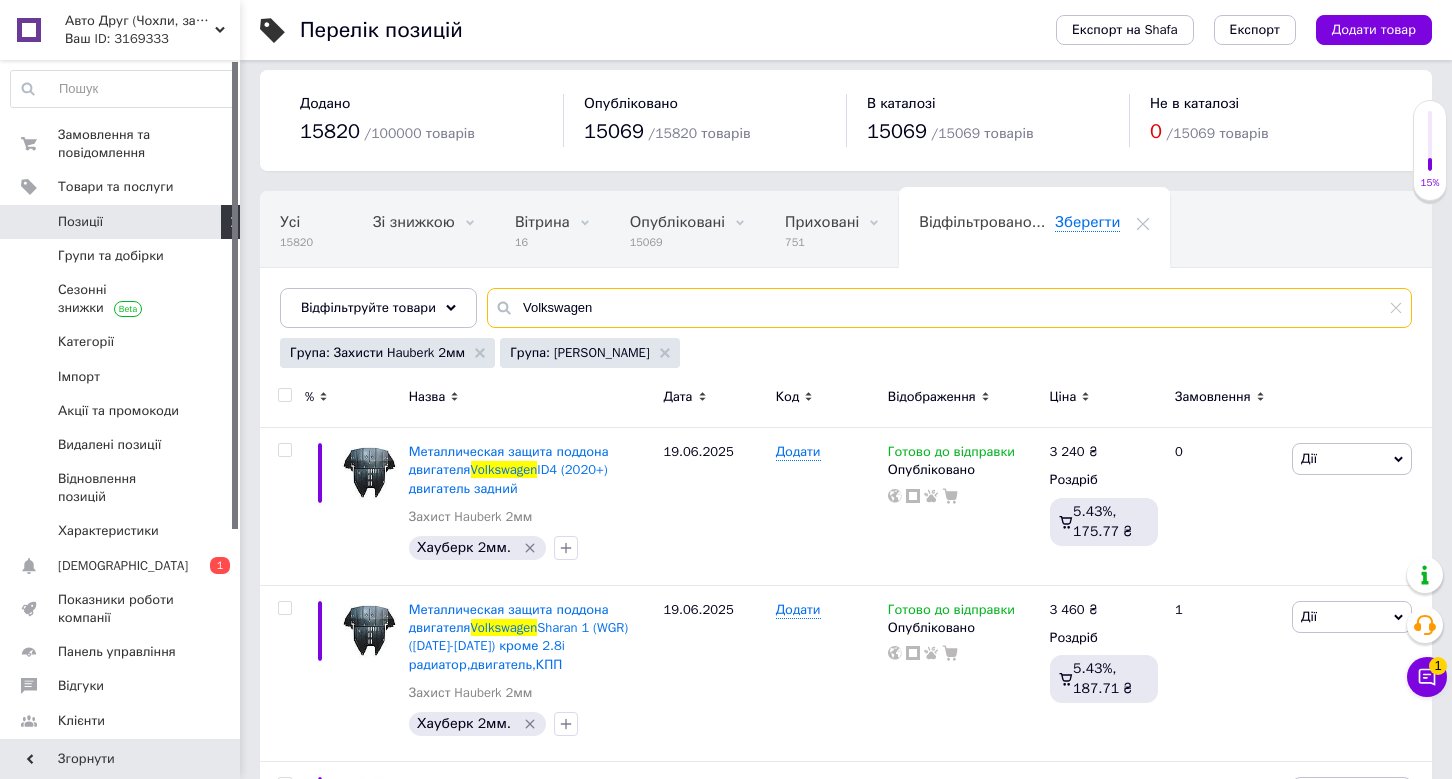 click on "Volkswagen" at bounding box center [949, 308] 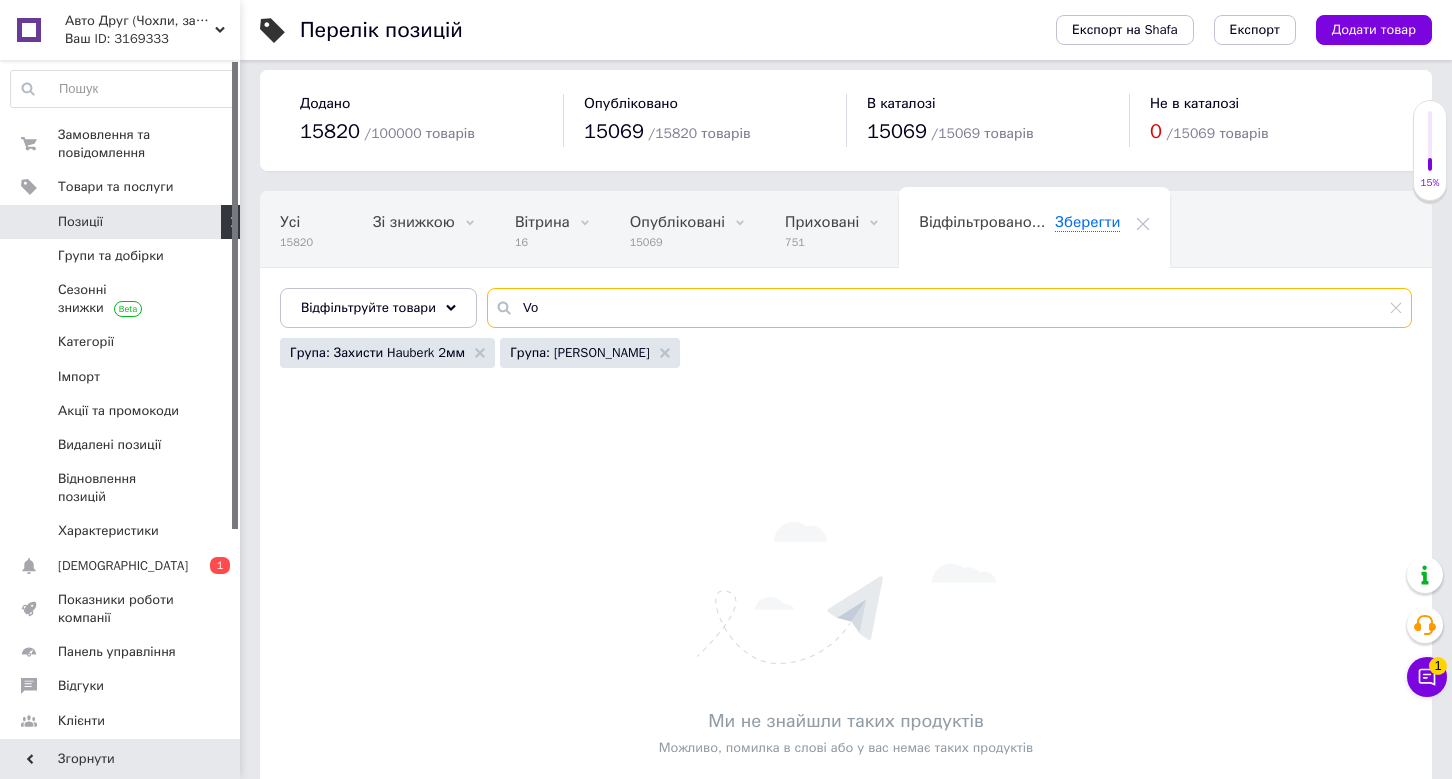 type on "V" 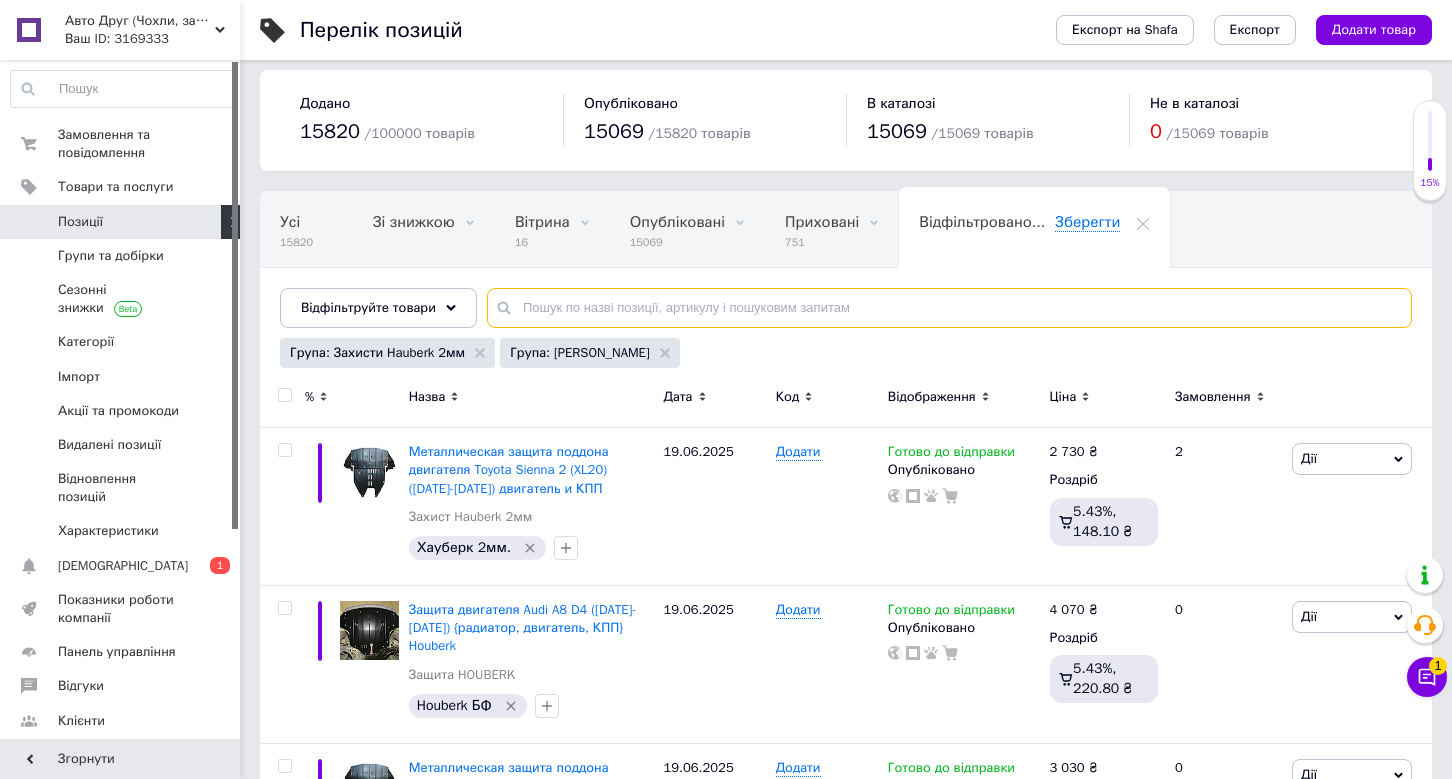 paste on "BYD Yuan UP (2024-)" 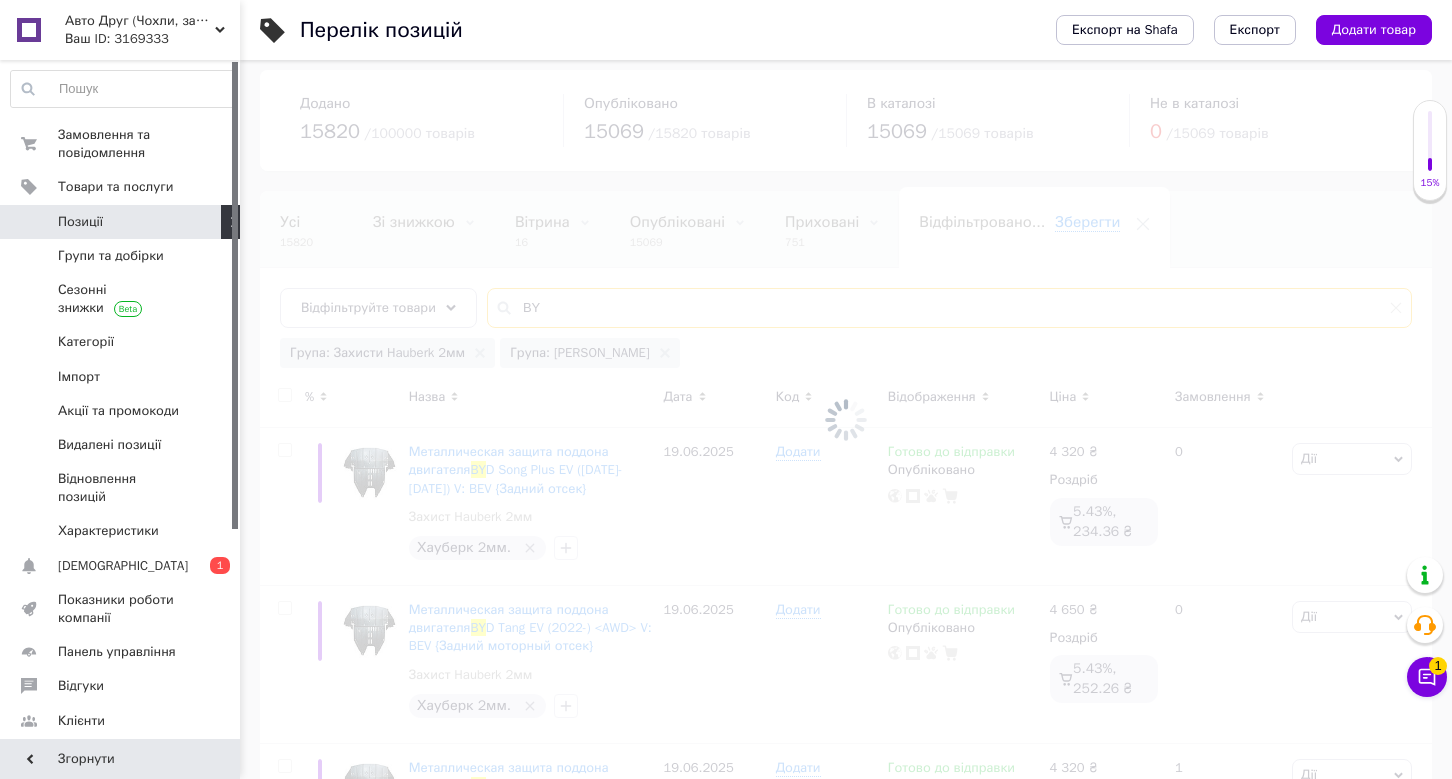 type on "B" 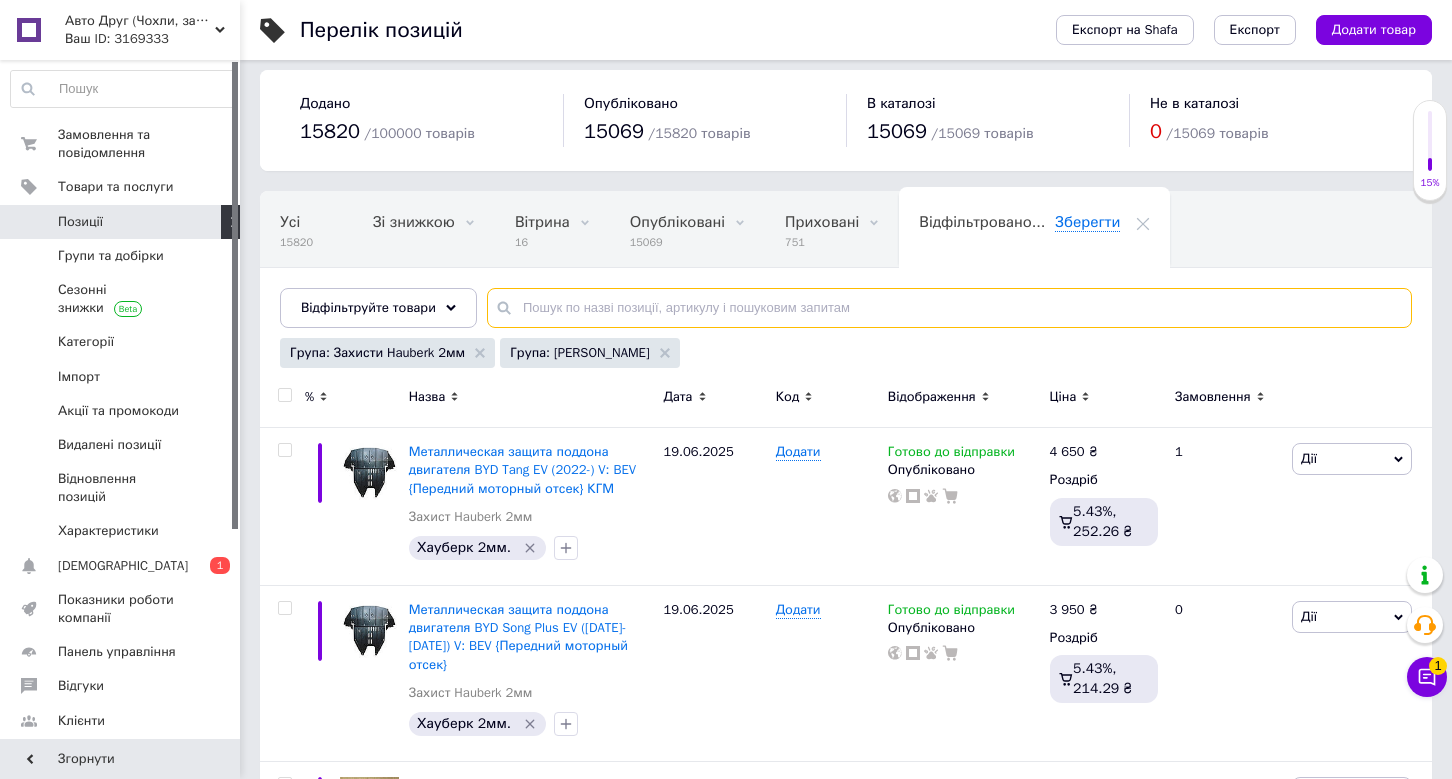 paste on "ord Kuga 3 (2019+)" 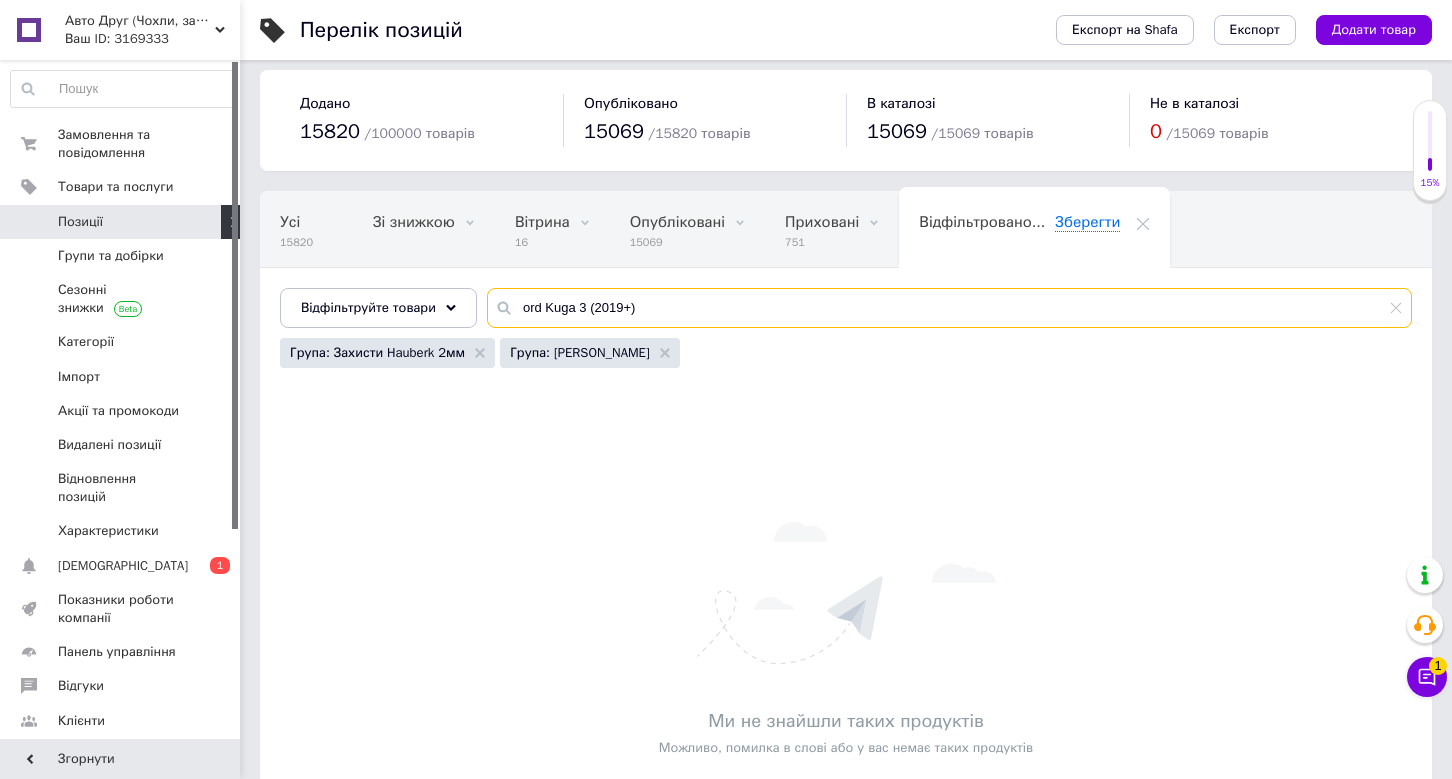 click on "ord Kuga 3 (2019+)" at bounding box center [949, 308] 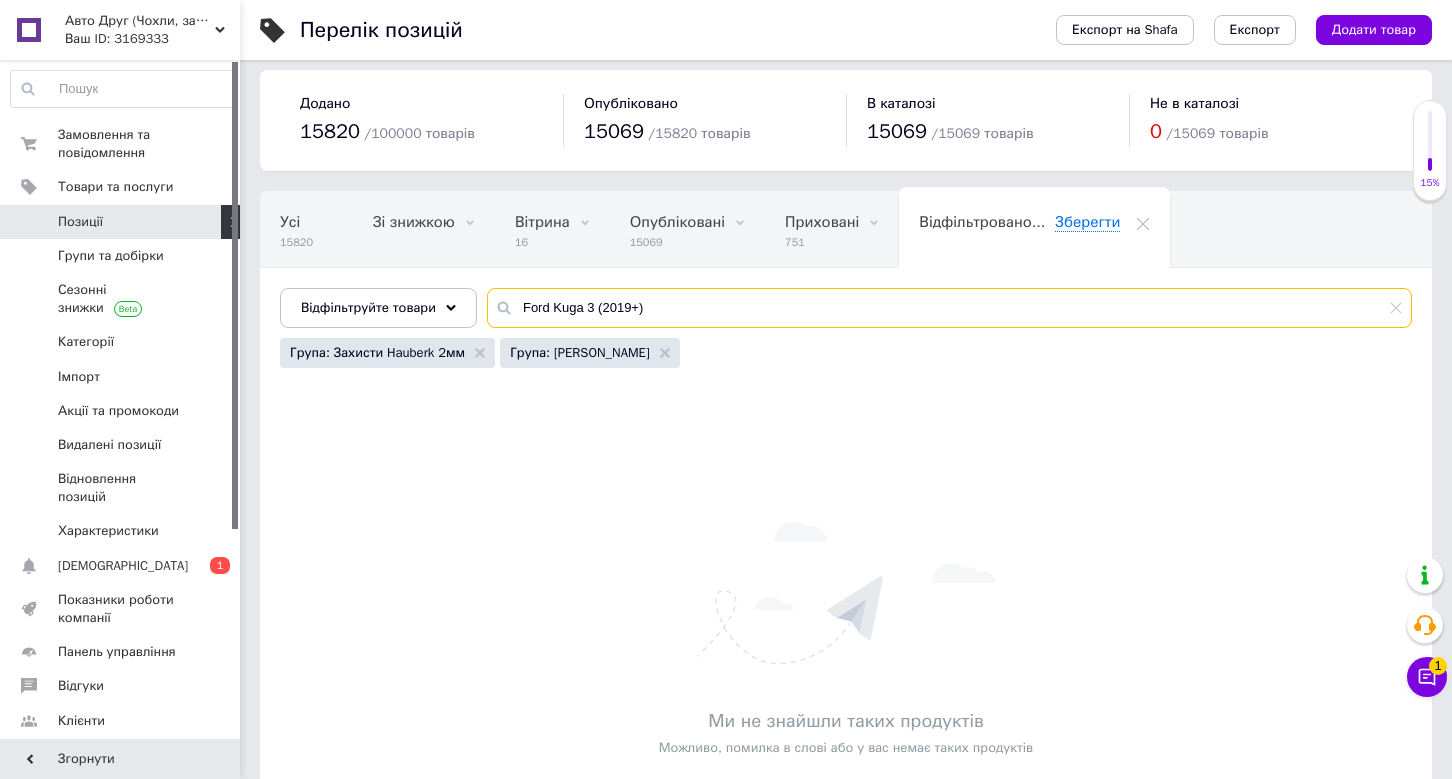 click on "Ford Kuga 3 (2019+)" at bounding box center [949, 308] 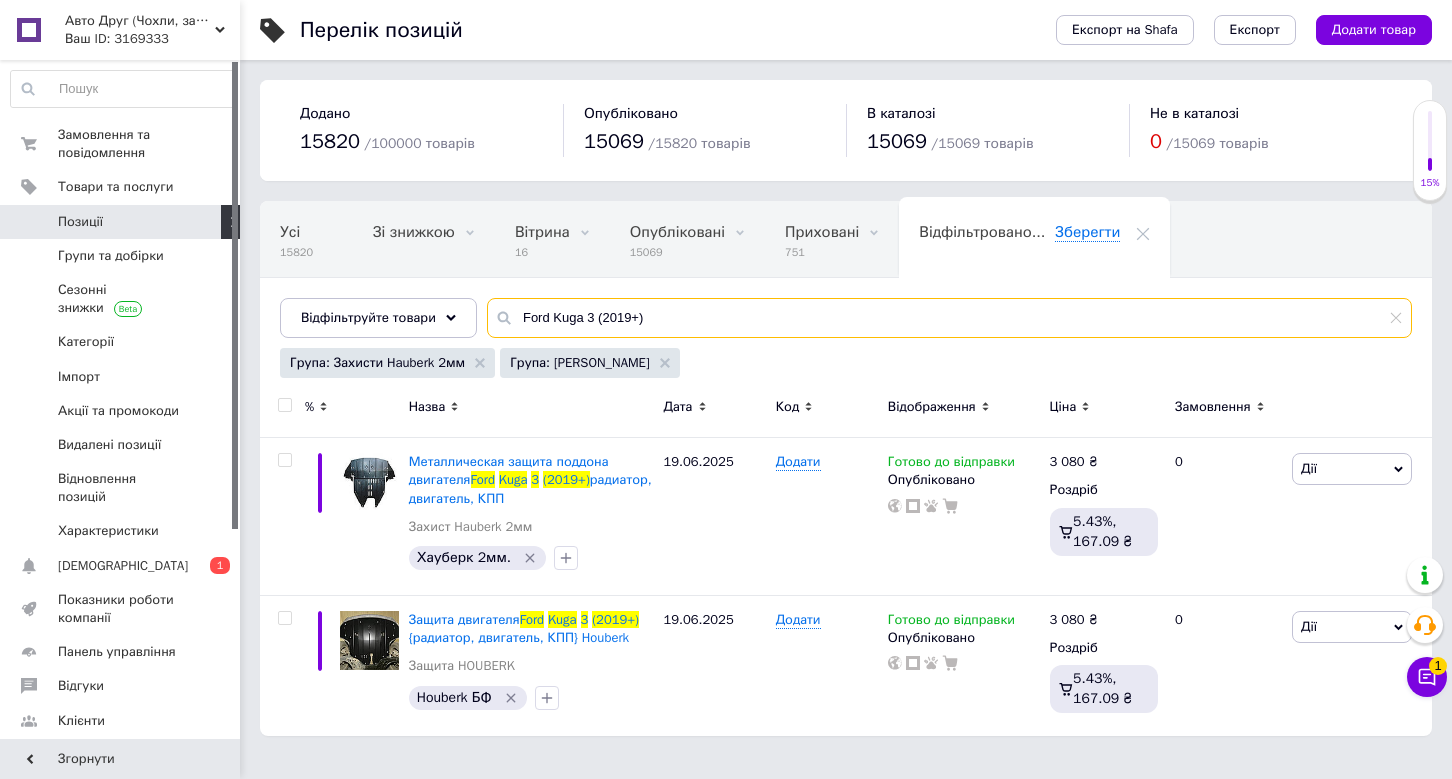 scroll, scrollTop: 0, scrollLeft: 0, axis: both 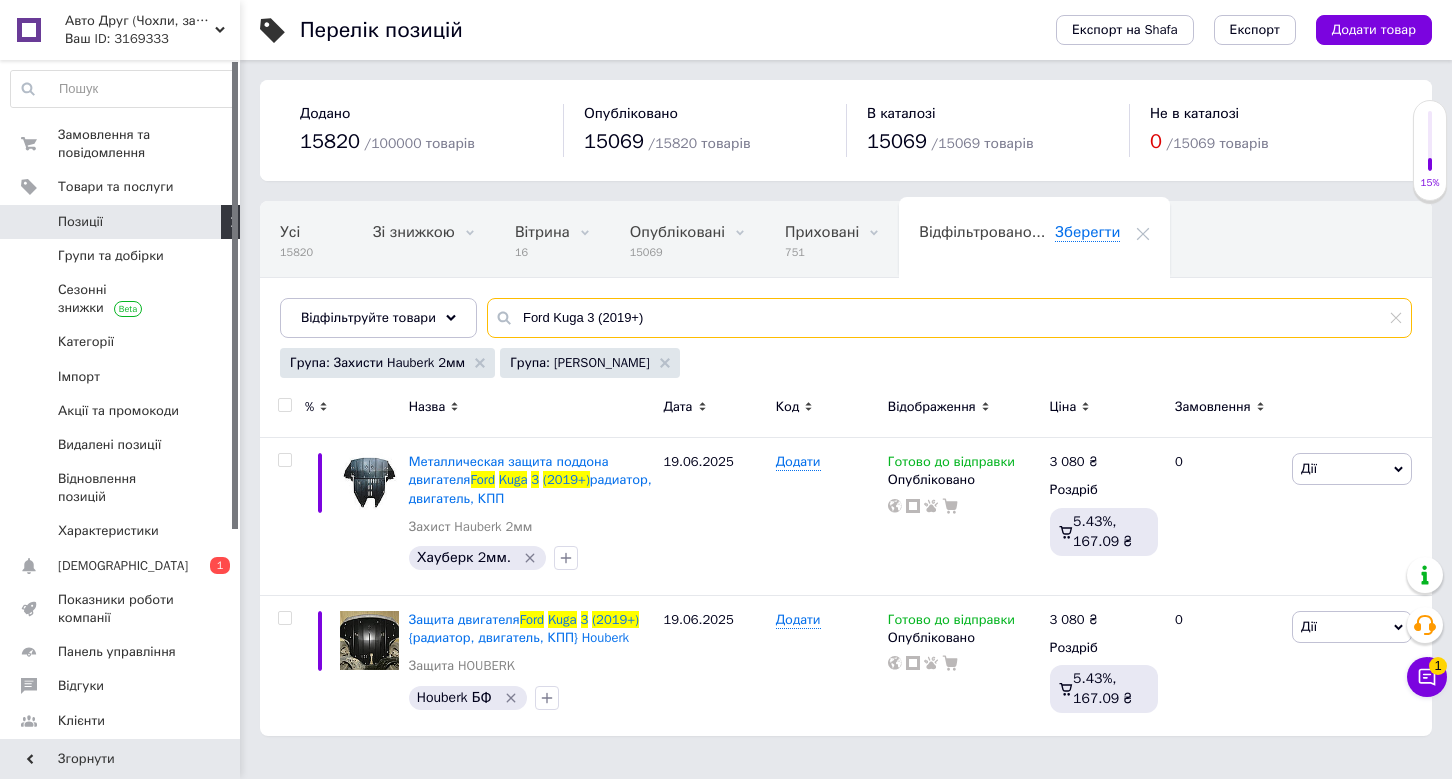 click on "Ford Kuga 3 (2019+)" at bounding box center (949, 318) 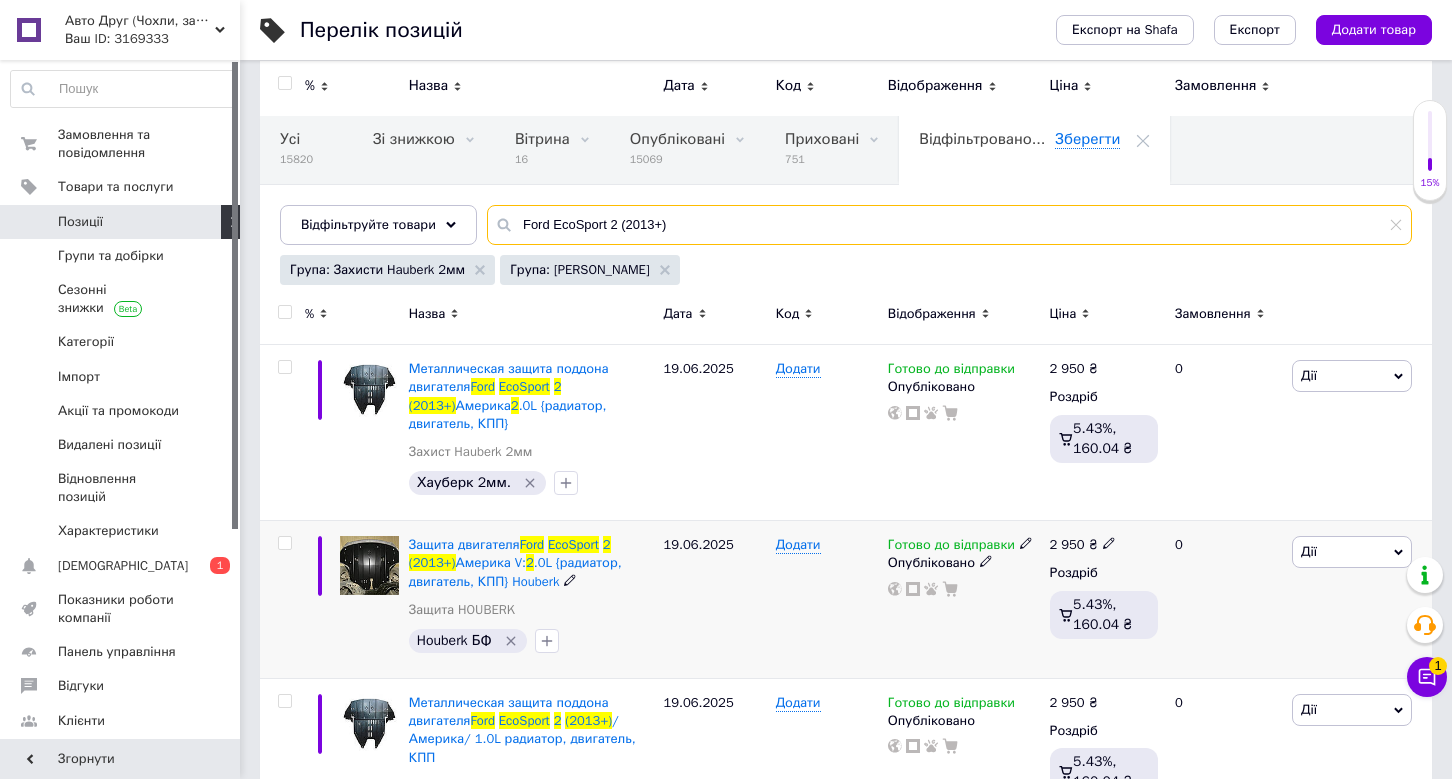 scroll, scrollTop: 89, scrollLeft: 0, axis: vertical 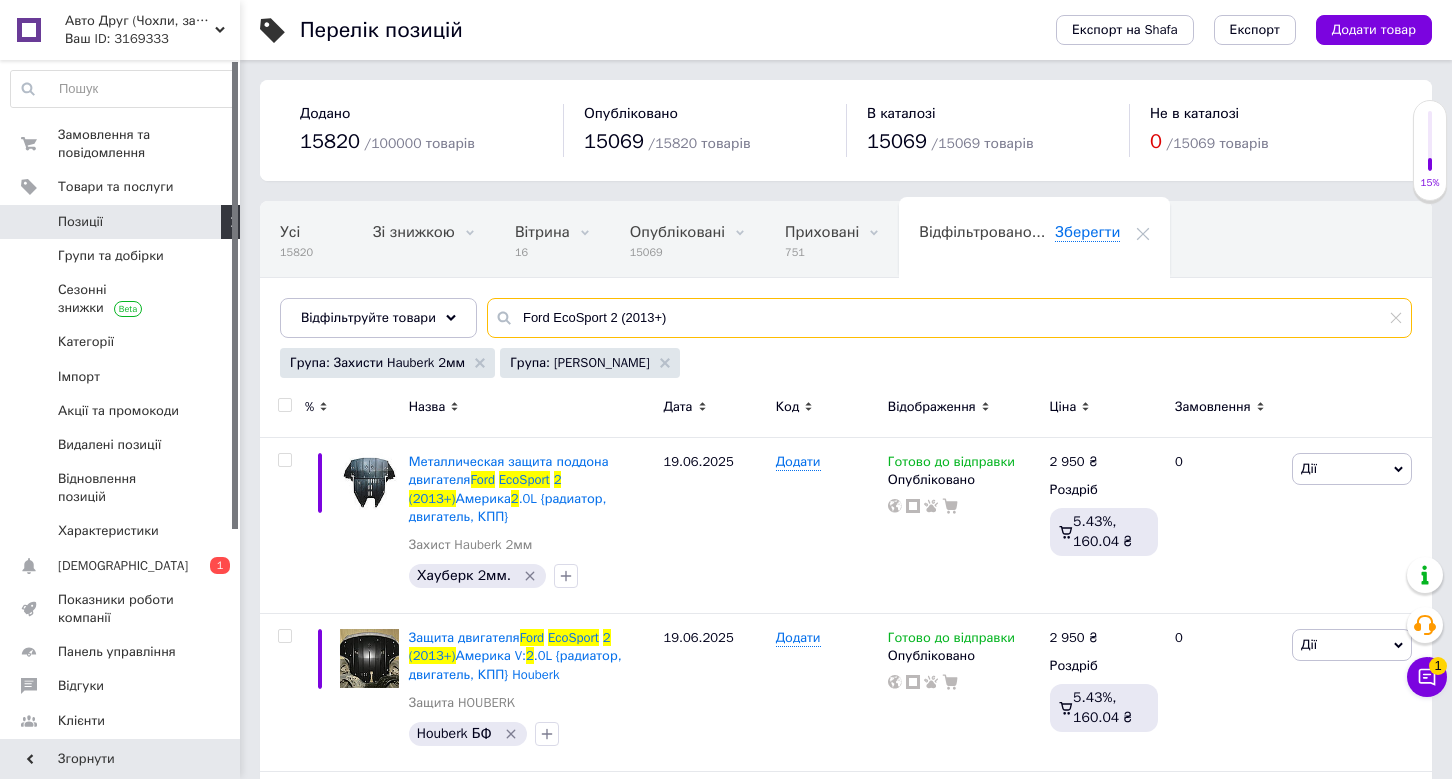 click on "Ford EcoSport 2 (2013+)" at bounding box center (949, 318) 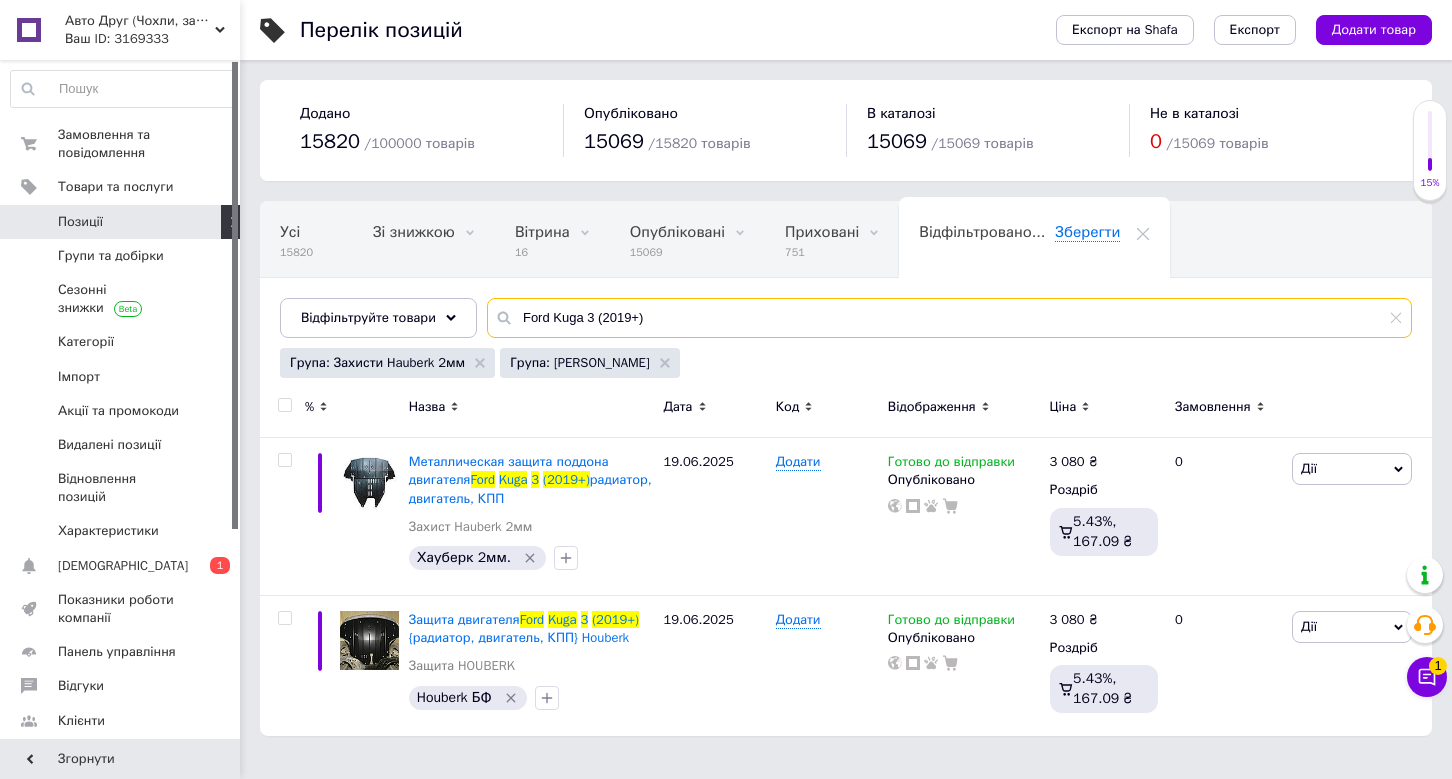 scroll, scrollTop: 0, scrollLeft: 0, axis: both 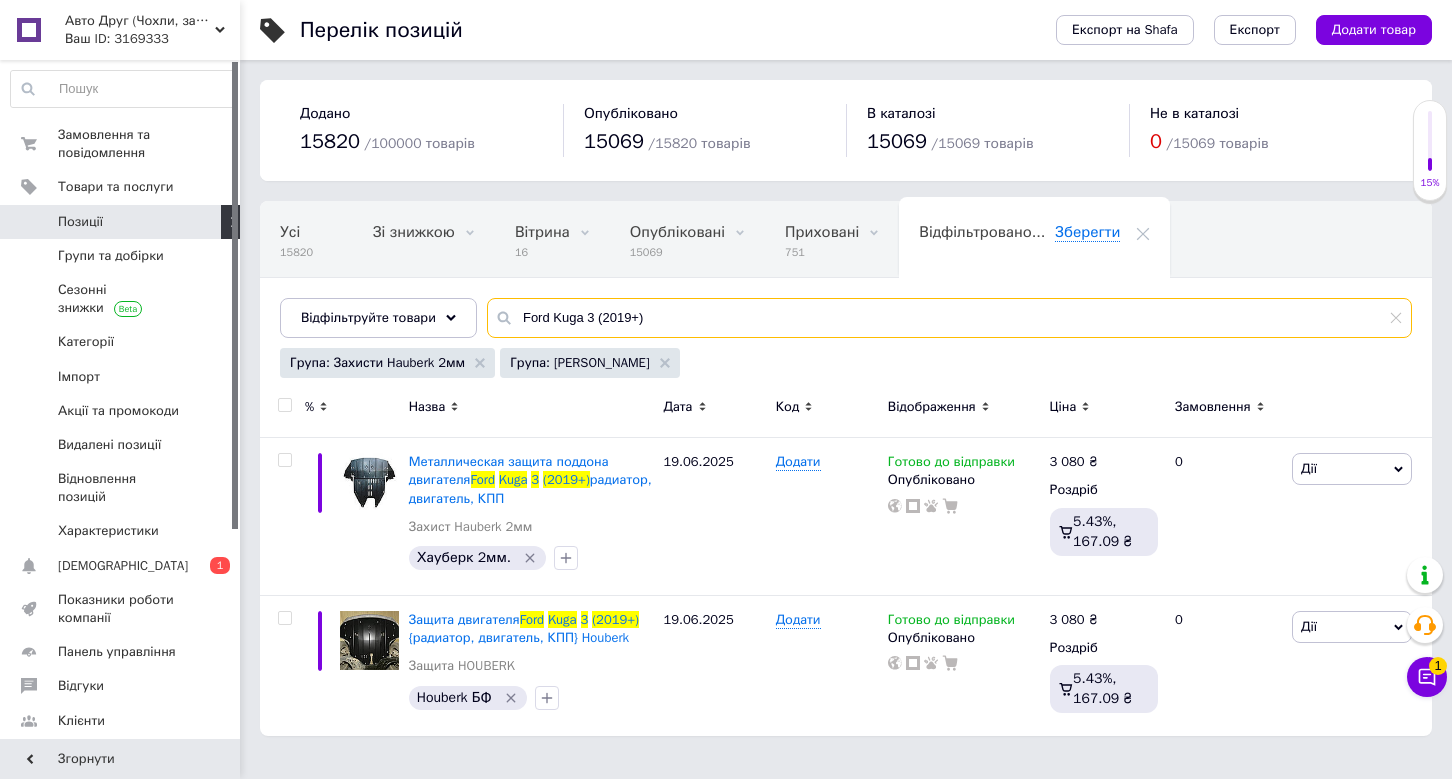click on "Ford Kuga 3 (2019+)" at bounding box center (949, 318) 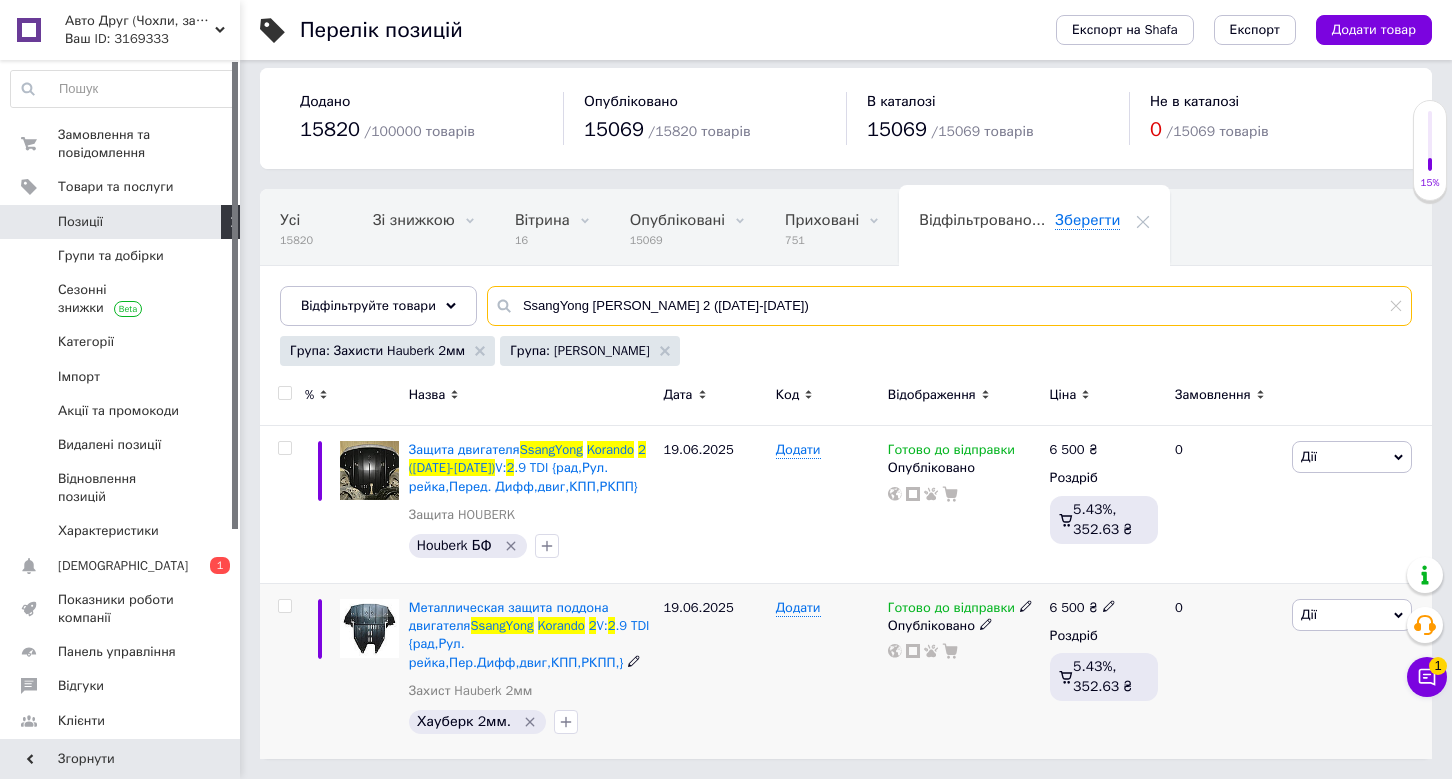 scroll, scrollTop: 10, scrollLeft: 0, axis: vertical 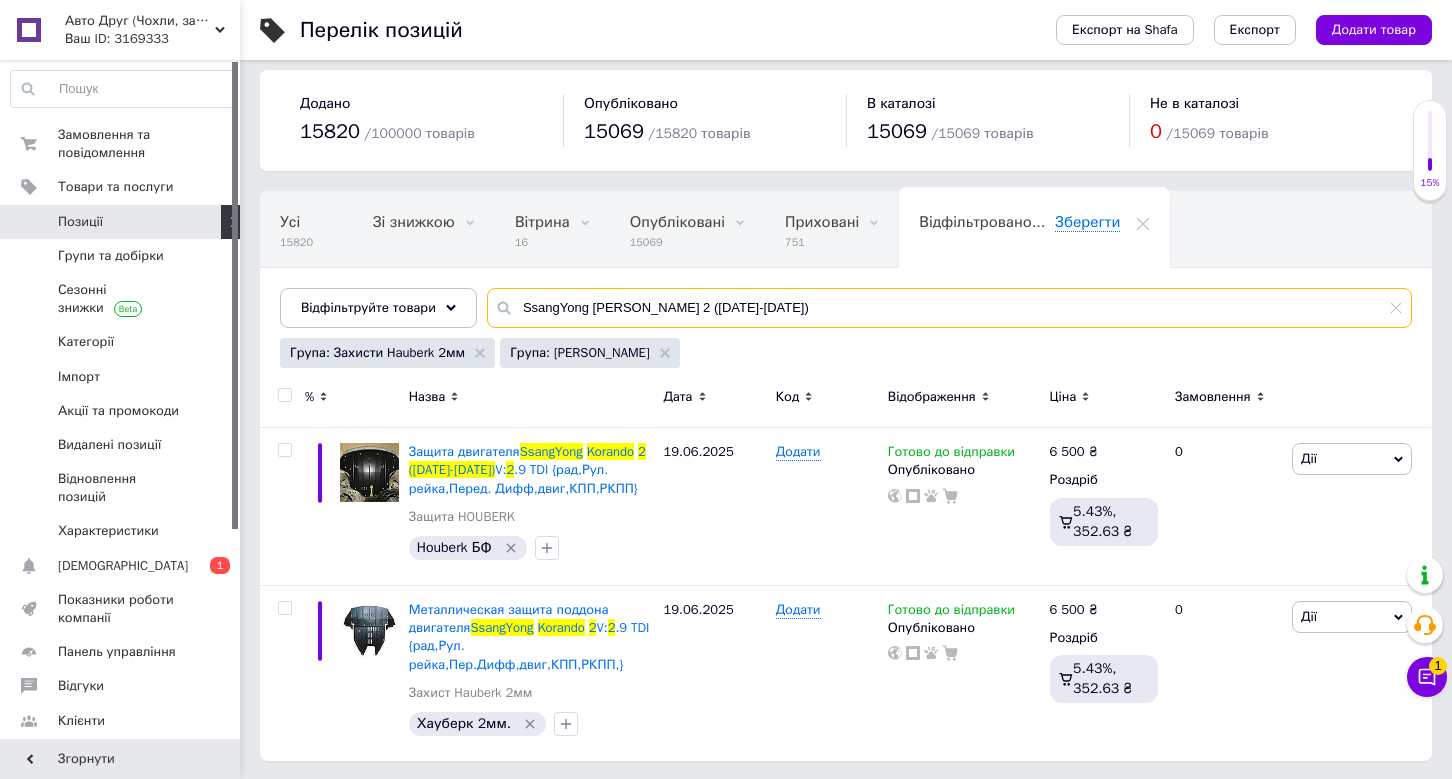 click on "SsangYong Korando 2 (1997-2006)" at bounding box center (949, 308) 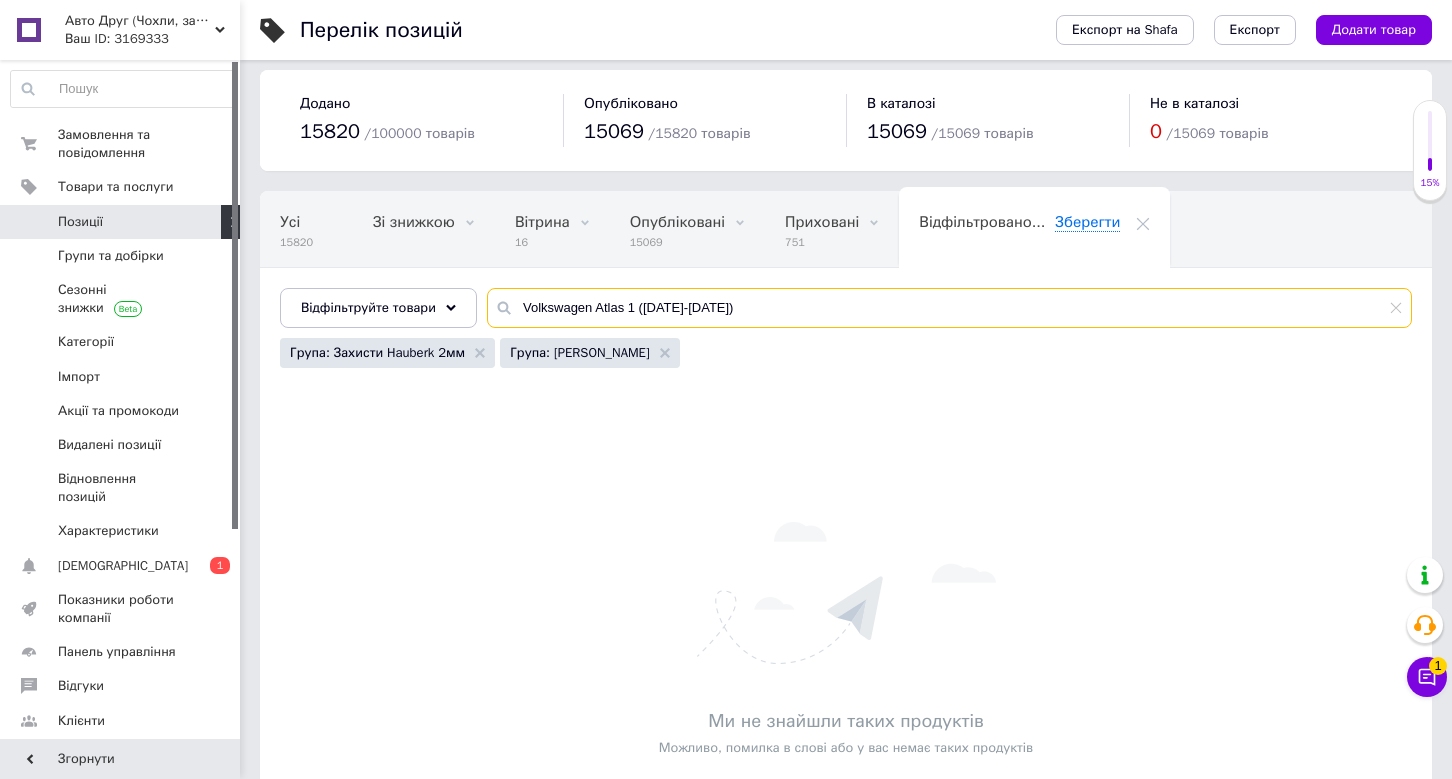 click on "Volkswagen Atlas 1 ([DATE]-[DATE])" at bounding box center [949, 308] 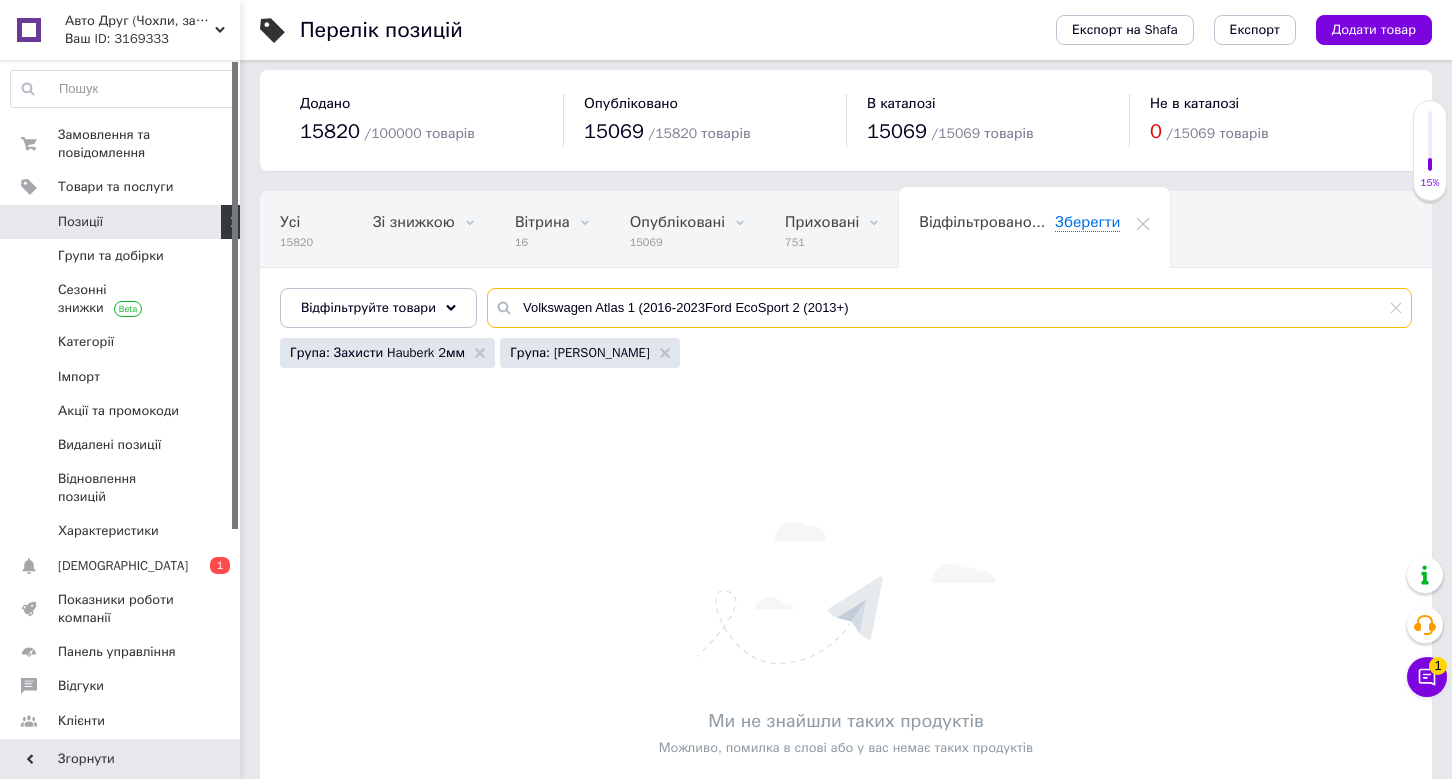 click on "Volkswagen Atlas 1 (2016-2023Ford EcoSport 2 (2013+)" at bounding box center (949, 308) 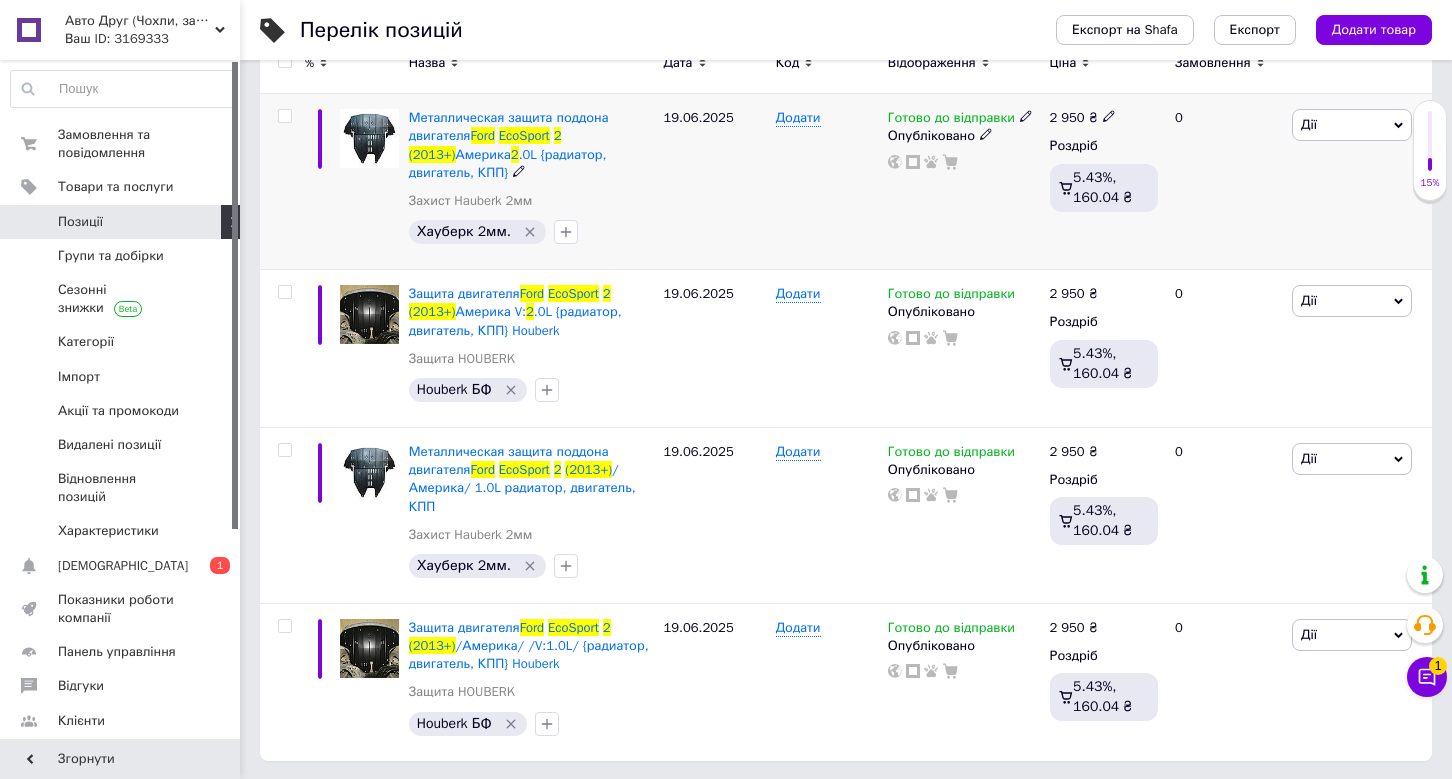 scroll, scrollTop: 342, scrollLeft: 0, axis: vertical 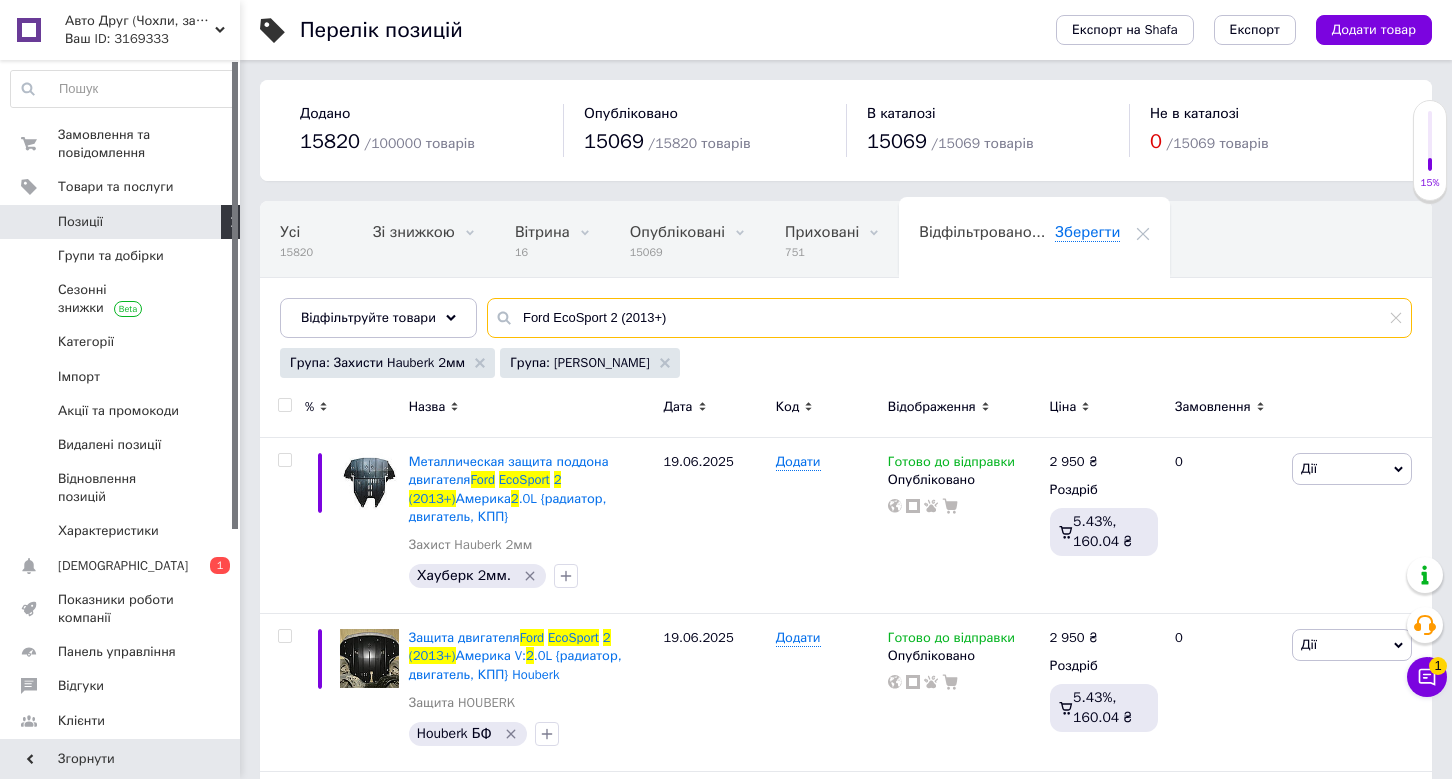 click on "Ford EcoSport 2 (2013+)" at bounding box center [949, 318] 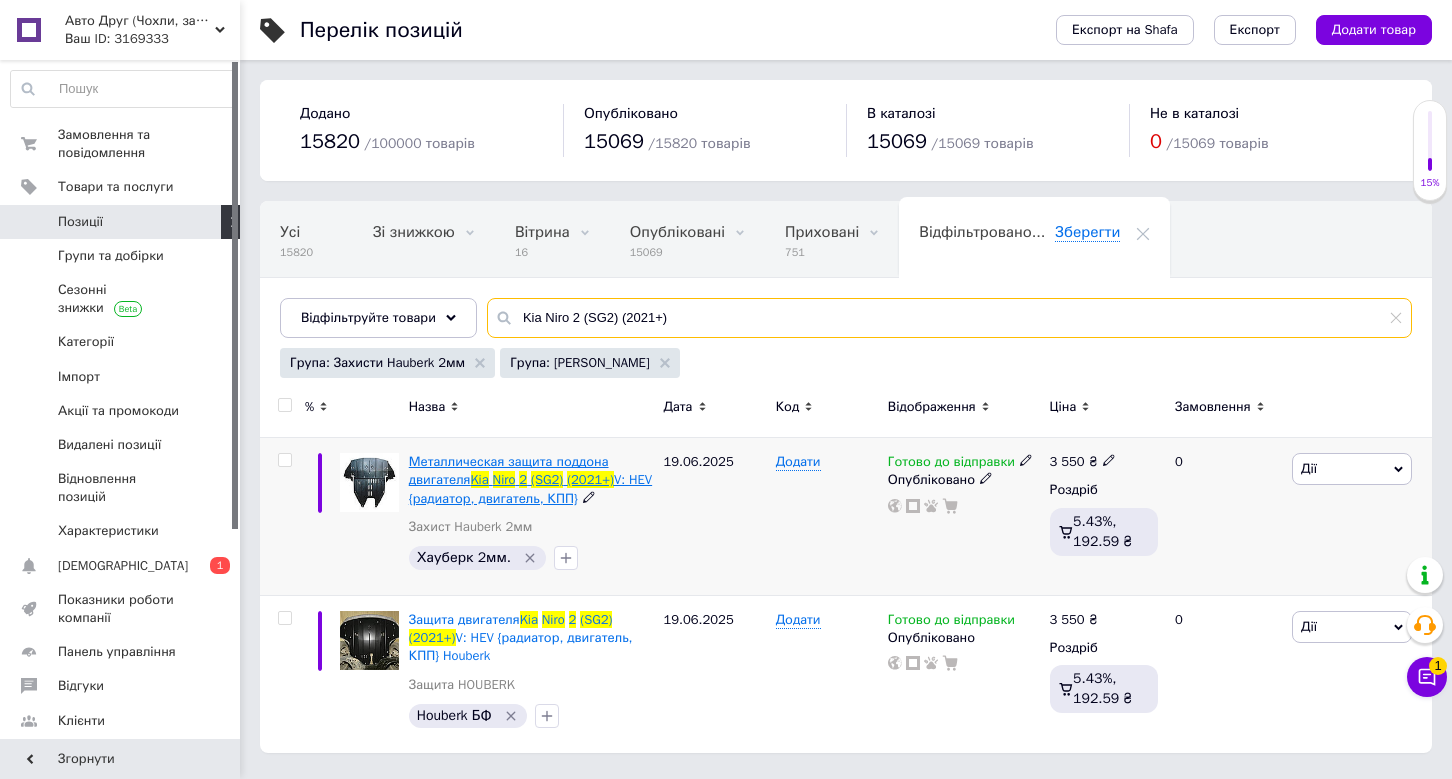 scroll, scrollTop: 0, scrollLeft: 0, axis: both 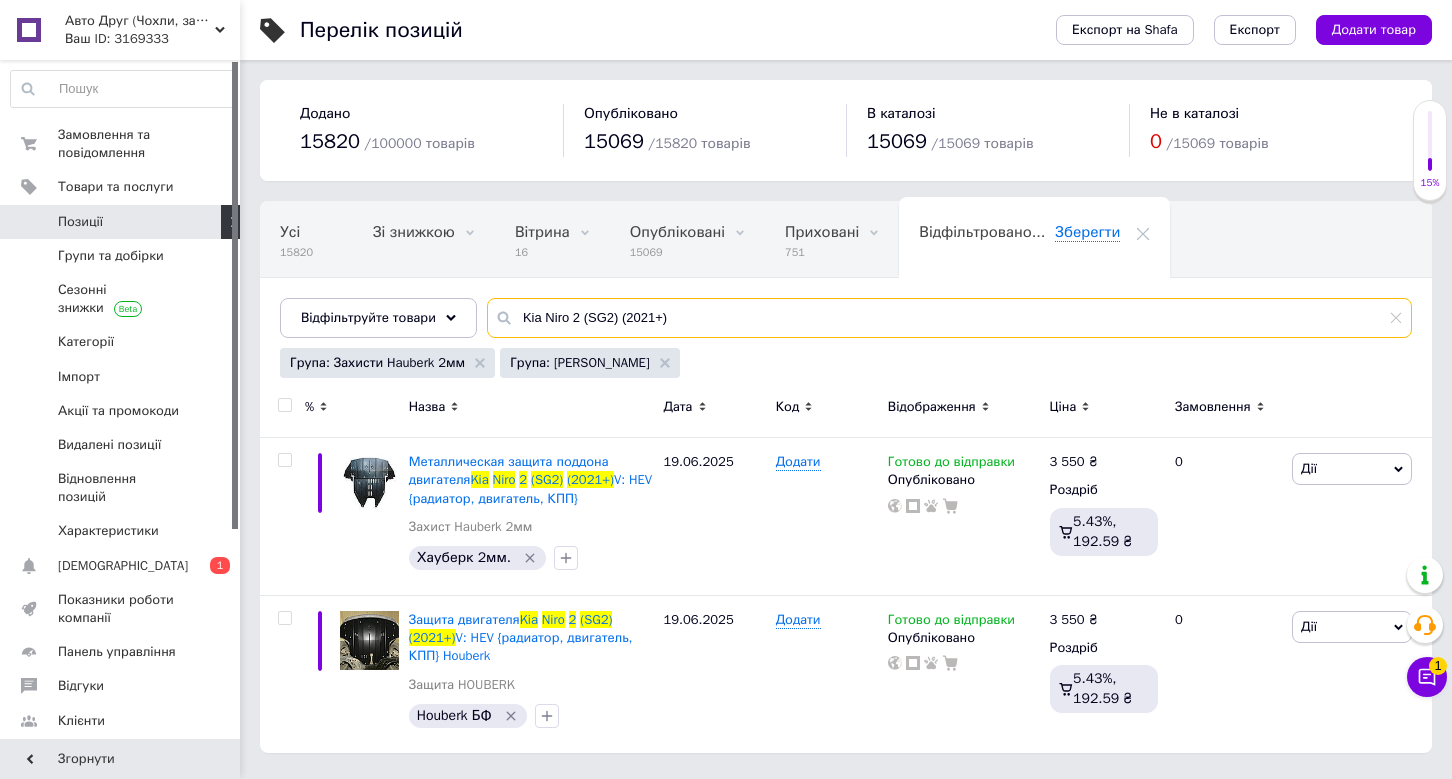 click on "Kia Niro 2 (SG2) (2021+)" at bounding box center [949, 318] 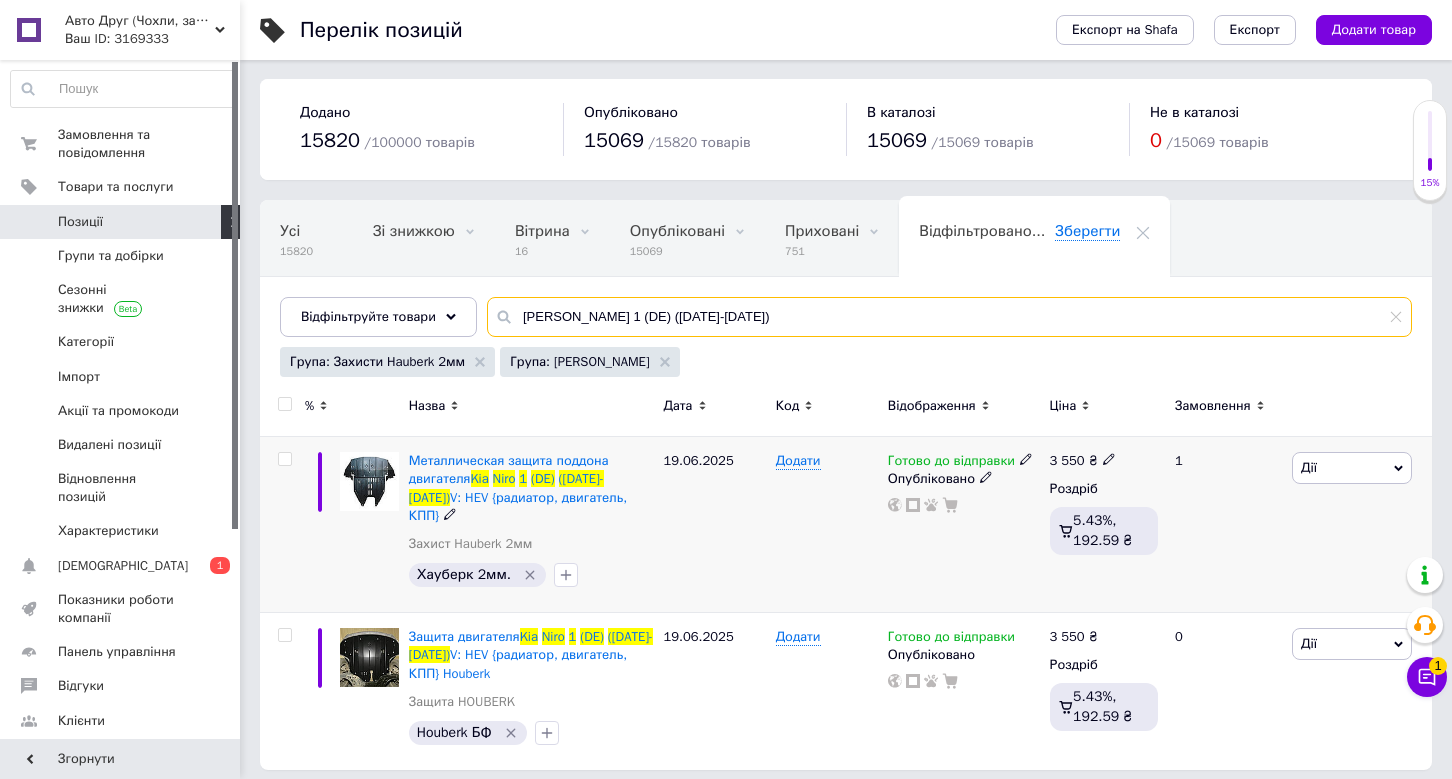scroll, scrollTop: 0, scrollLeft: 0, axis: both 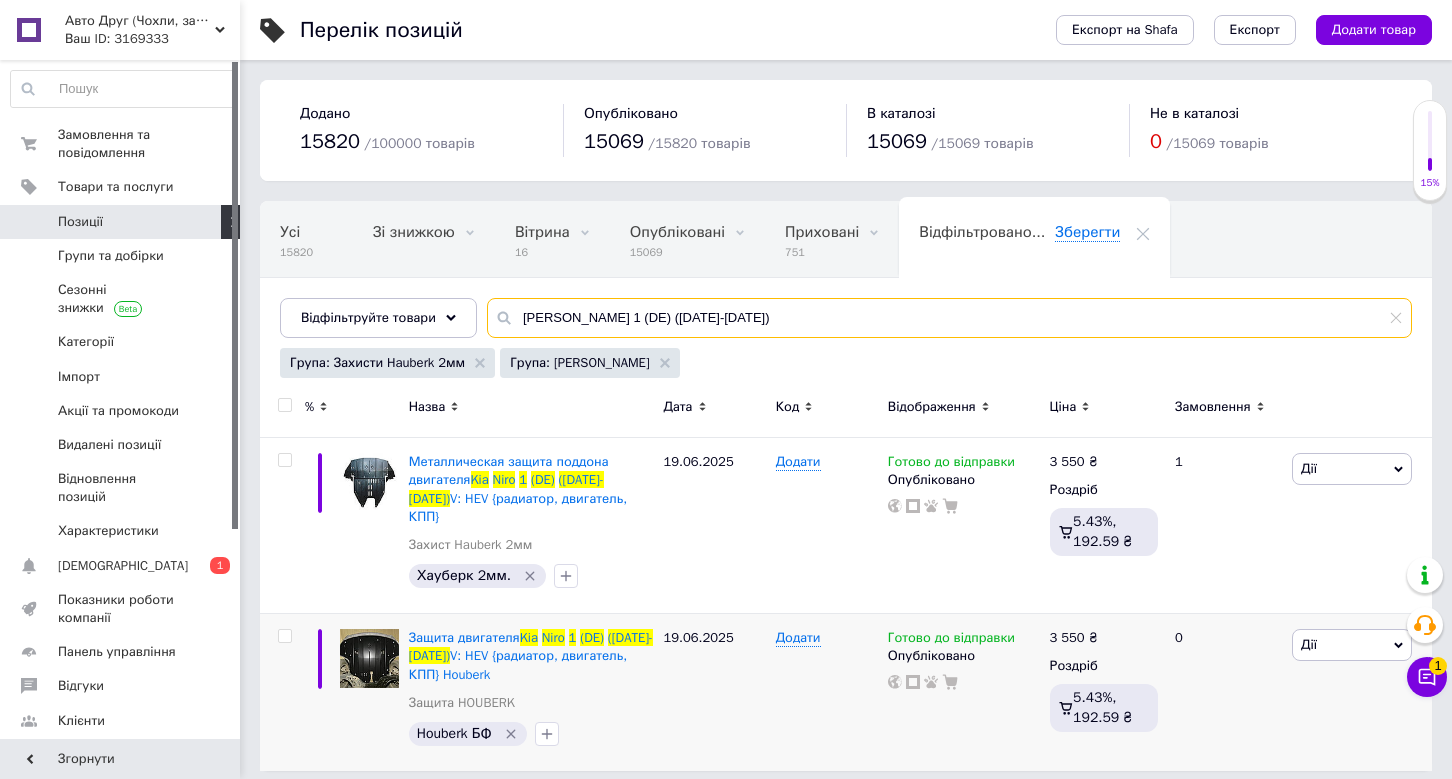 click on "Kia Niro 1 (DE) (2016-2021)" at bounding box center [949, 318] 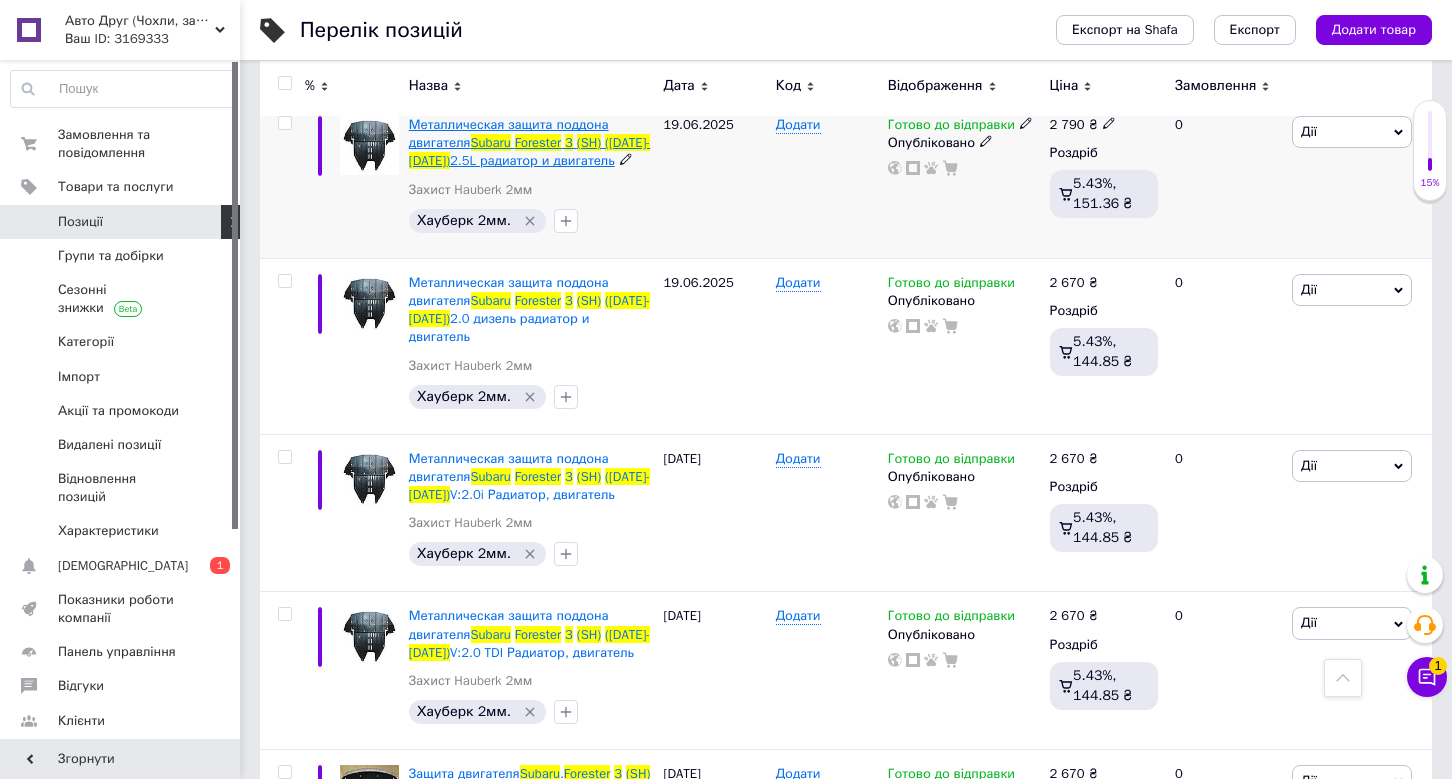 scroll, scrollTop: 496, scrollLeft: 0, axis: vertical 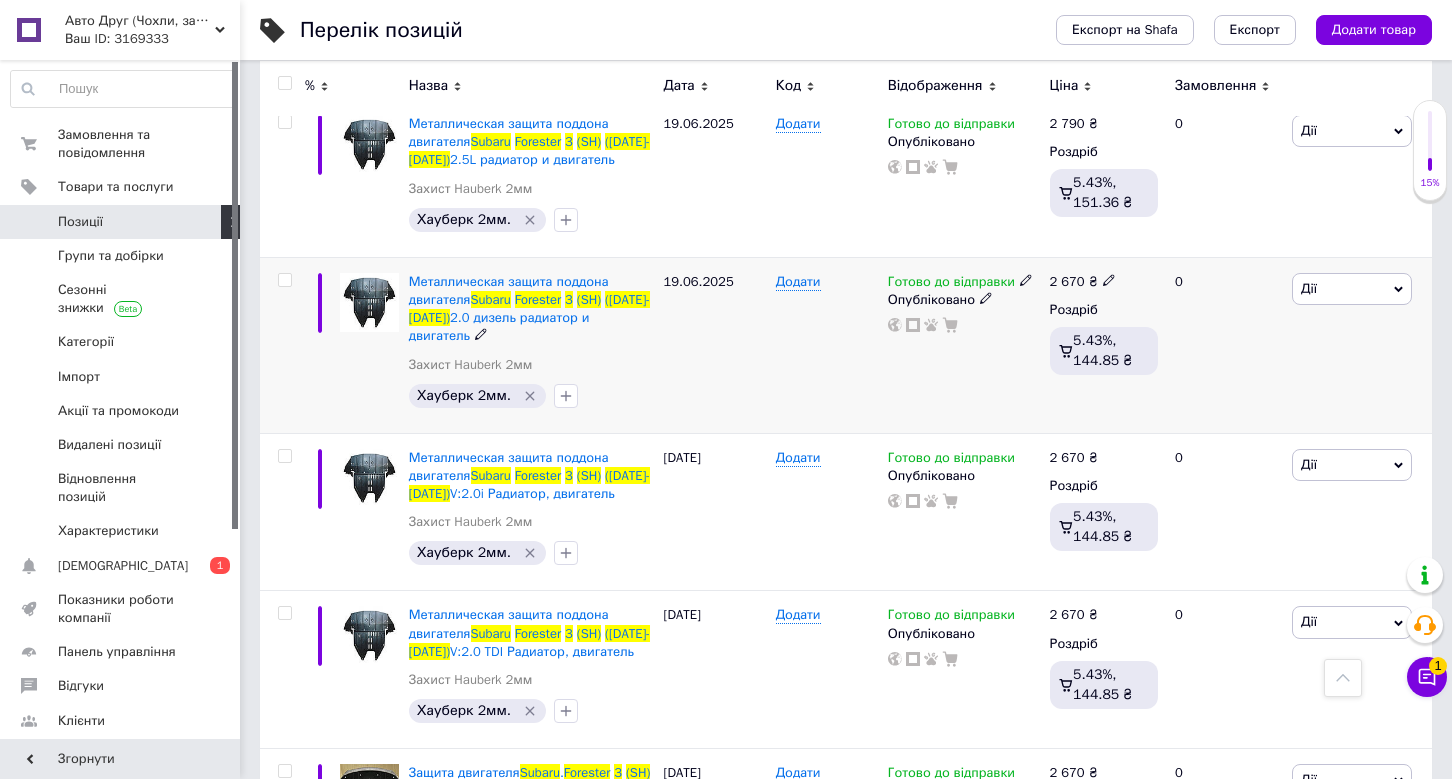 click on "Дії" at bounding box center (1352, 289) 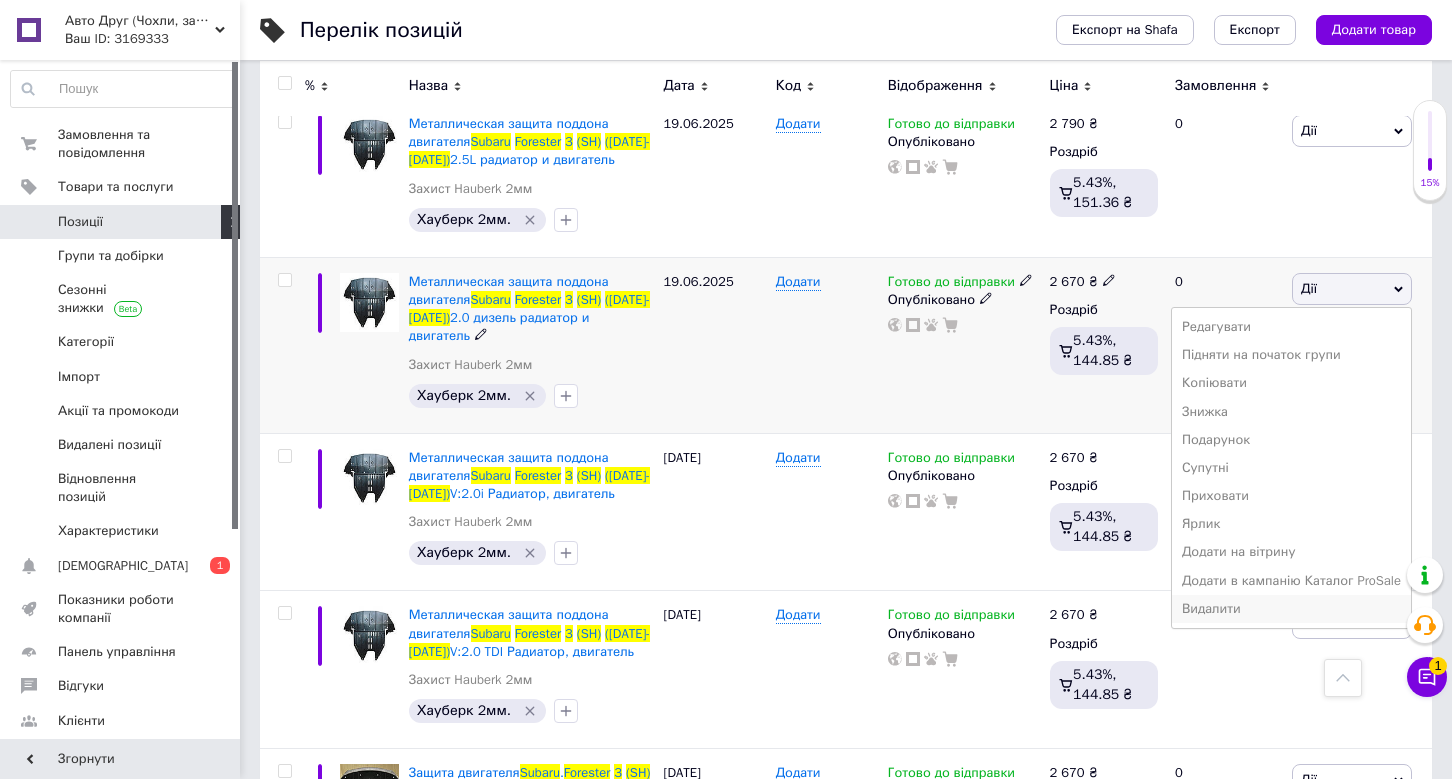 click on "Видалити" at bounding box center (1291, 609) 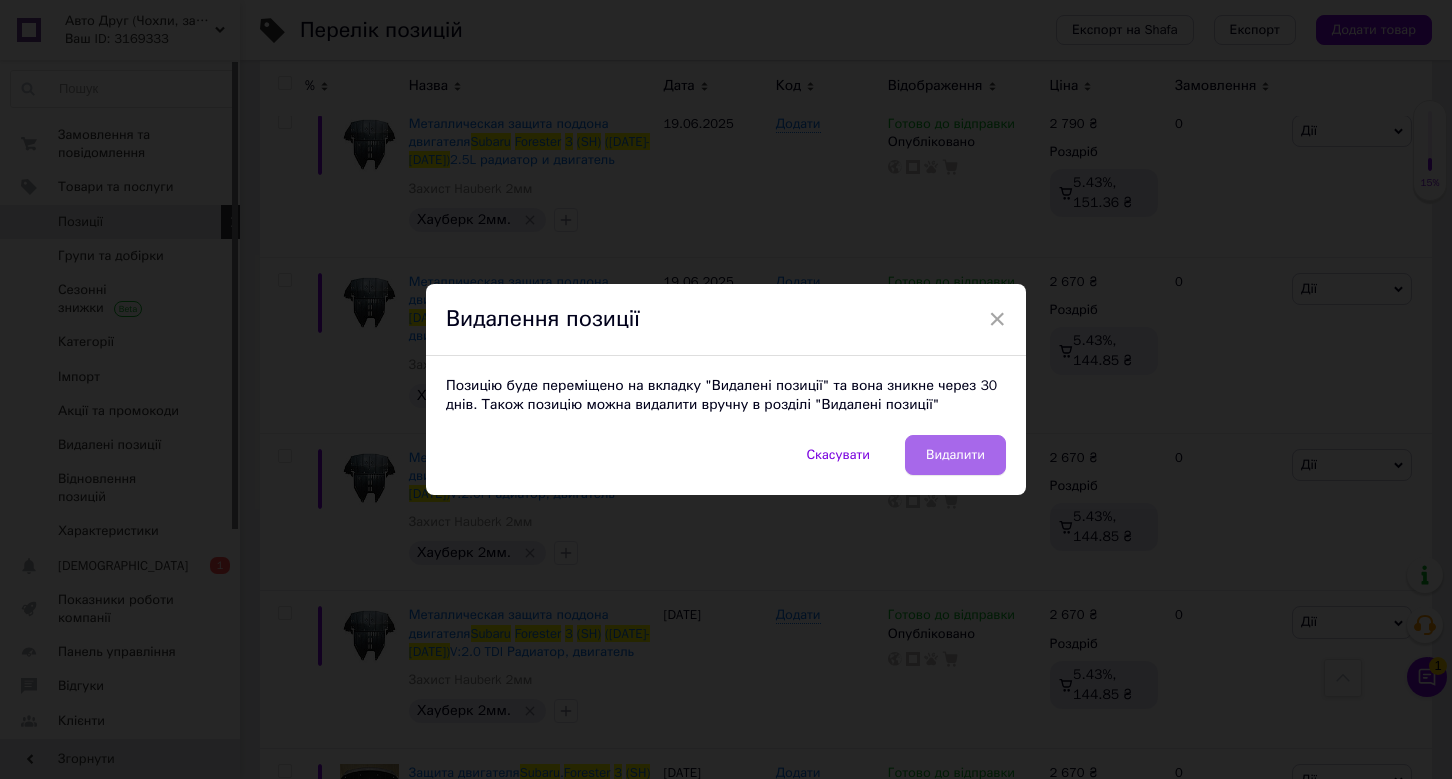 click on "Видалити" at bounding box center [955, 455] 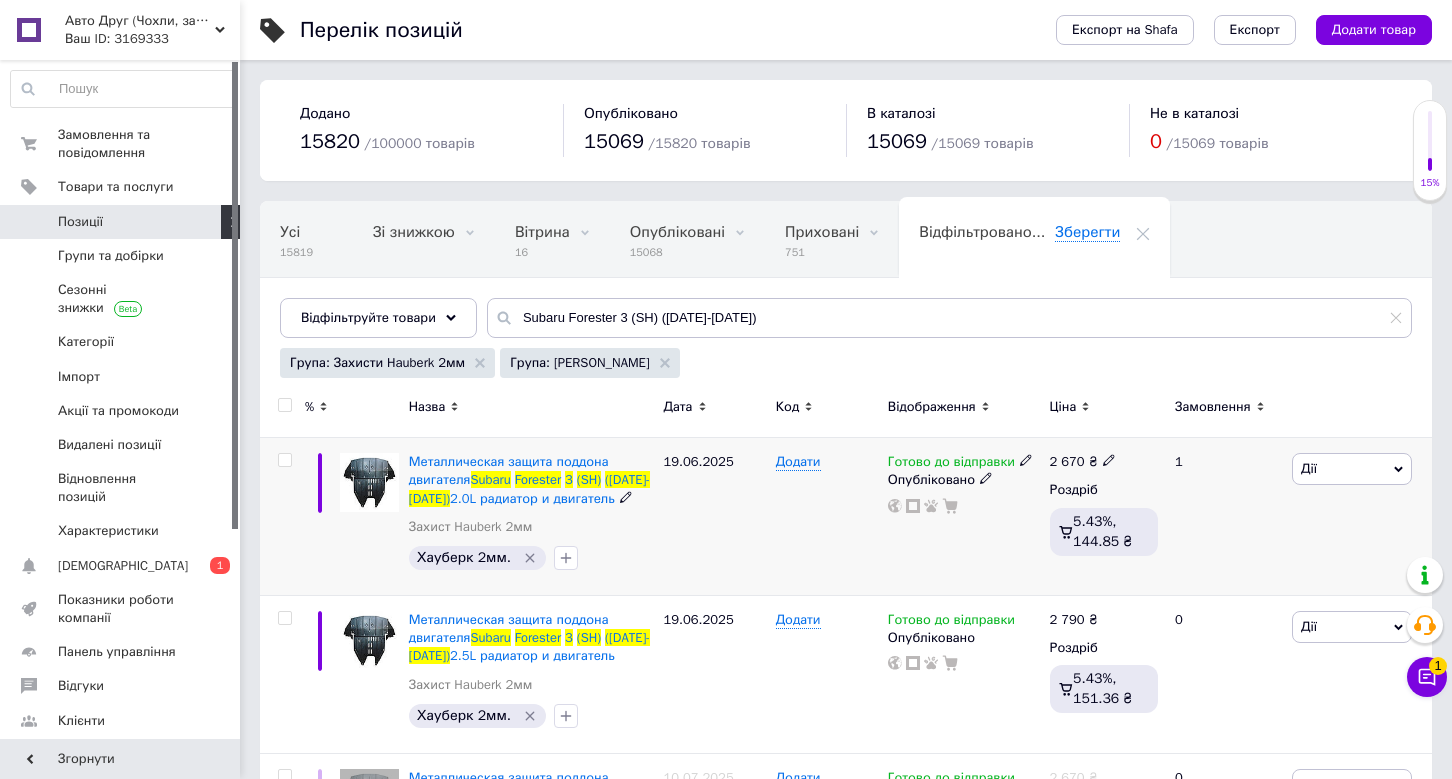 scroll, scrollTop: 0, scrollLeft: 0, axis: both 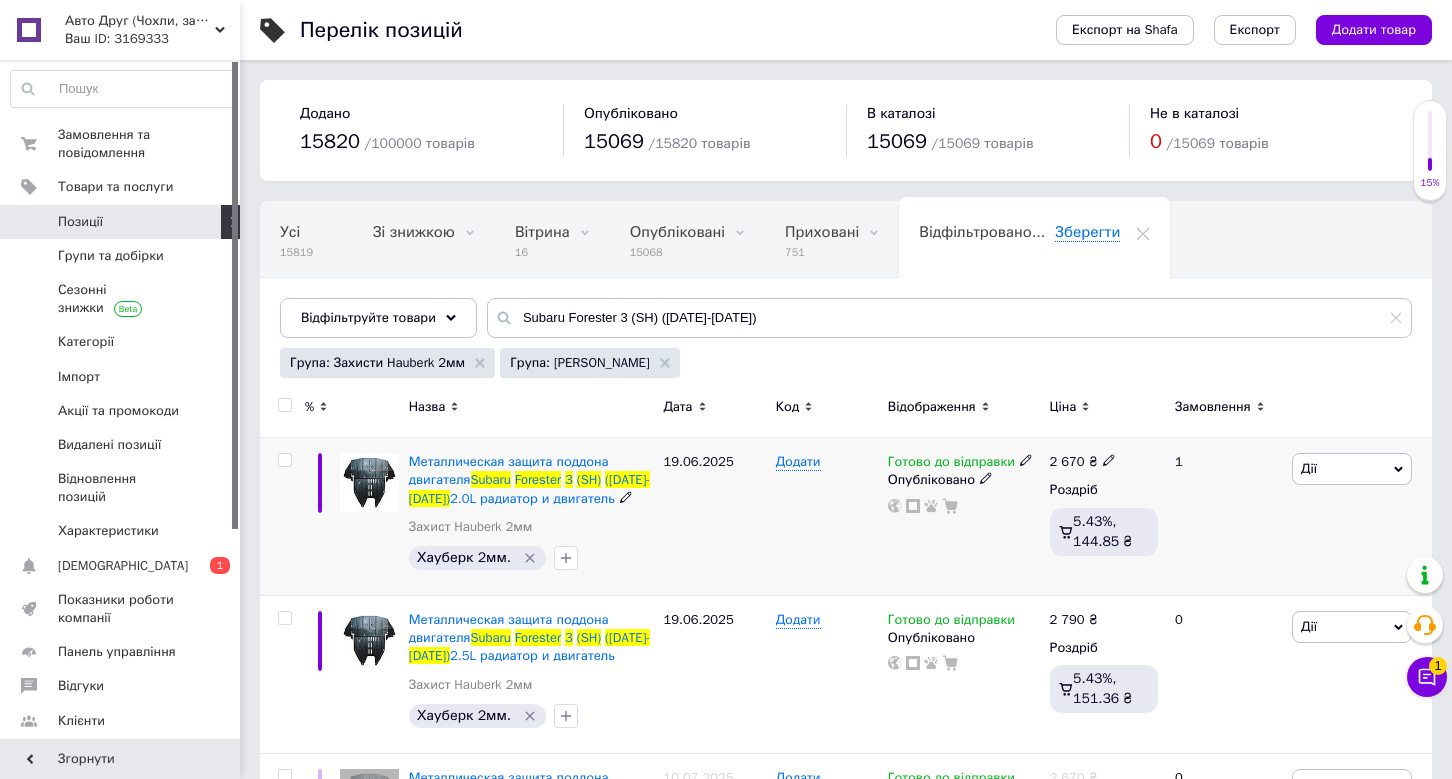 click on "Дії" at bounding box center [1309, 468] 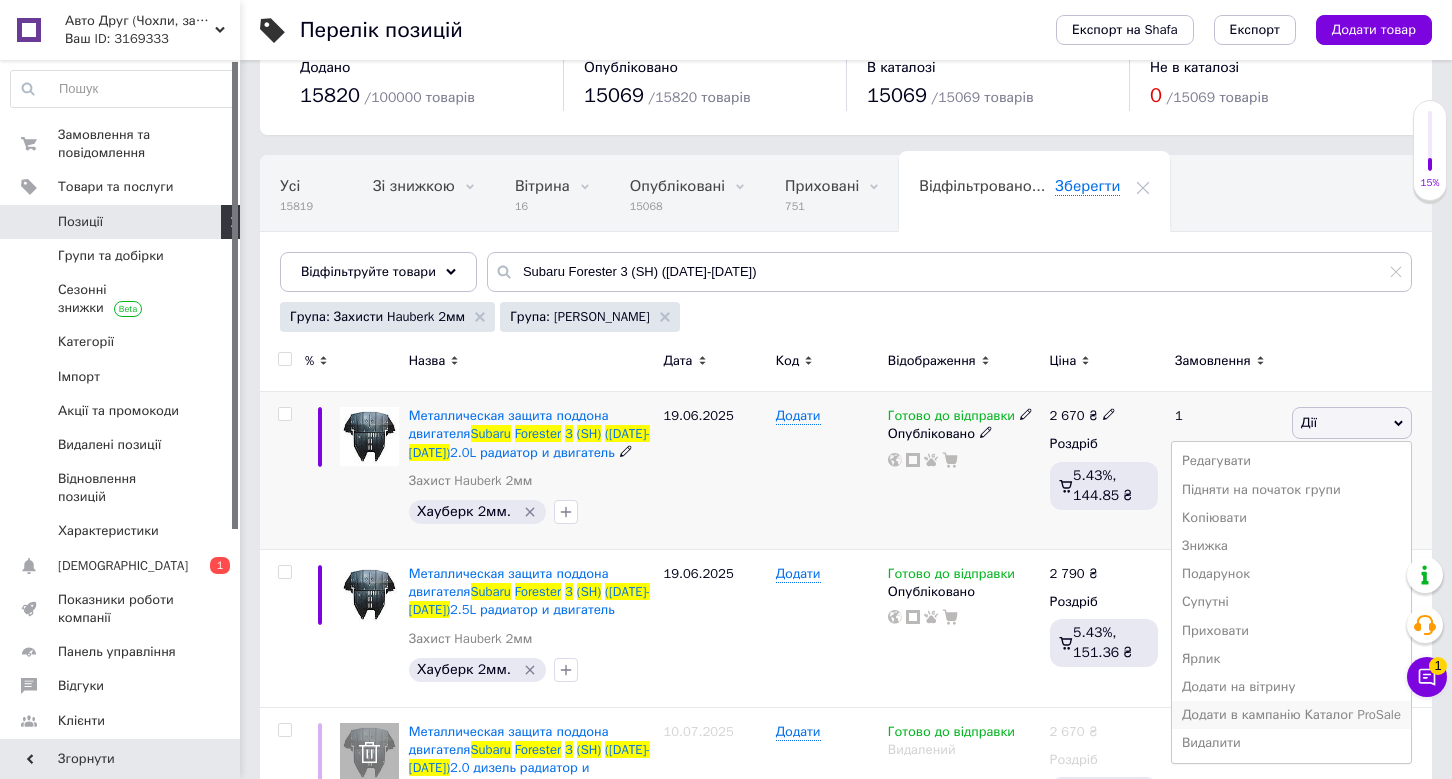 scroll, scrollTop: 77, scrollLeft: 0, axis: vertical 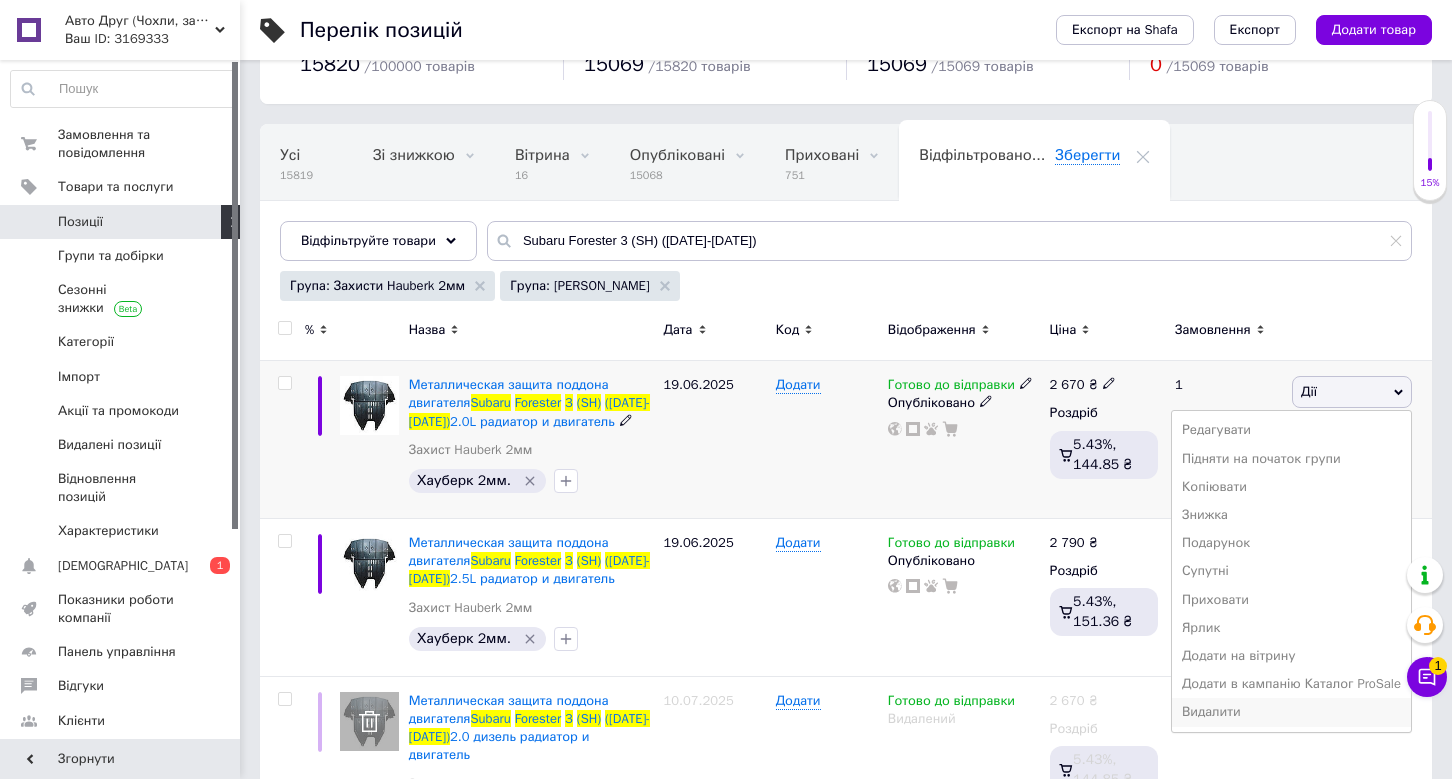 click on "Видалити" at bounding box center (1291, 712) 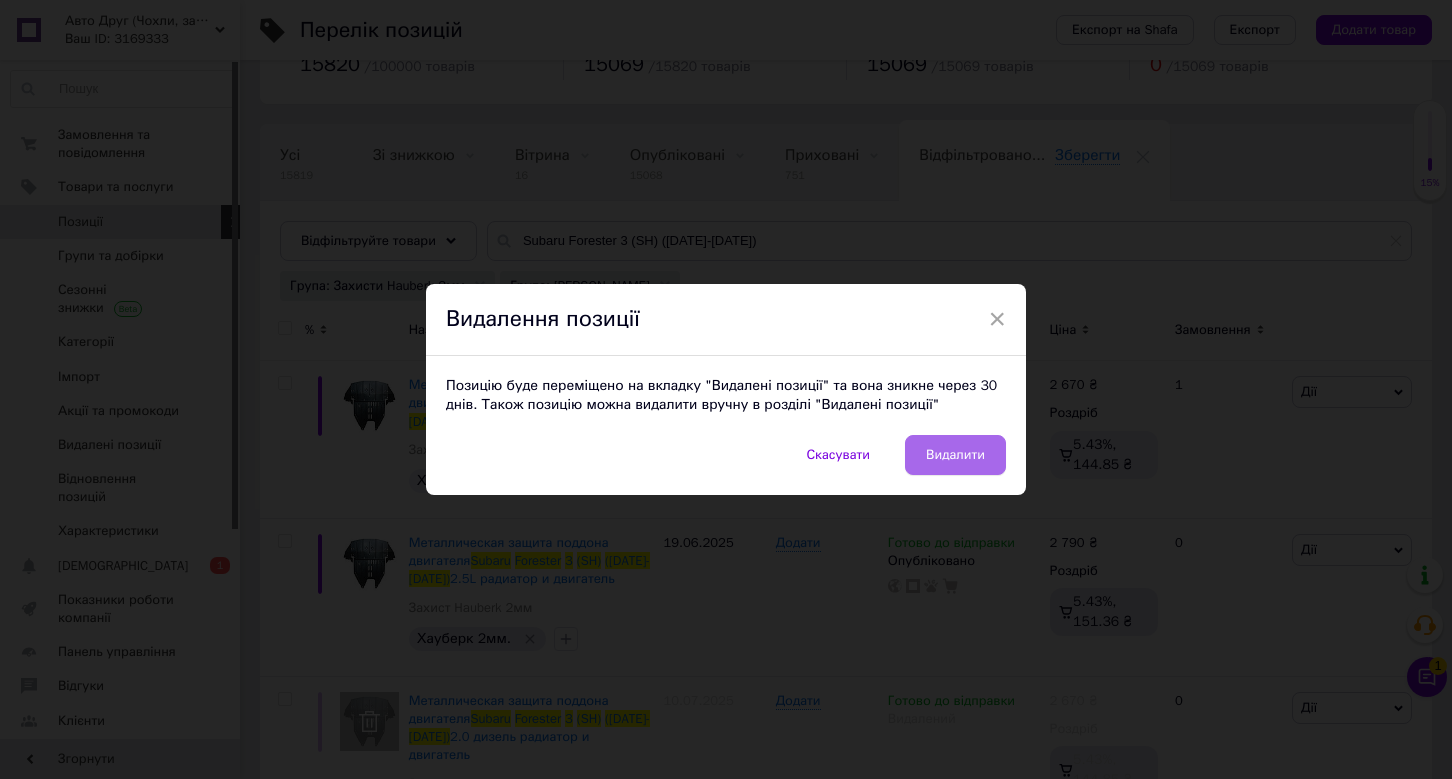 click on "Видалити" at bounding box center [955, 455] 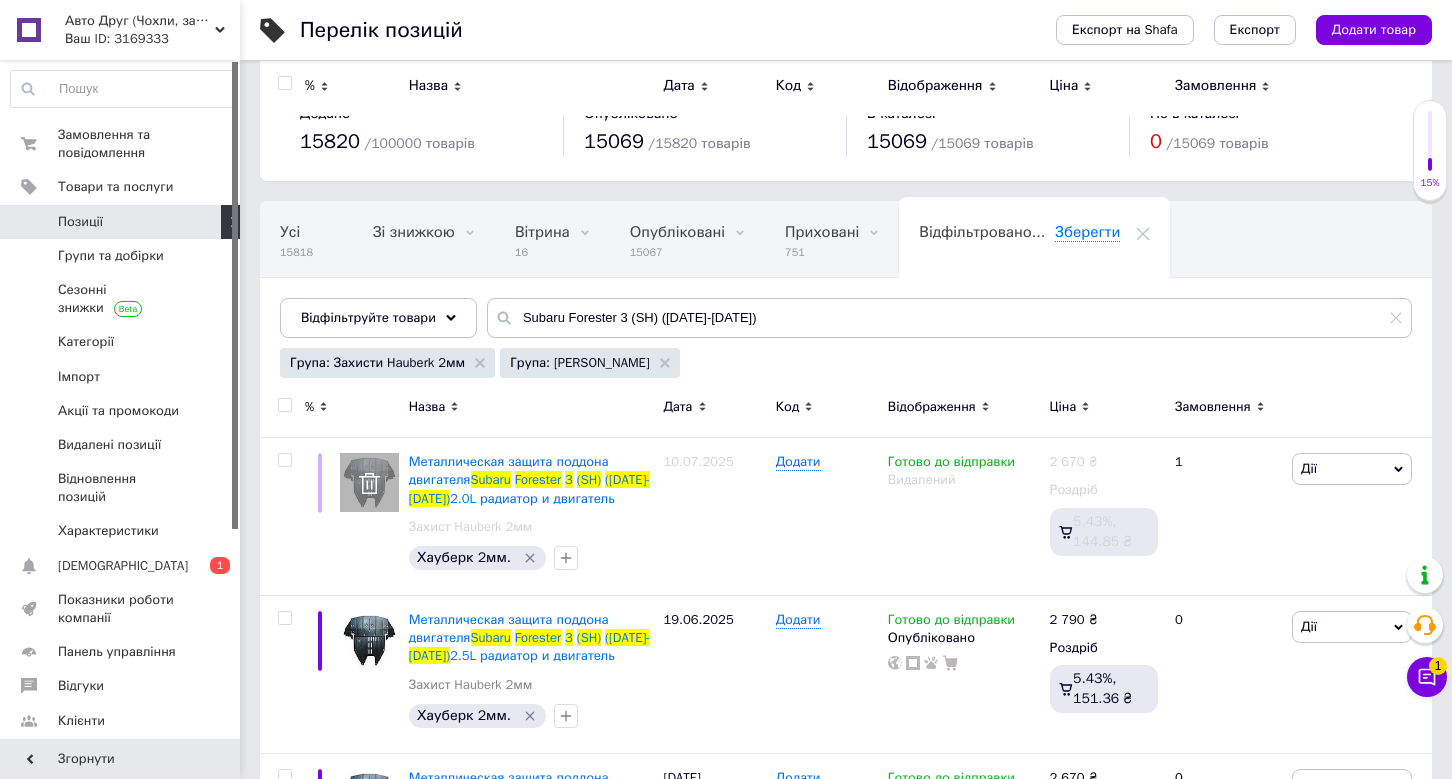 scroll, scrollTop: 0, scrollLeft: 0, axis: both 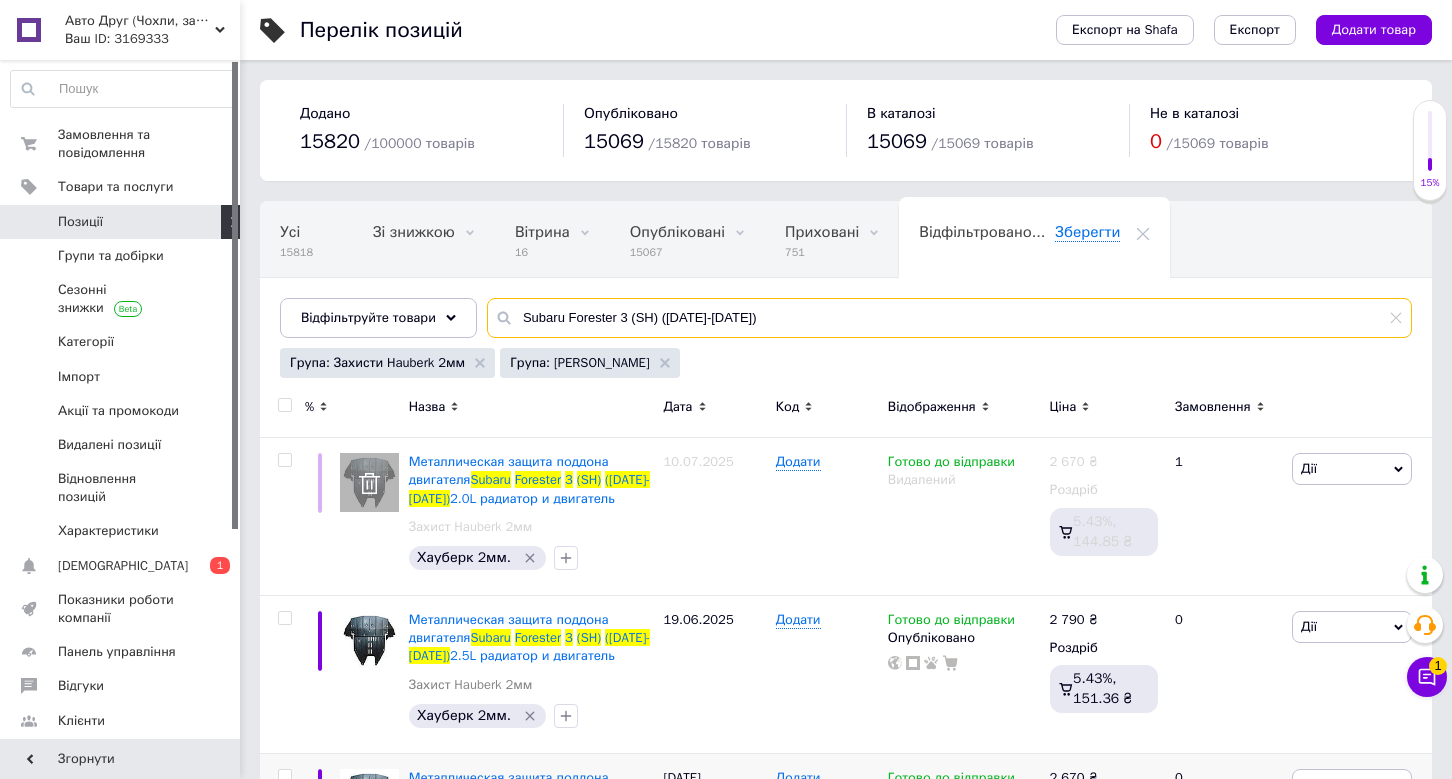 click on "Subaru Forester 3 (SH) (2008-2012)" at bounding box center [949, 318] 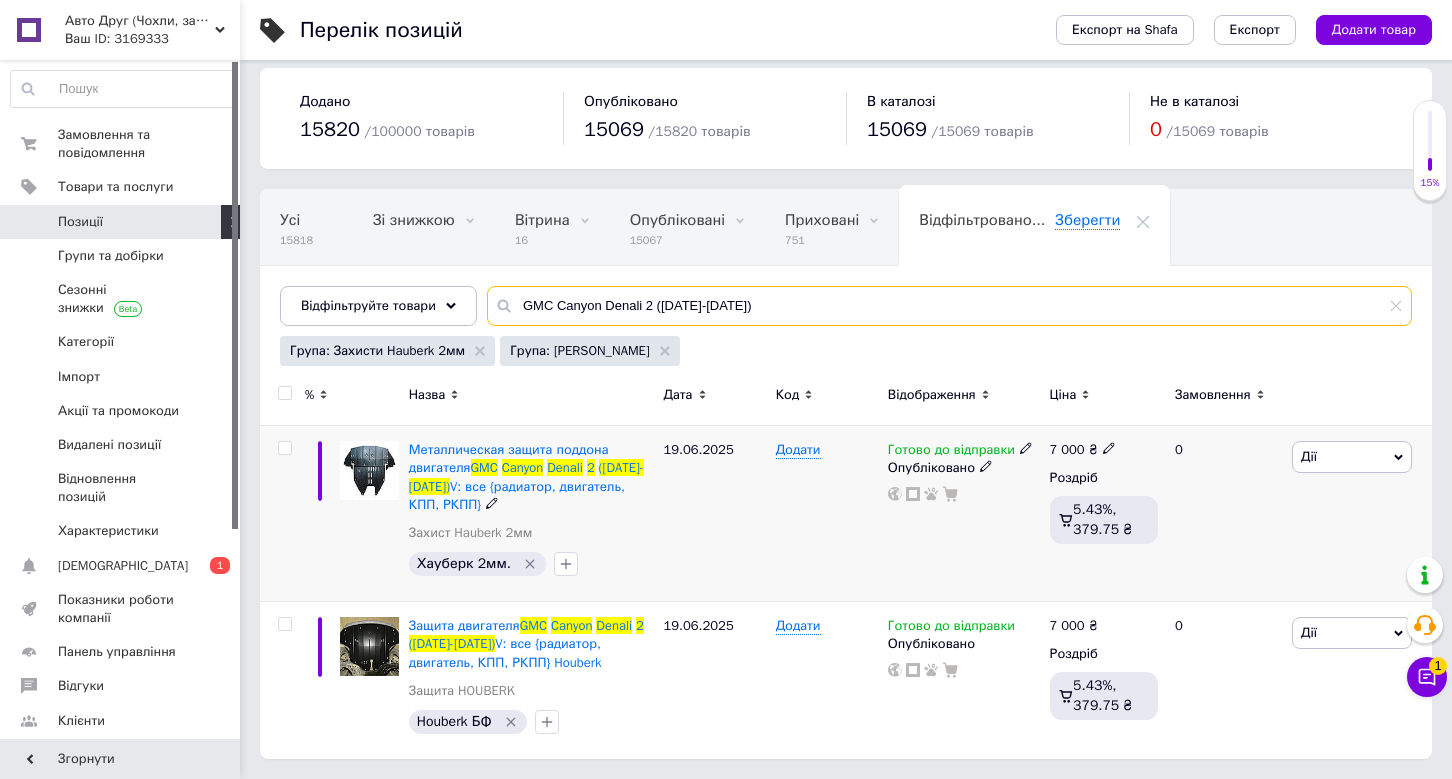 scroll, scrollTop: 10, scrollLeft: 0, axis: vertical 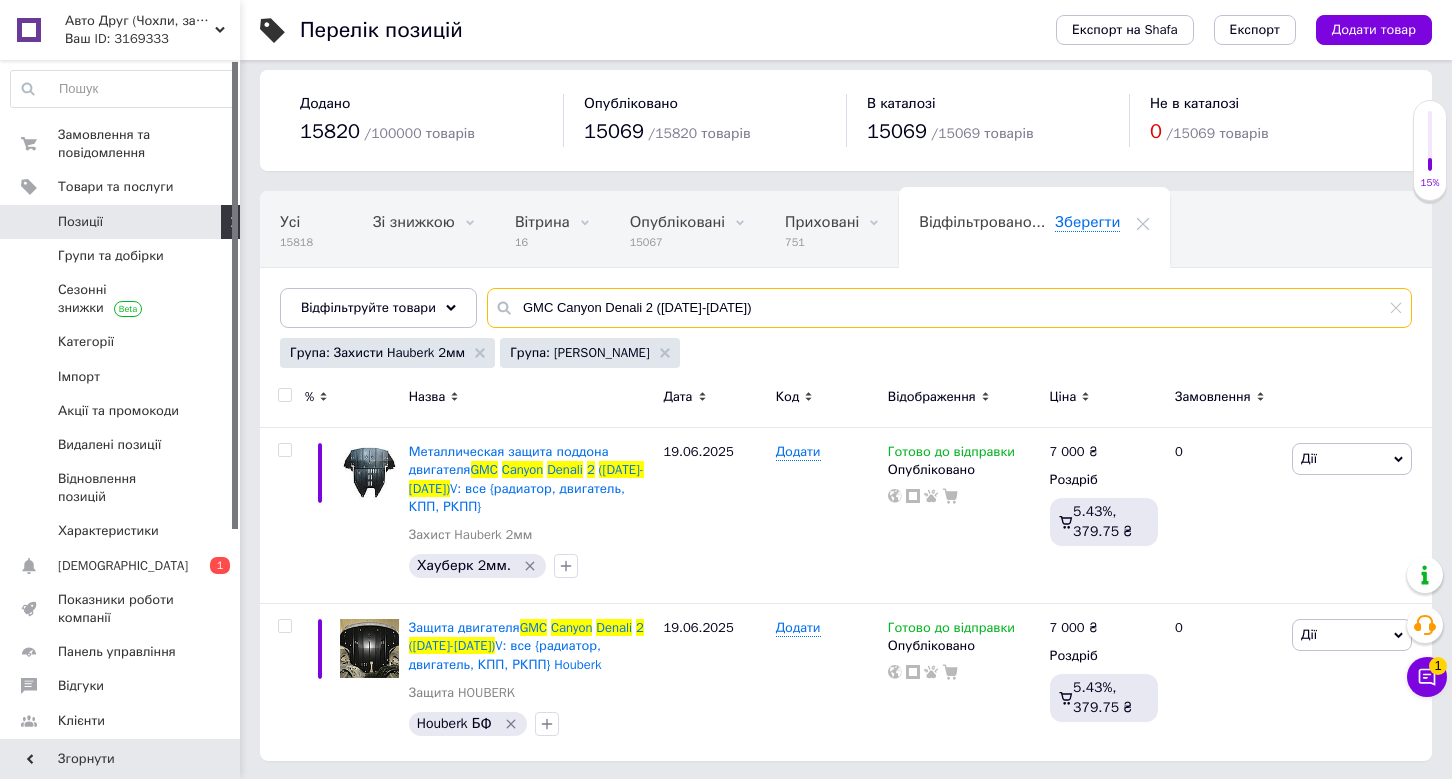 click on "GMC Canyon Denali 2 (2014-2023)" at bounding box center [949, 308] 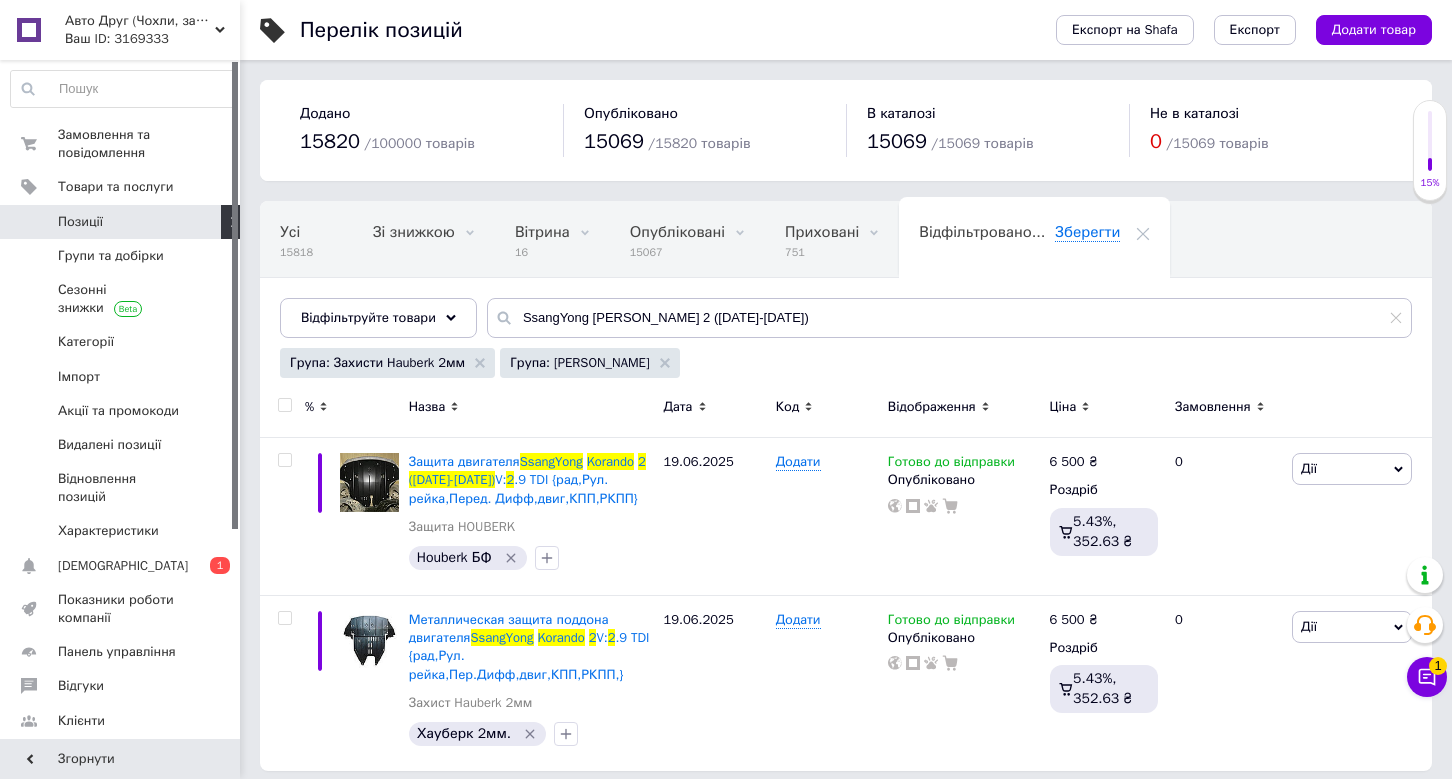 scroll, scrollTop: 0, scrollLeft: 0, axis: both 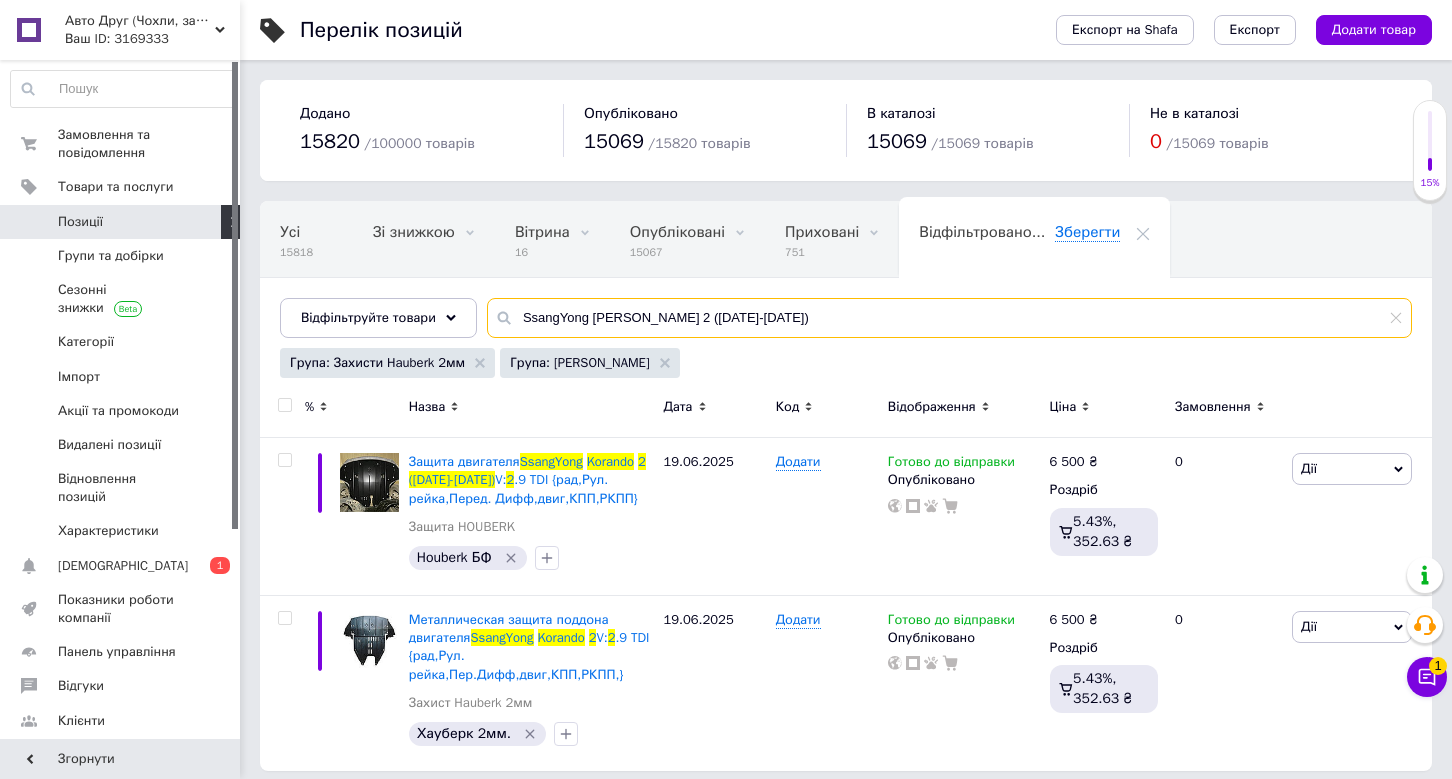 type on "SsangYong Korando 2 (1997-2006)" 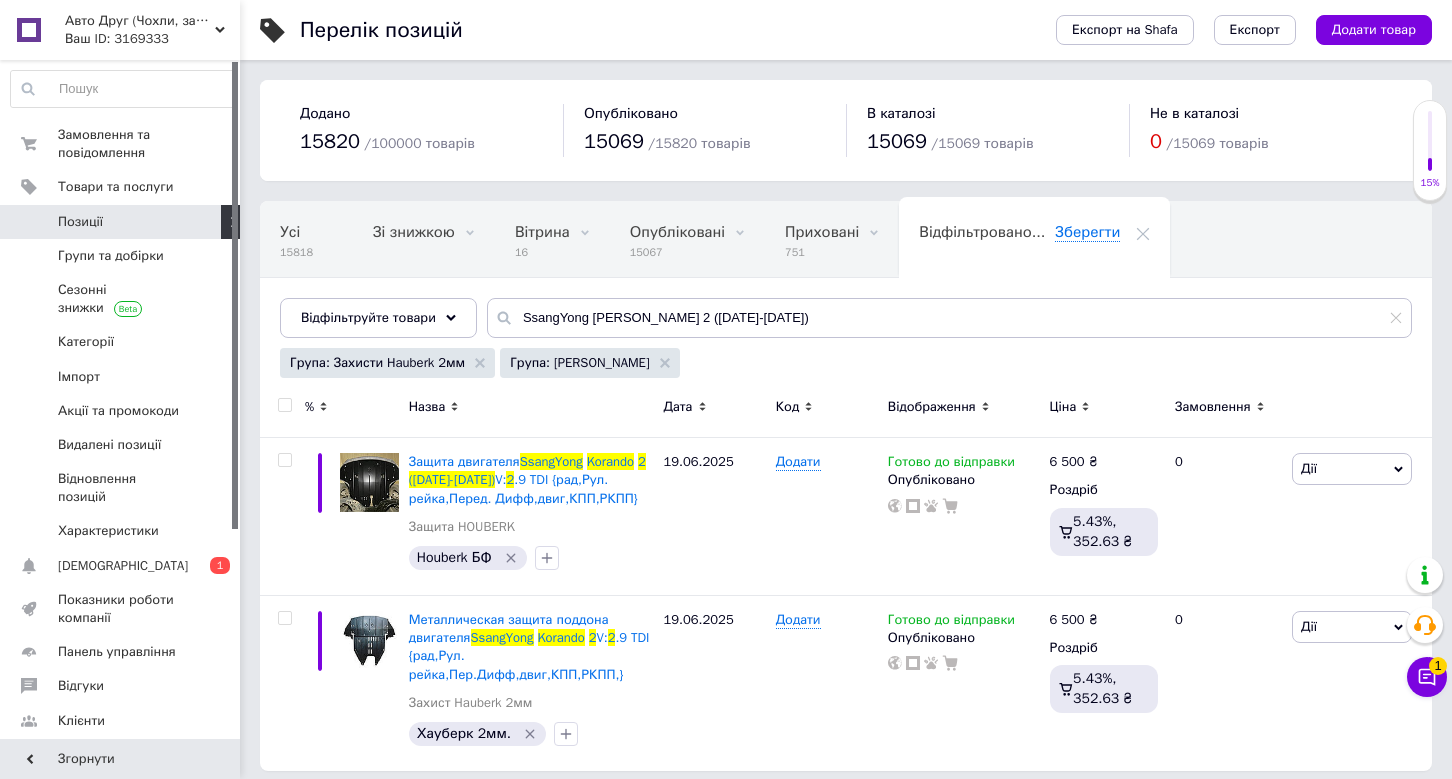 click on "Ваш ID: 3169333" at bounding box center [152, 39] 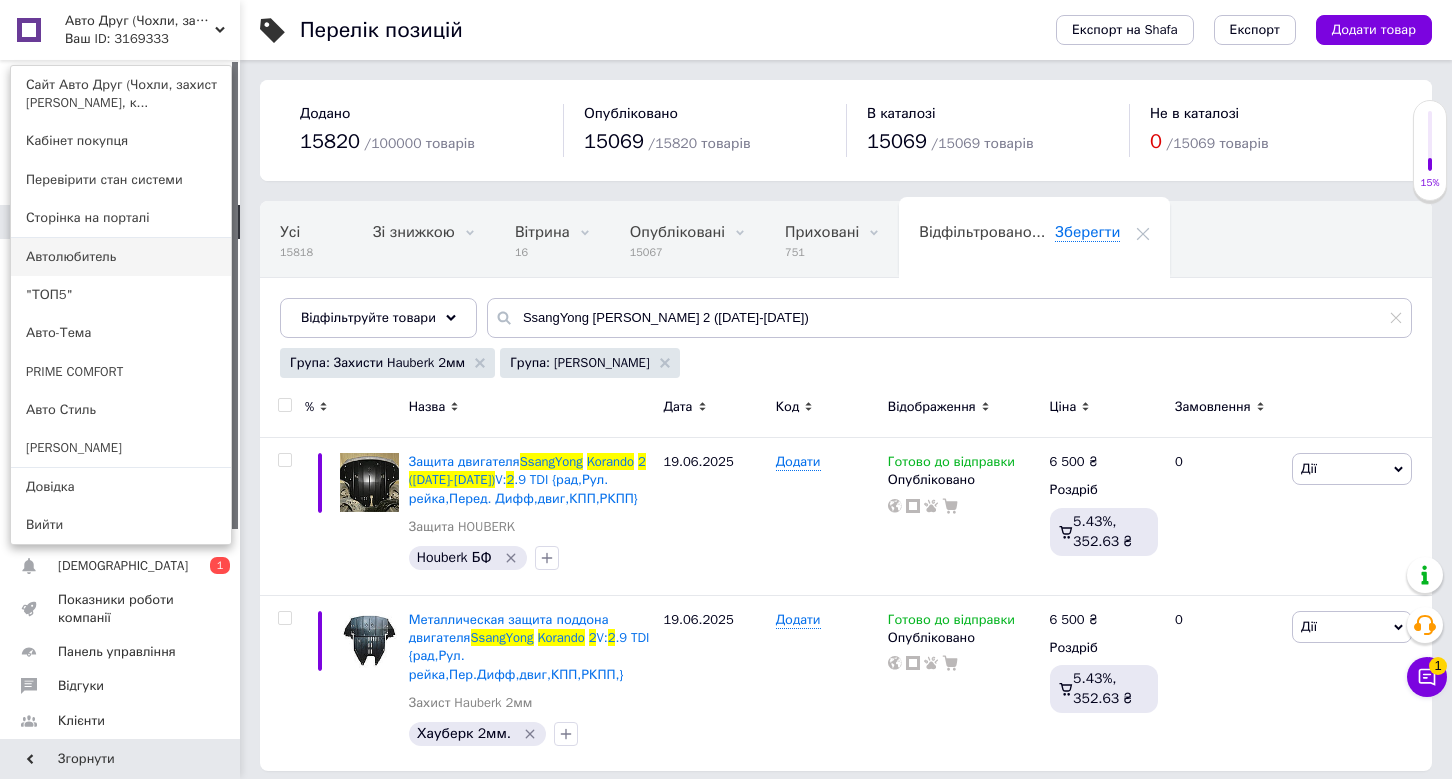 click on "Автолюбитель" at bounding box center (121, 257) 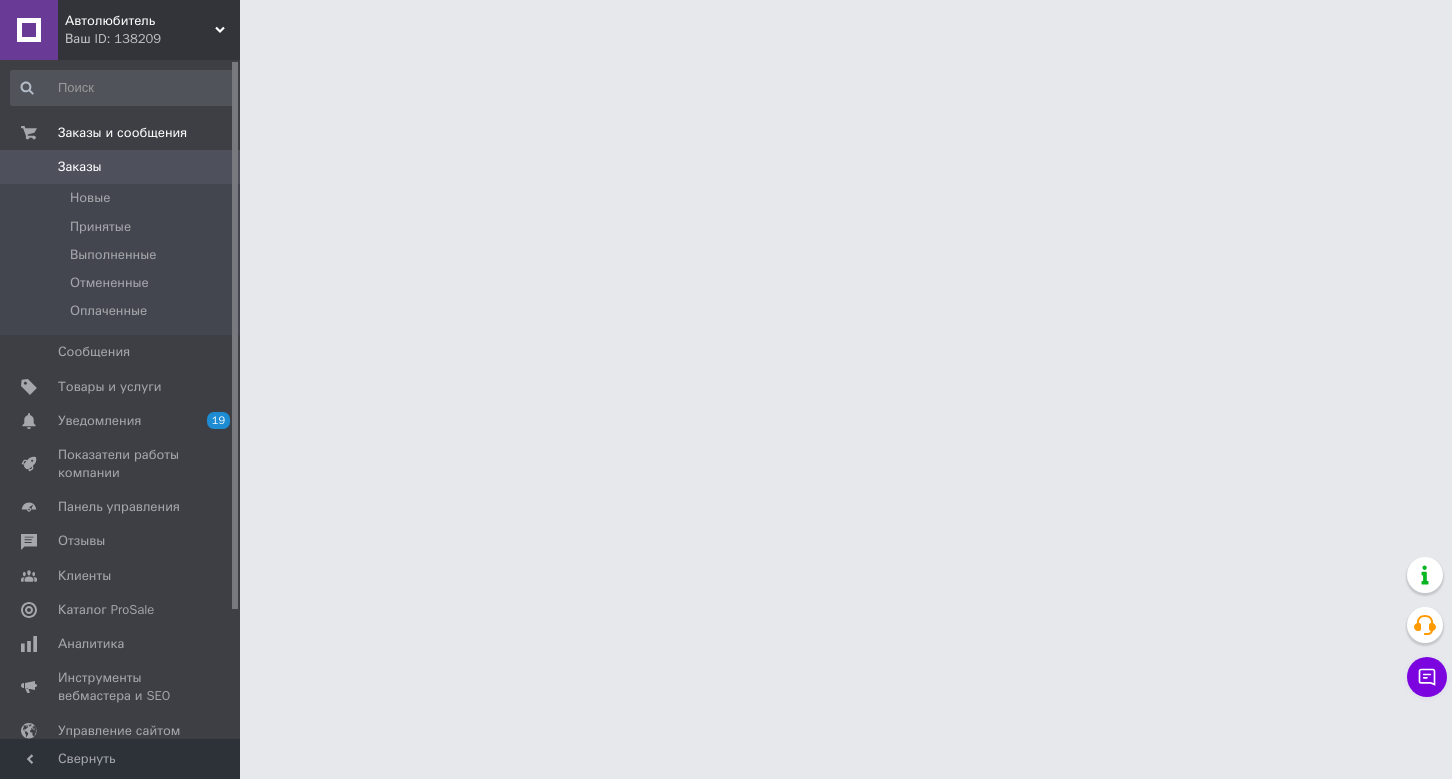 scroll, scrollTop: 0, scrollLeft: 0, axis: both 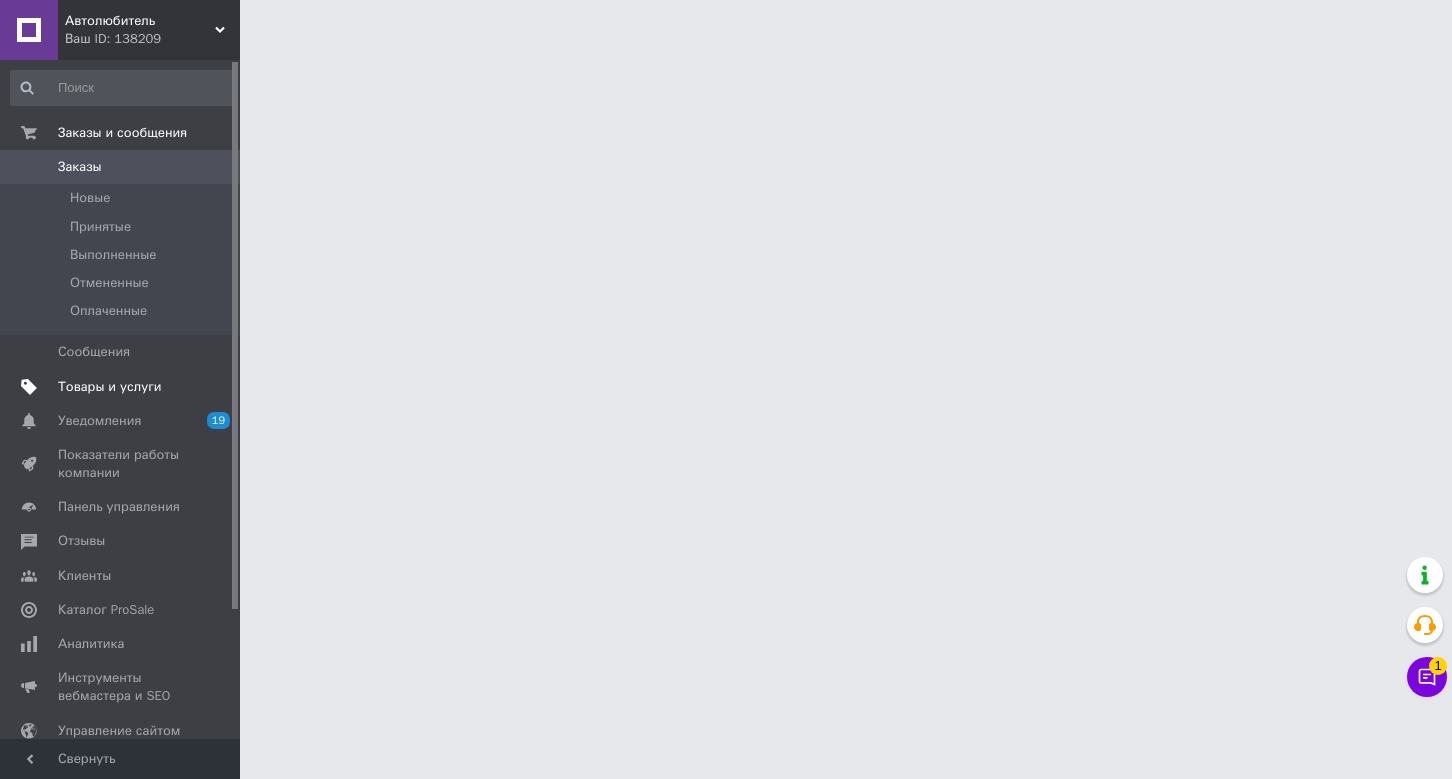 click on "Товары и услуги" at bounding box center [110, 387] 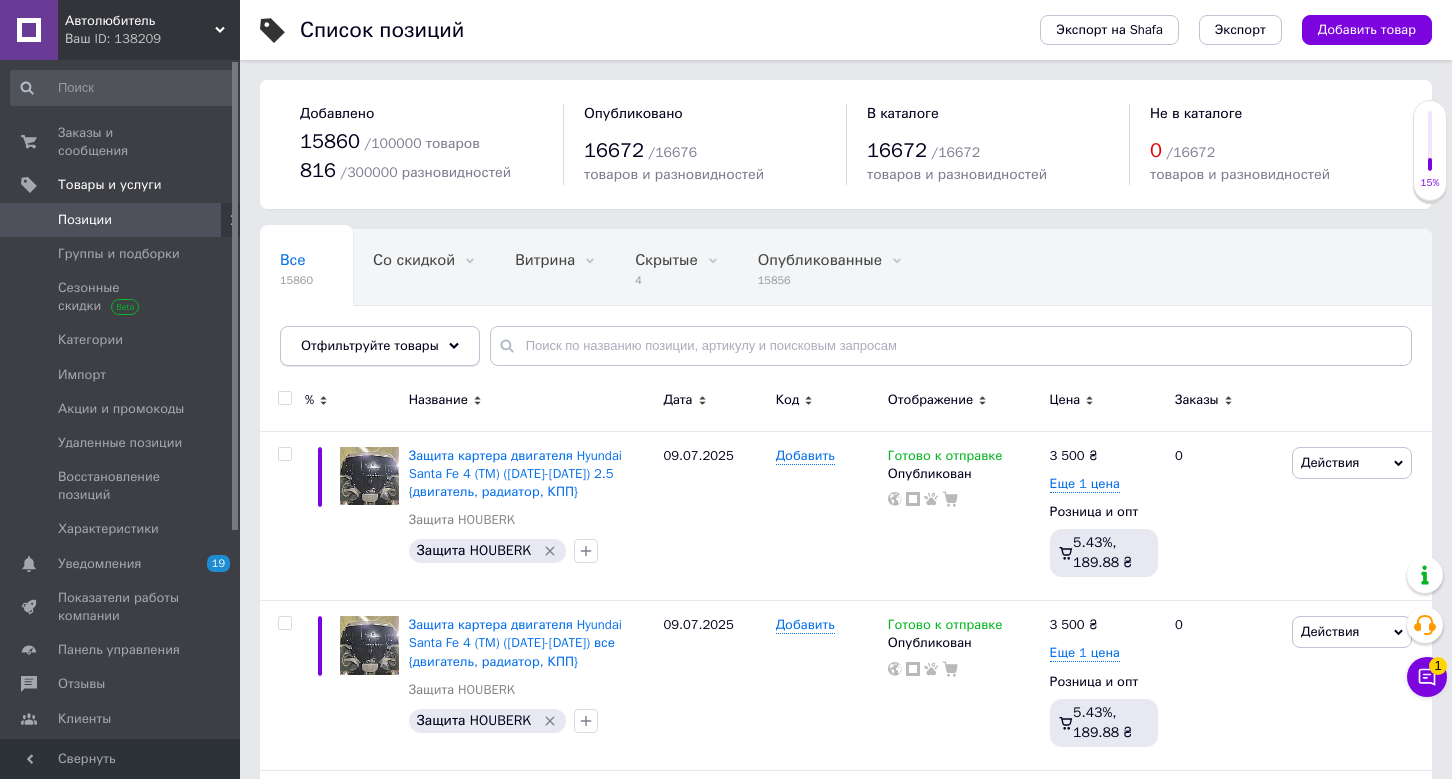 click on "Отфильтруйте товары" at bounding box center [380, 346] 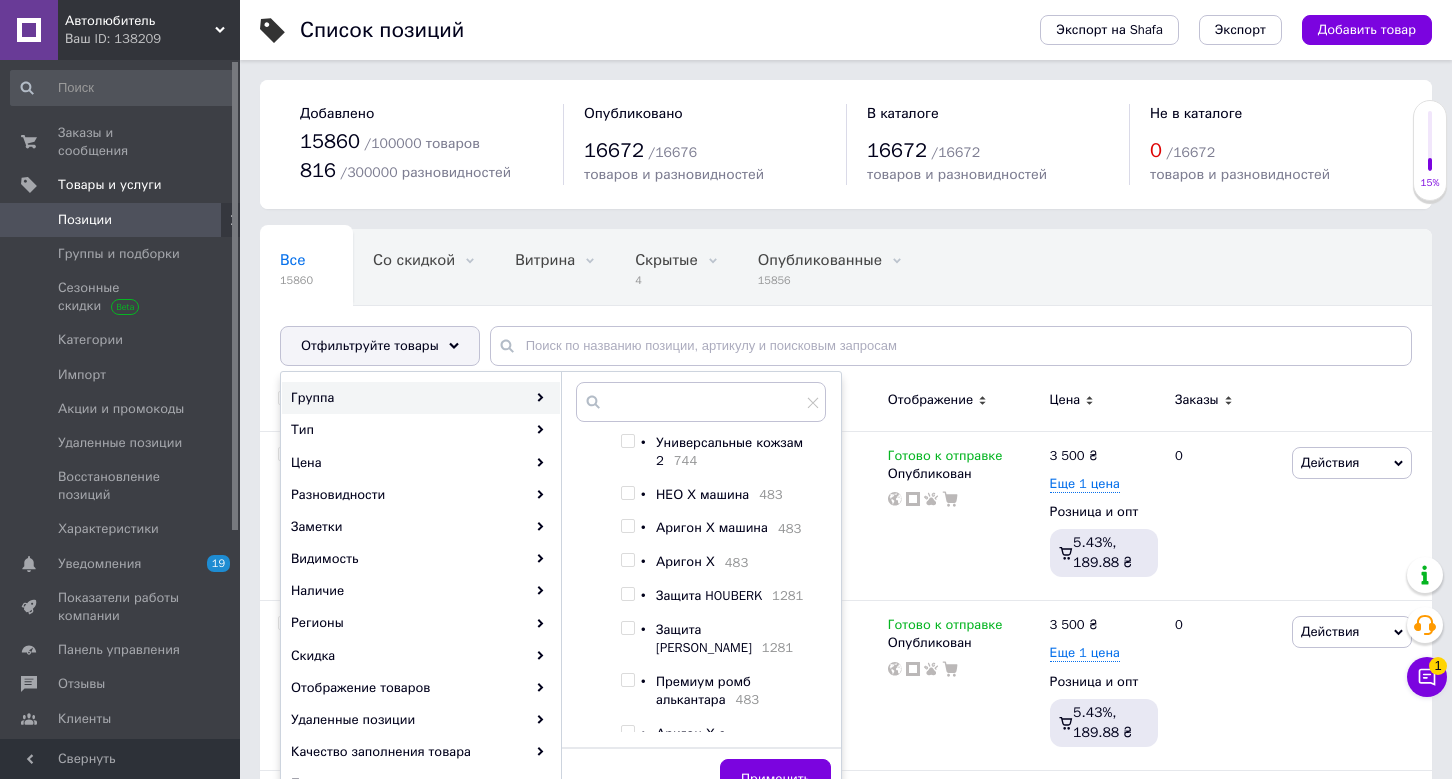 scroll, scrollTop: 343, scrollLeft: 0, axis: vertical 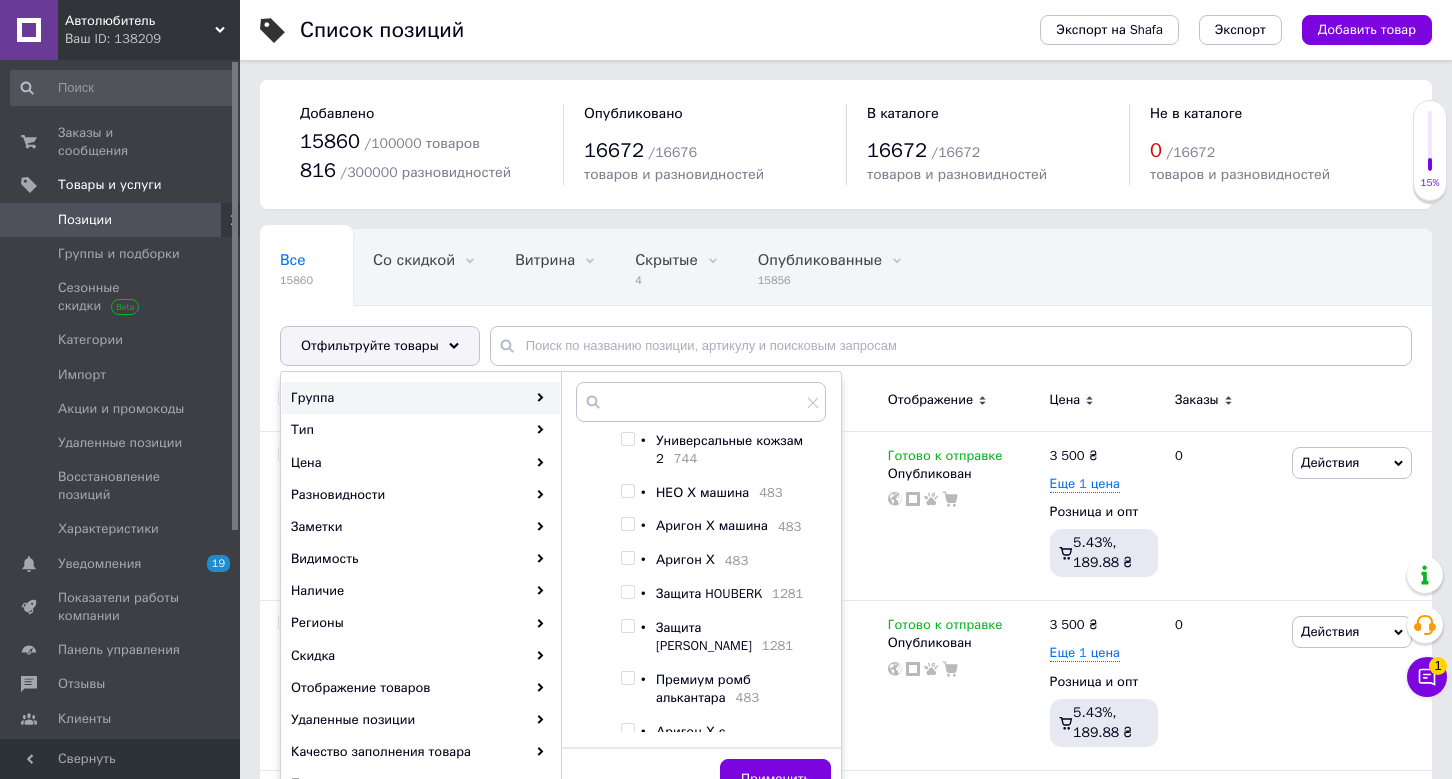 click at bounding box center (627, 592) 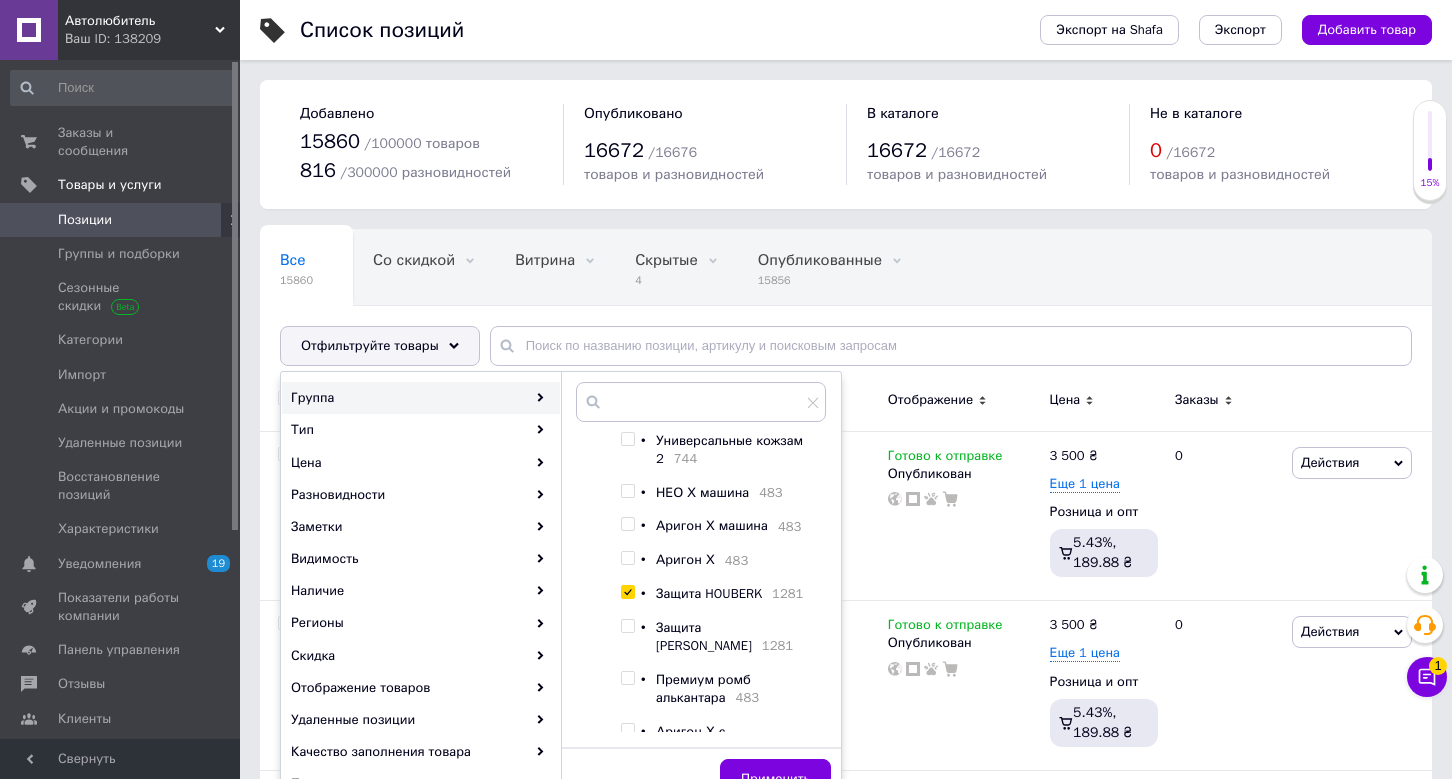 checkbox on "true" 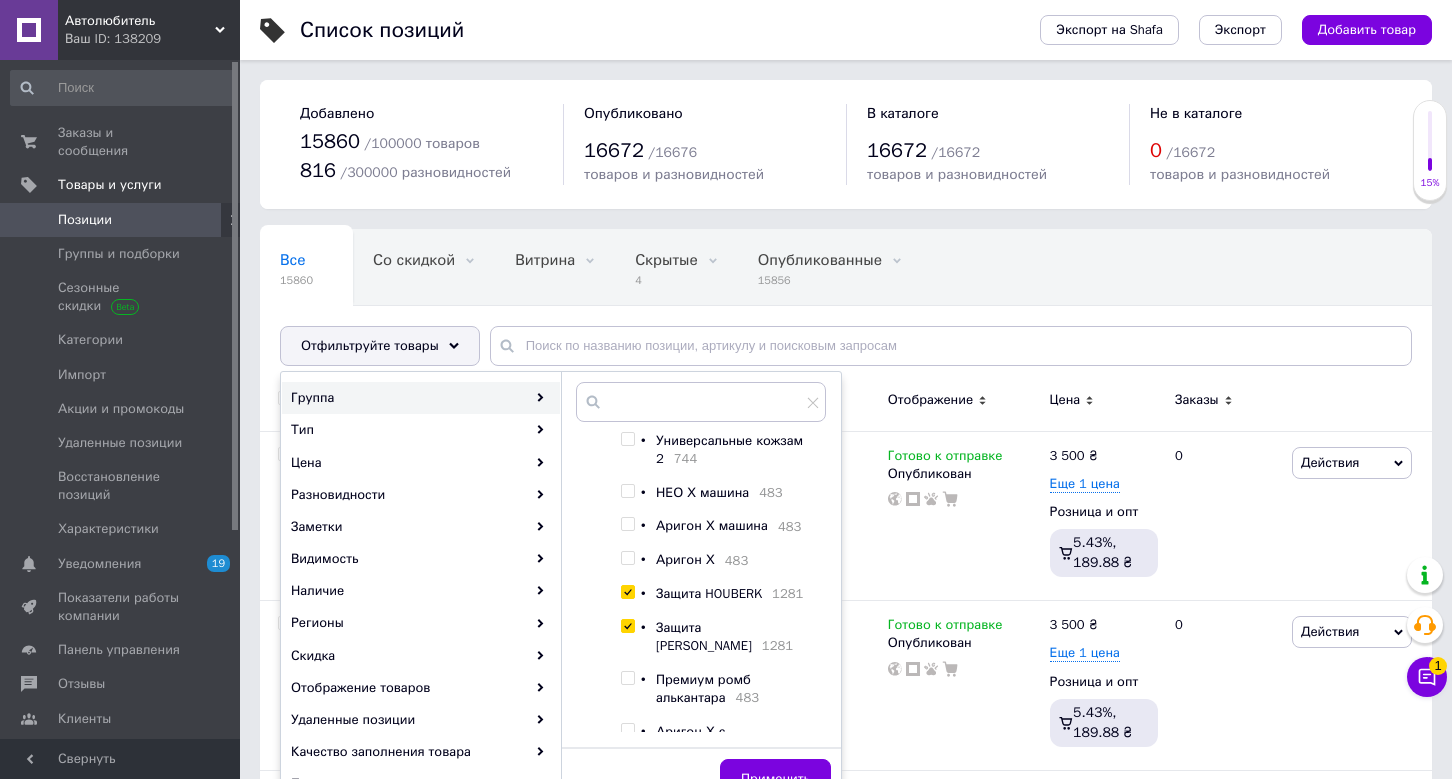 checkbox on "true" 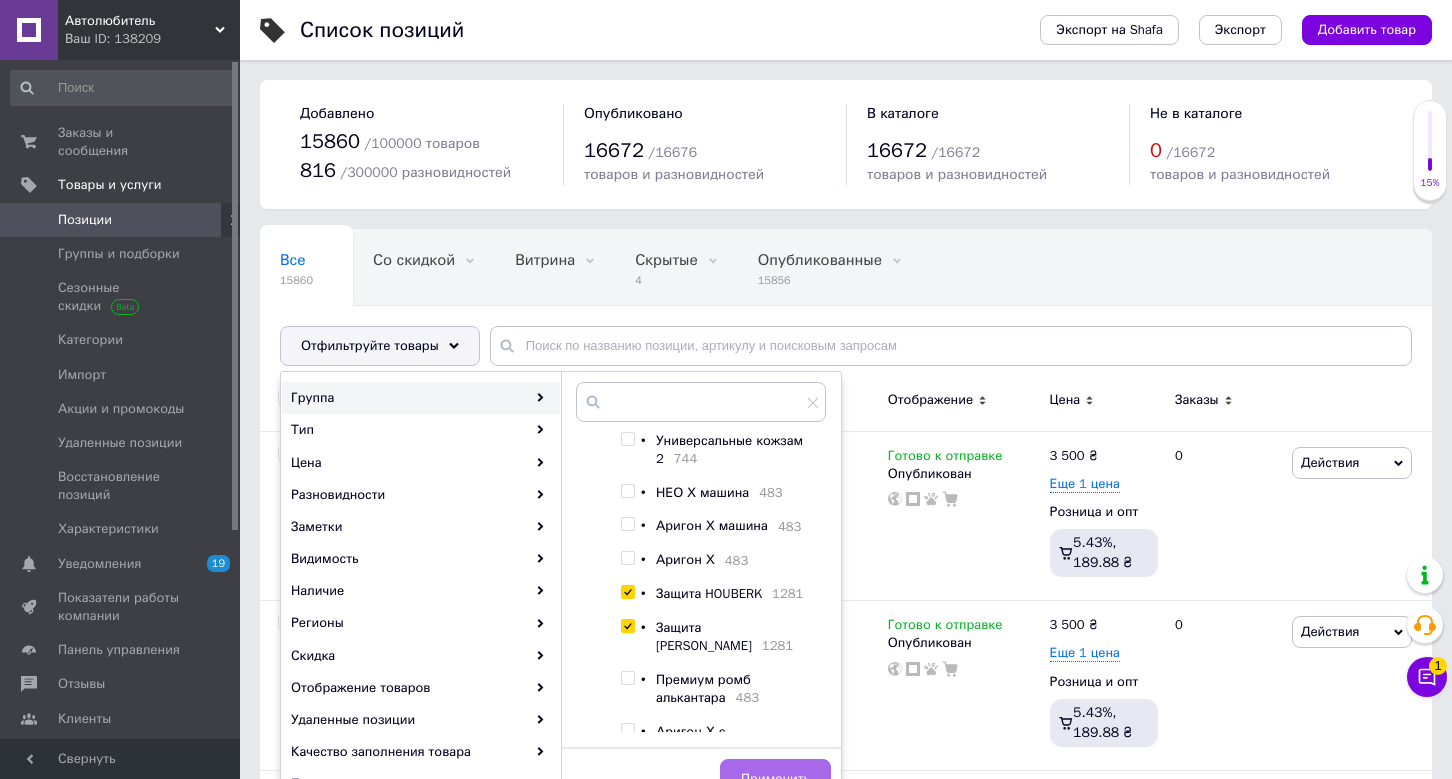 click on "Применить" at bounding box center (775, 779) 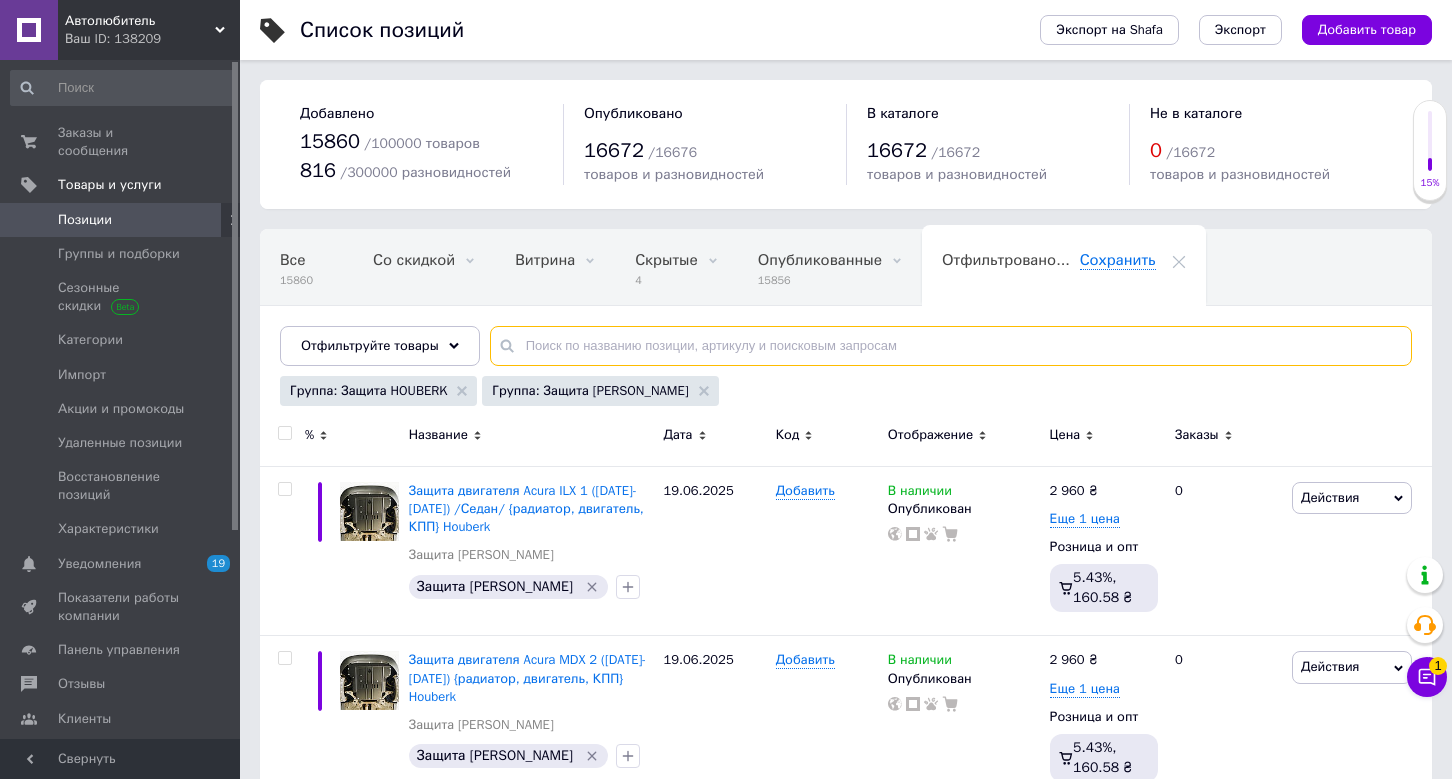 click at bounding box center [951, 346] 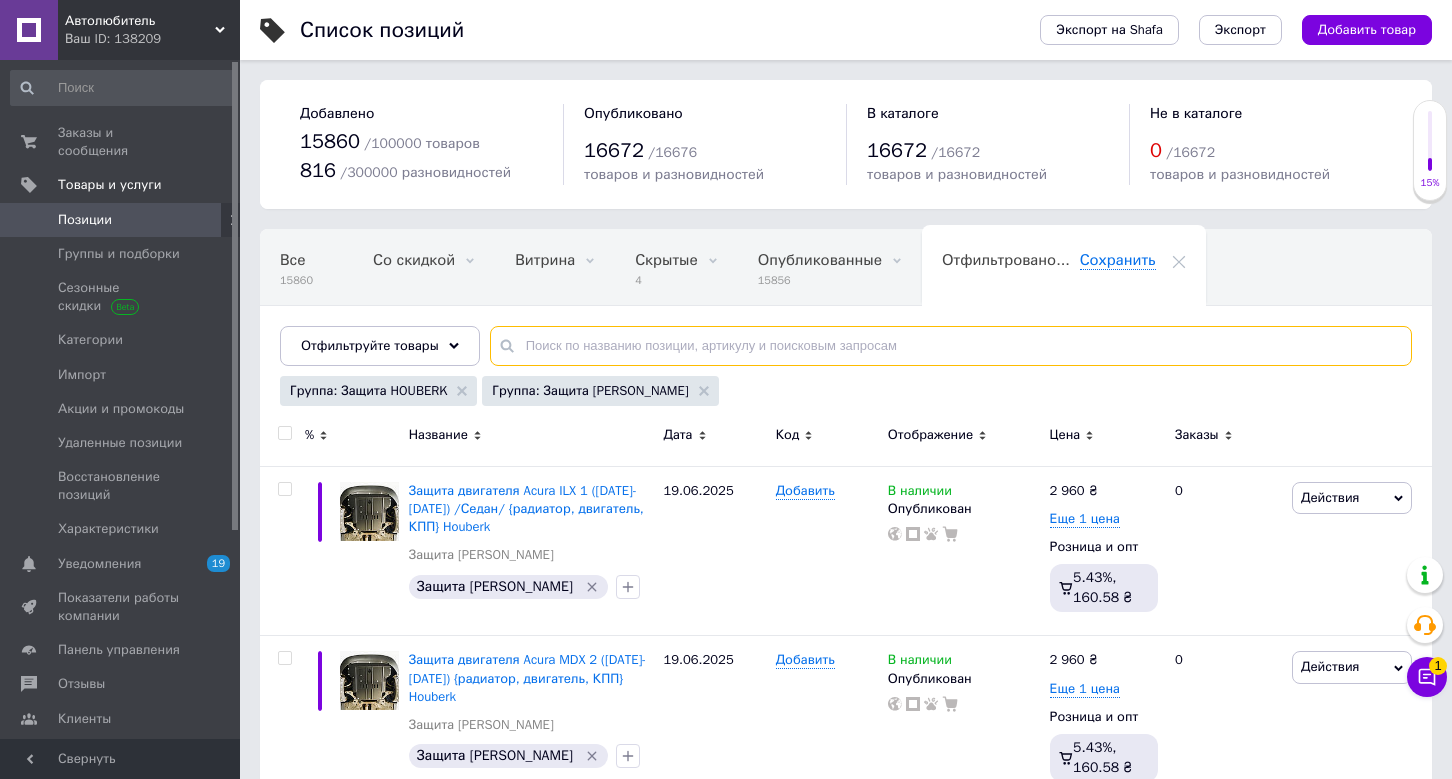 paste on "SsangYong Korando 2 (1997-2006)" 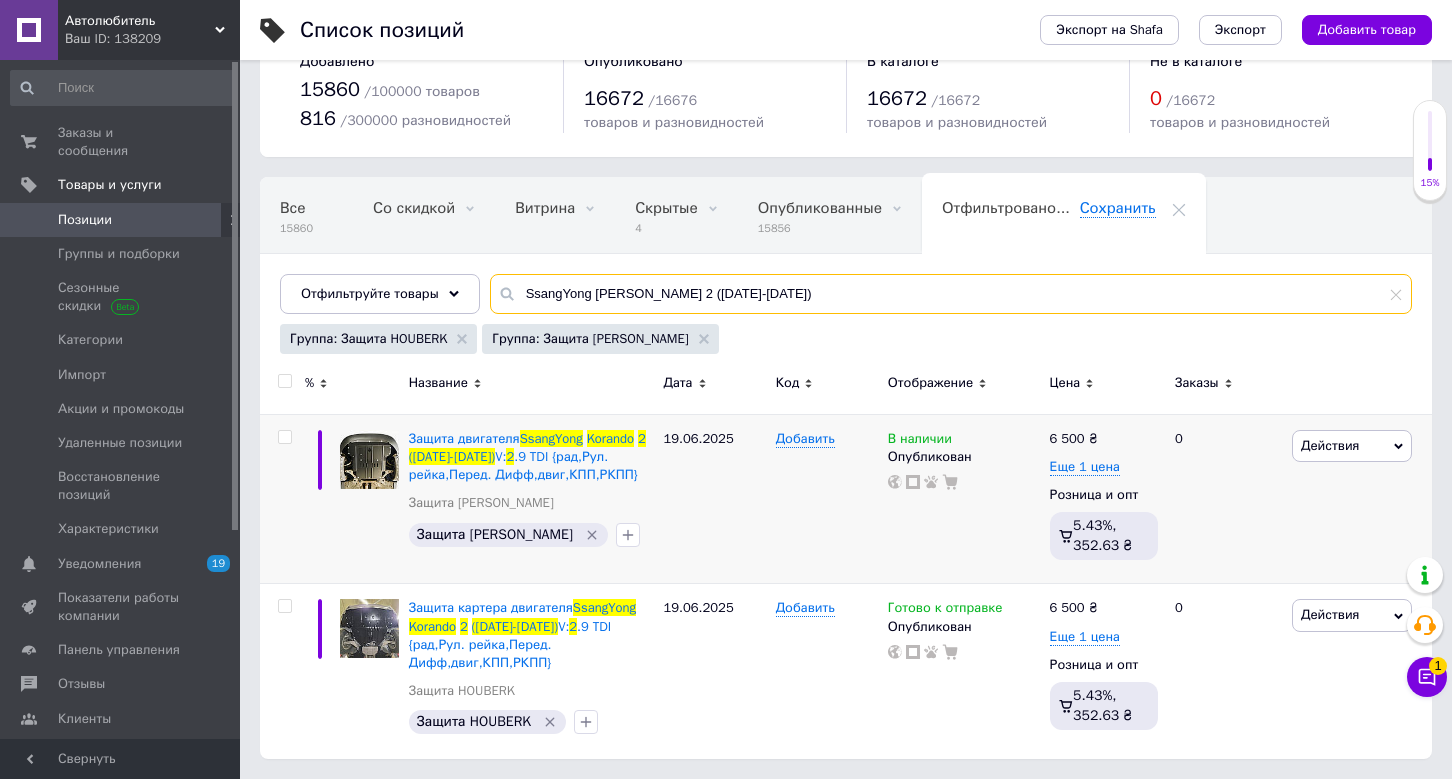 scroll, scrollTop: 50, scrollLeft: 0, axis: vertical 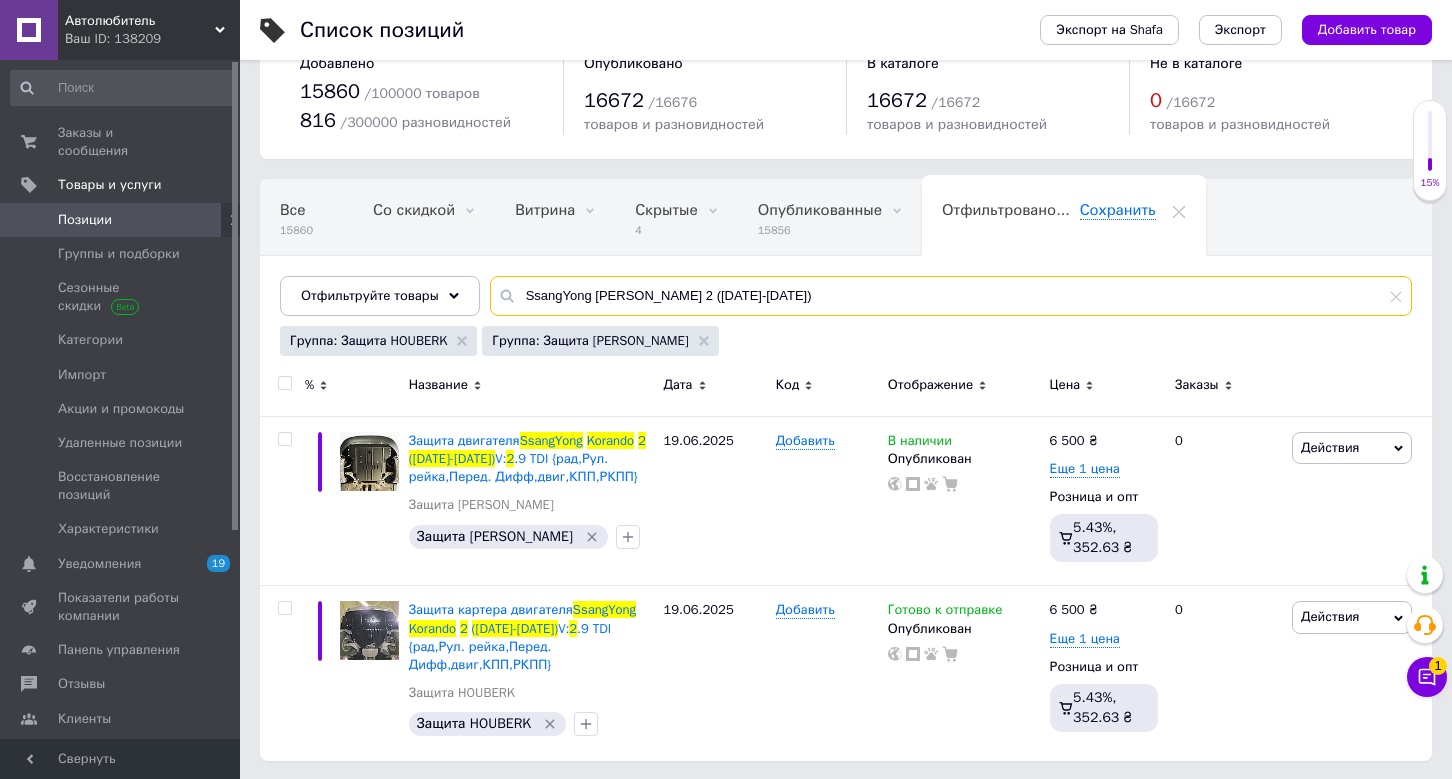 type on "SsangYong Korando 2 (1997-2006)" 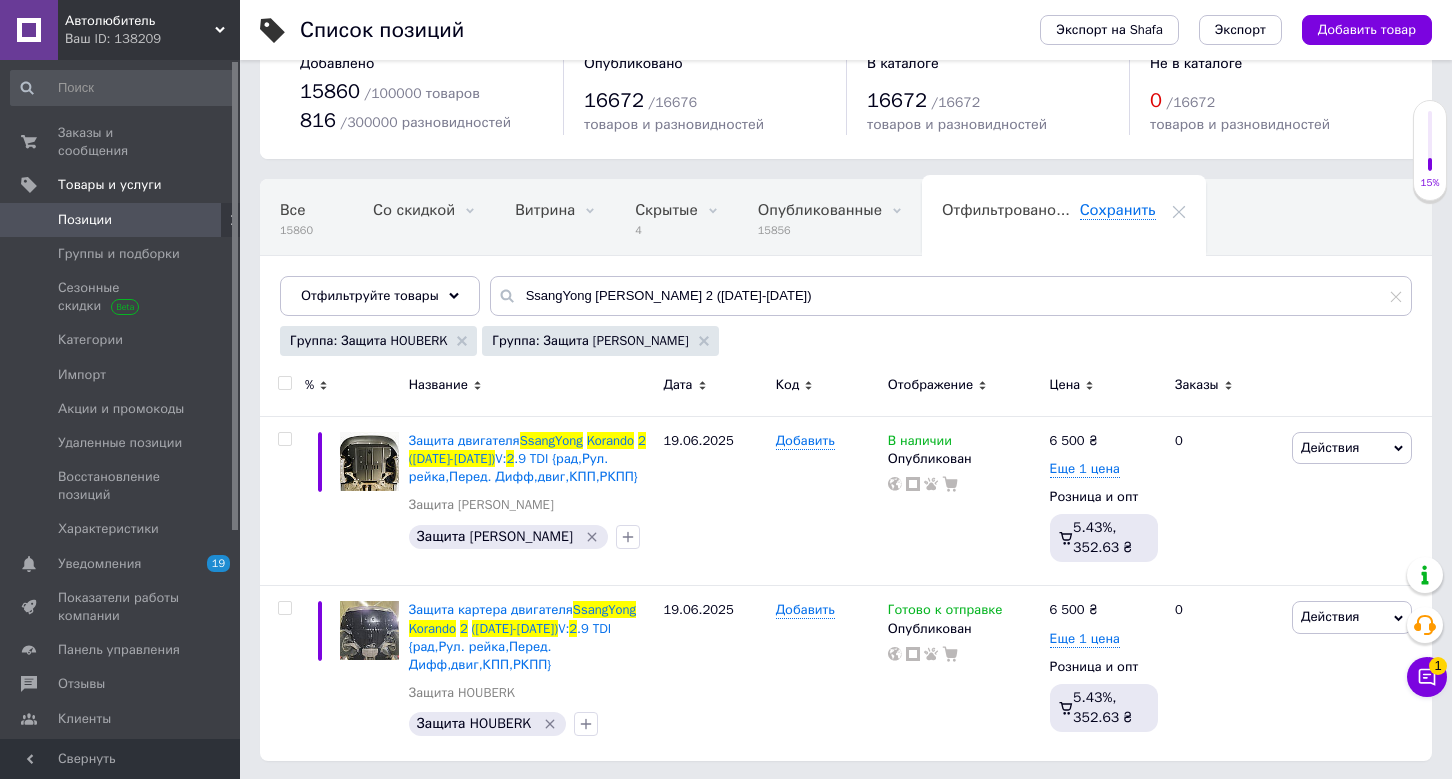 click on "Автолюбитель" at bounding box center (140, 21) 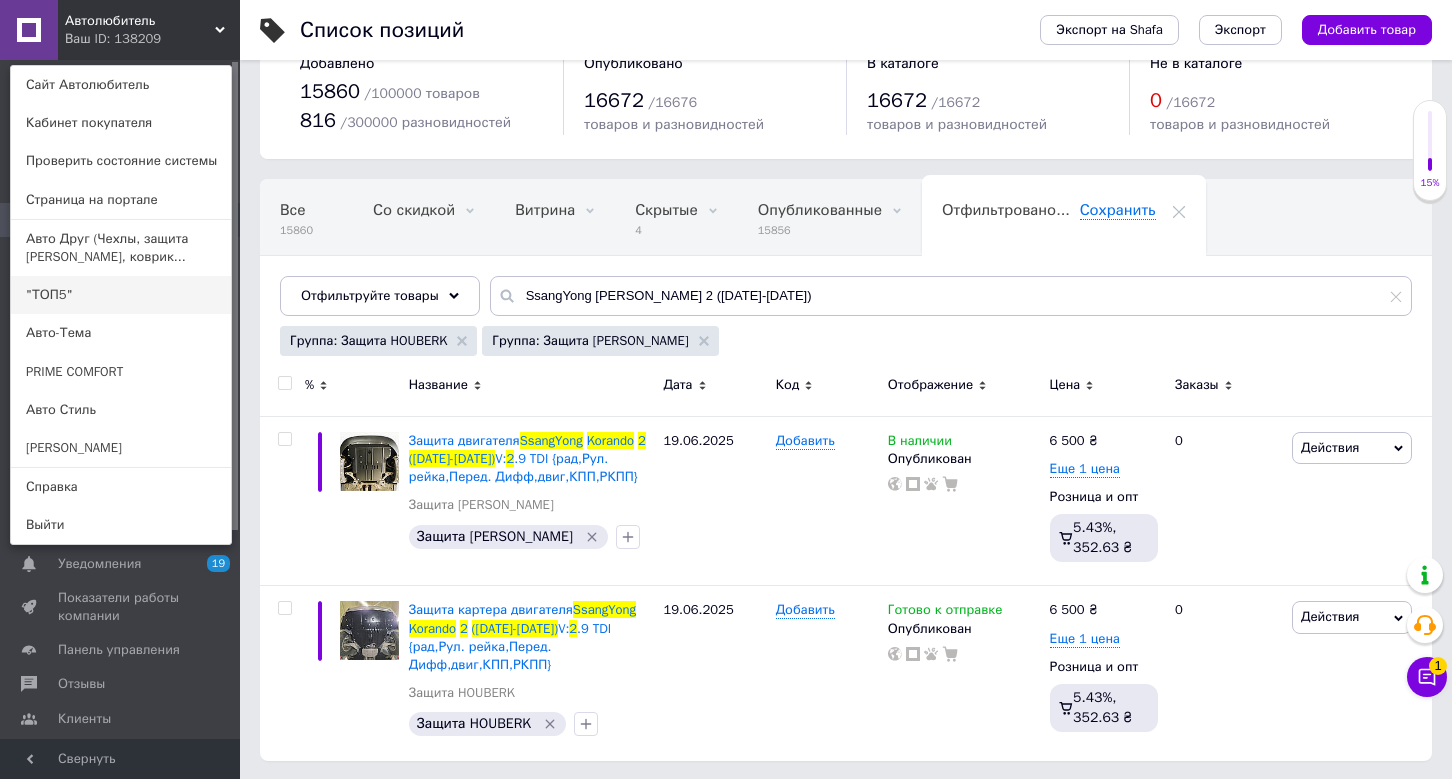 click on ""ТОП5"" at bounding box center [121, 295] 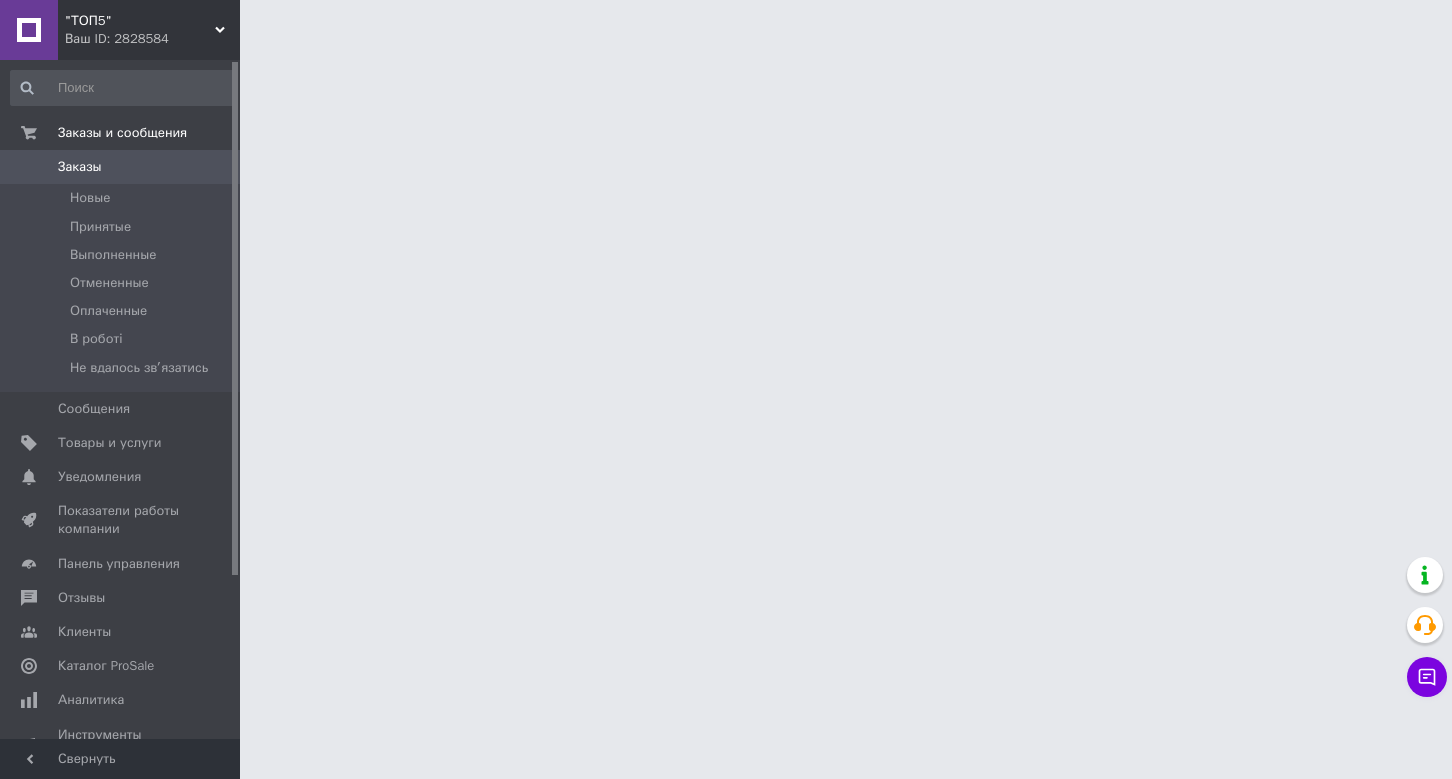 scroll, scrollTop: 0, scrollLeft: 0, axis: both 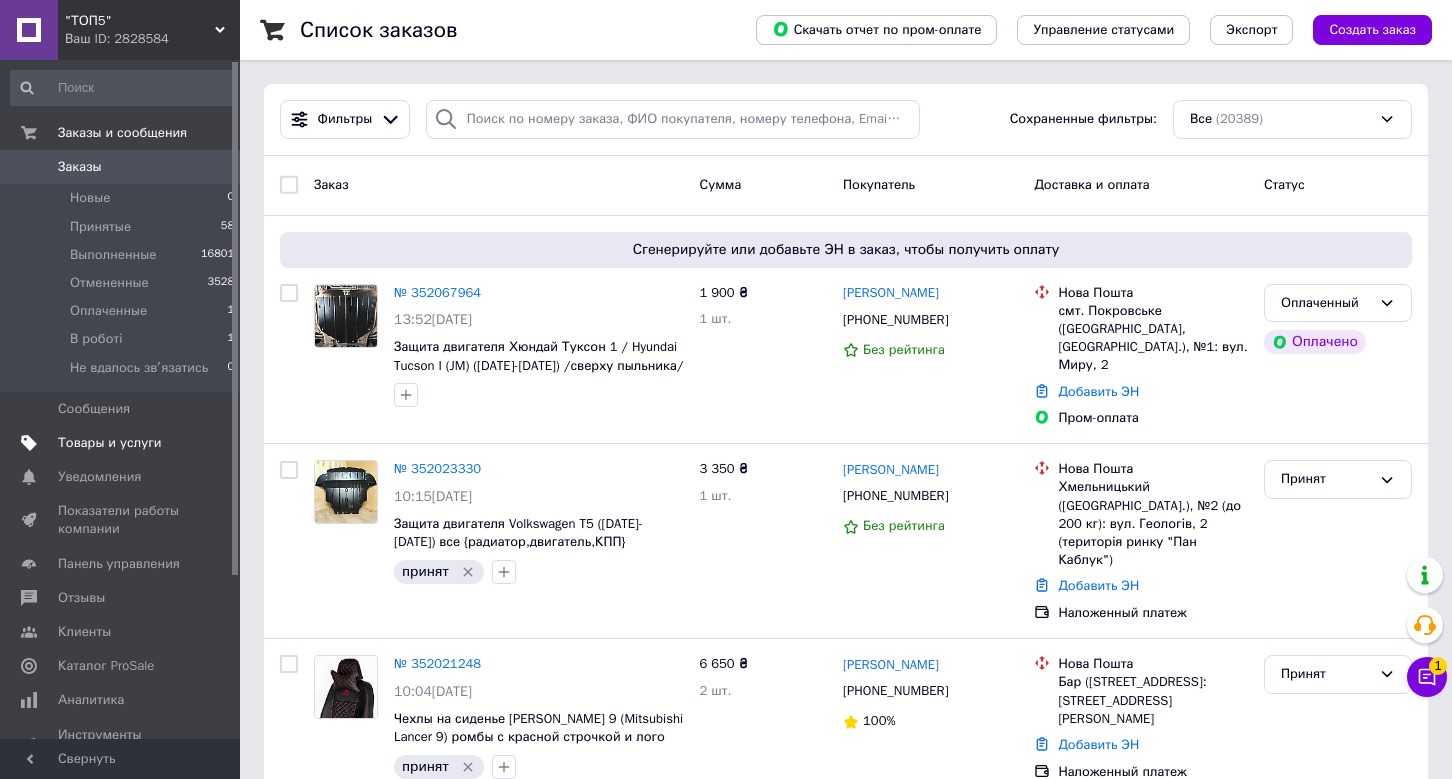 click on "Товары и услуги" at bounding box center [110, 443] 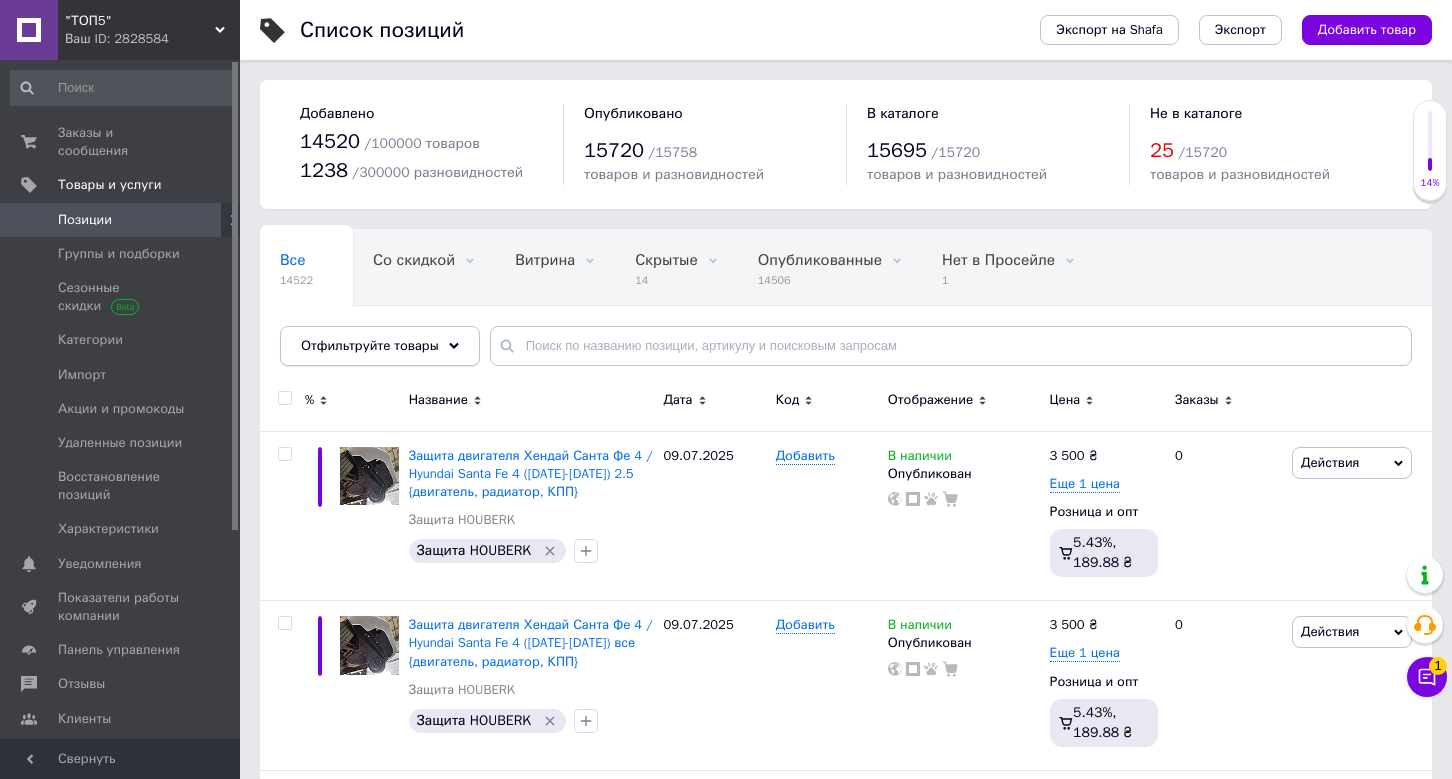 click on "Отфильтруйте товары" at bounding box center [380, 346] 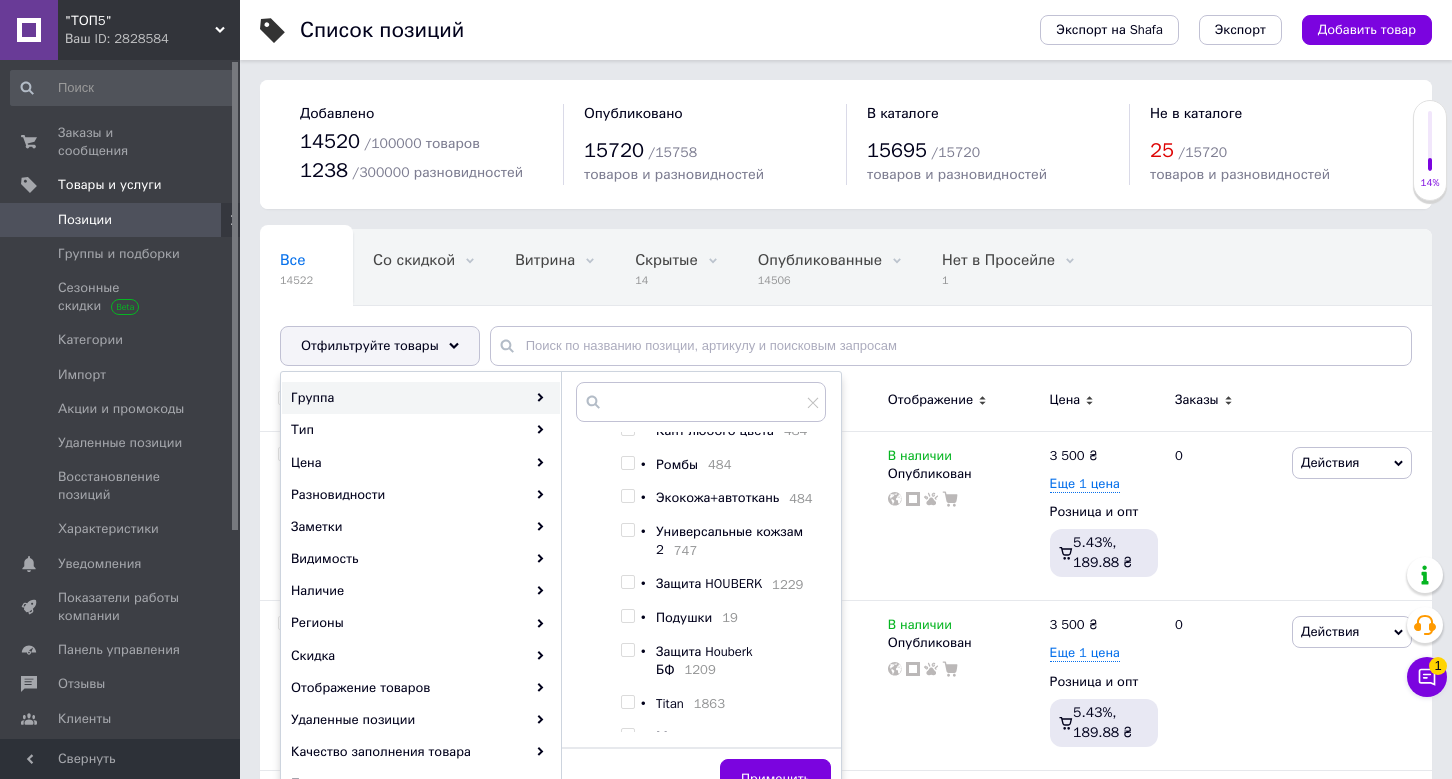 scroll, scrollTop: 321, scrollLeft: 0, axis: vertical 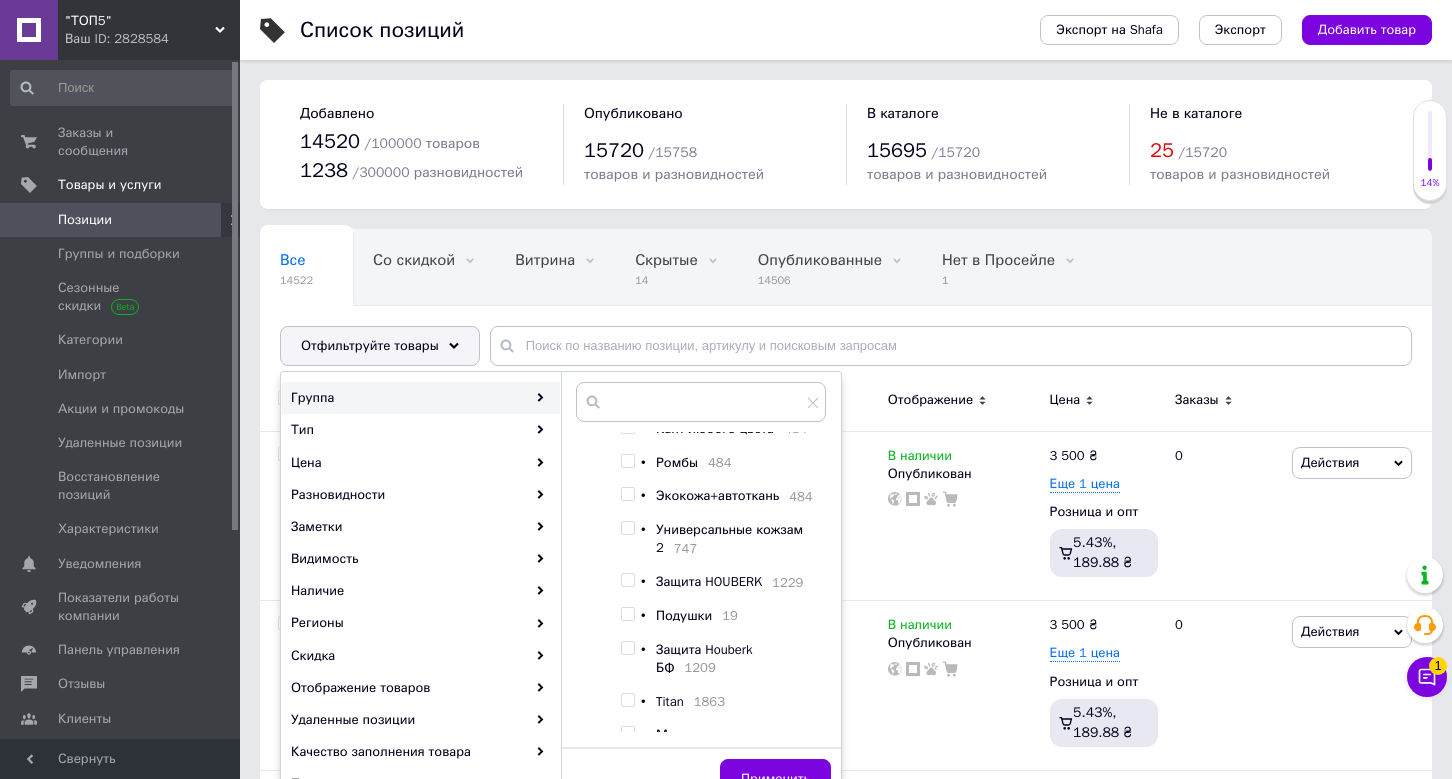 click at bounding box center (613, 530) 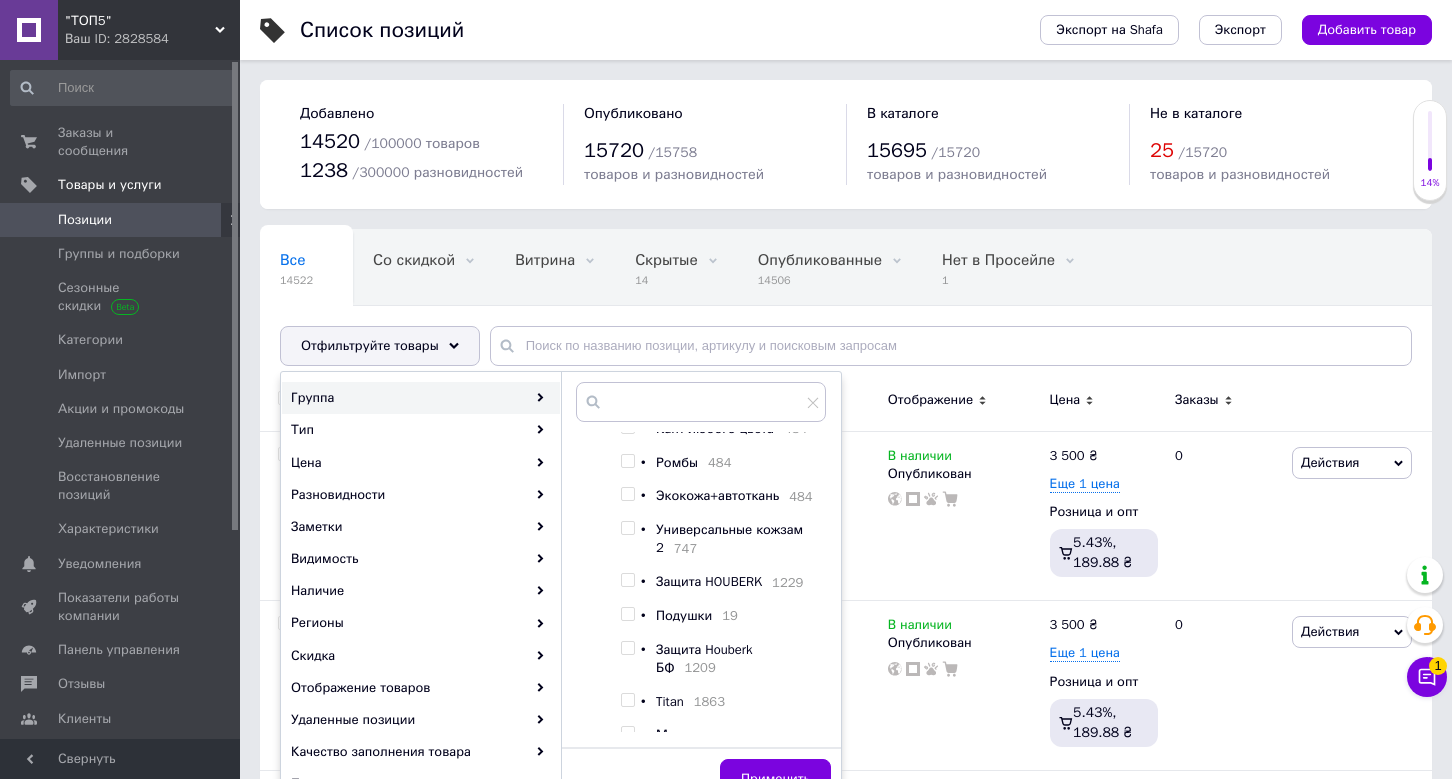 click at bounding box center [627, 580] 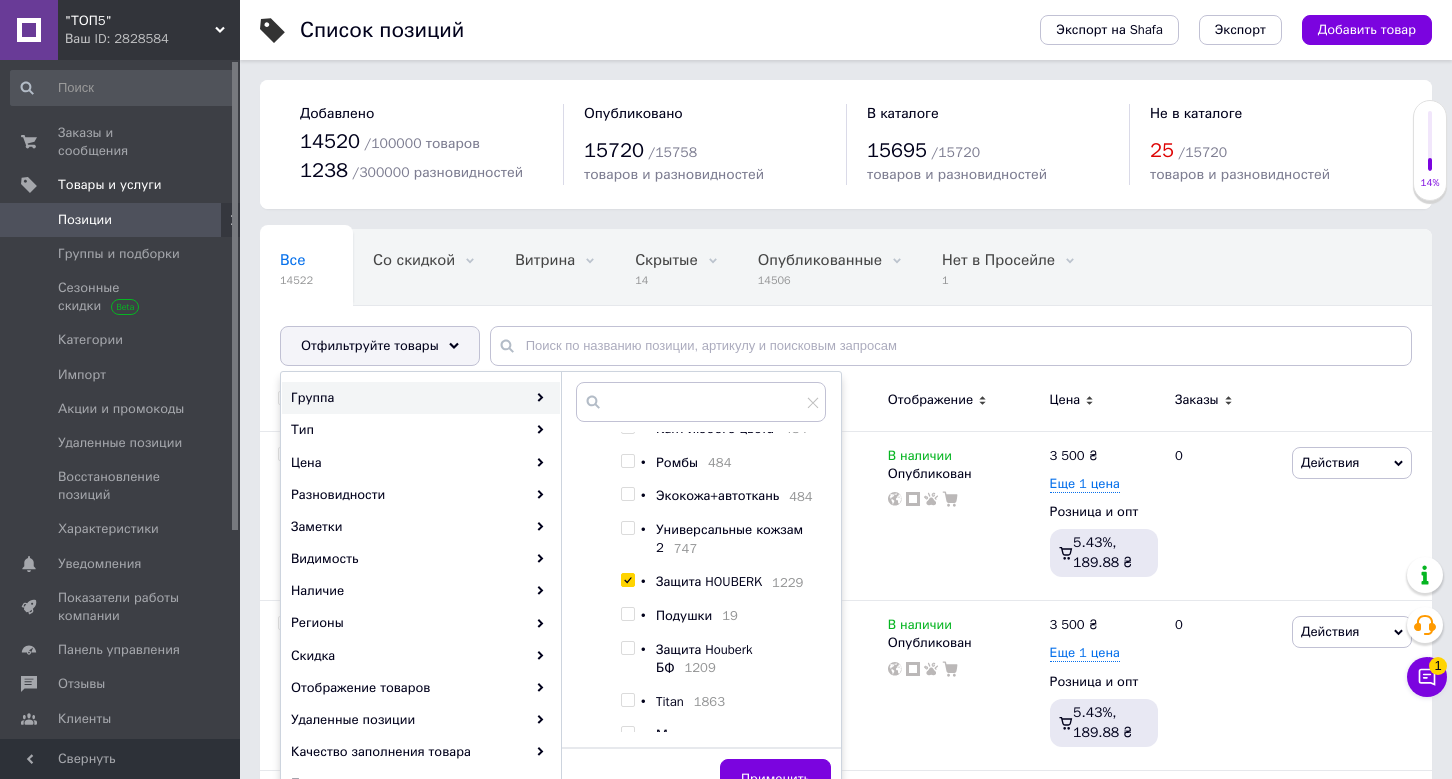 checkbox on "true" 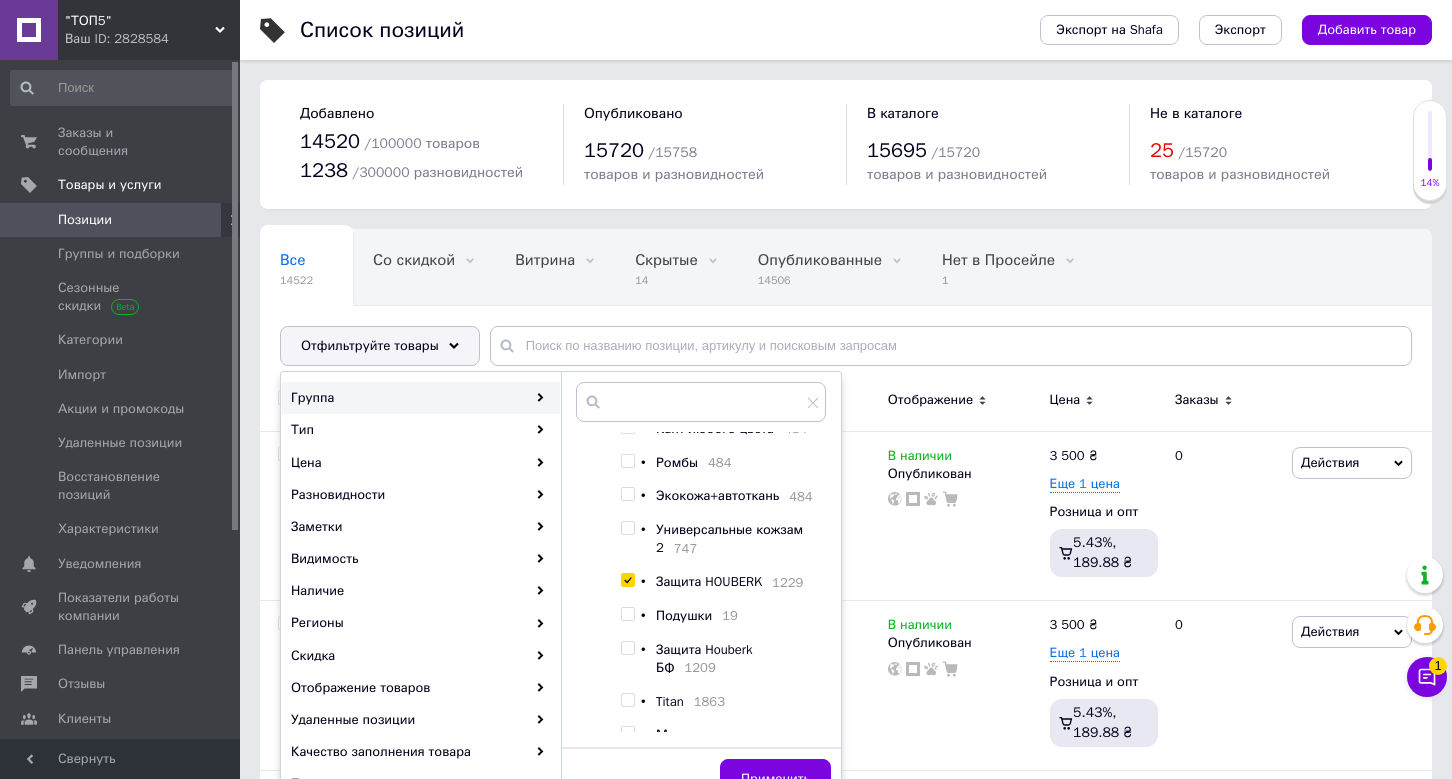 click at bounding box center (627, 648) 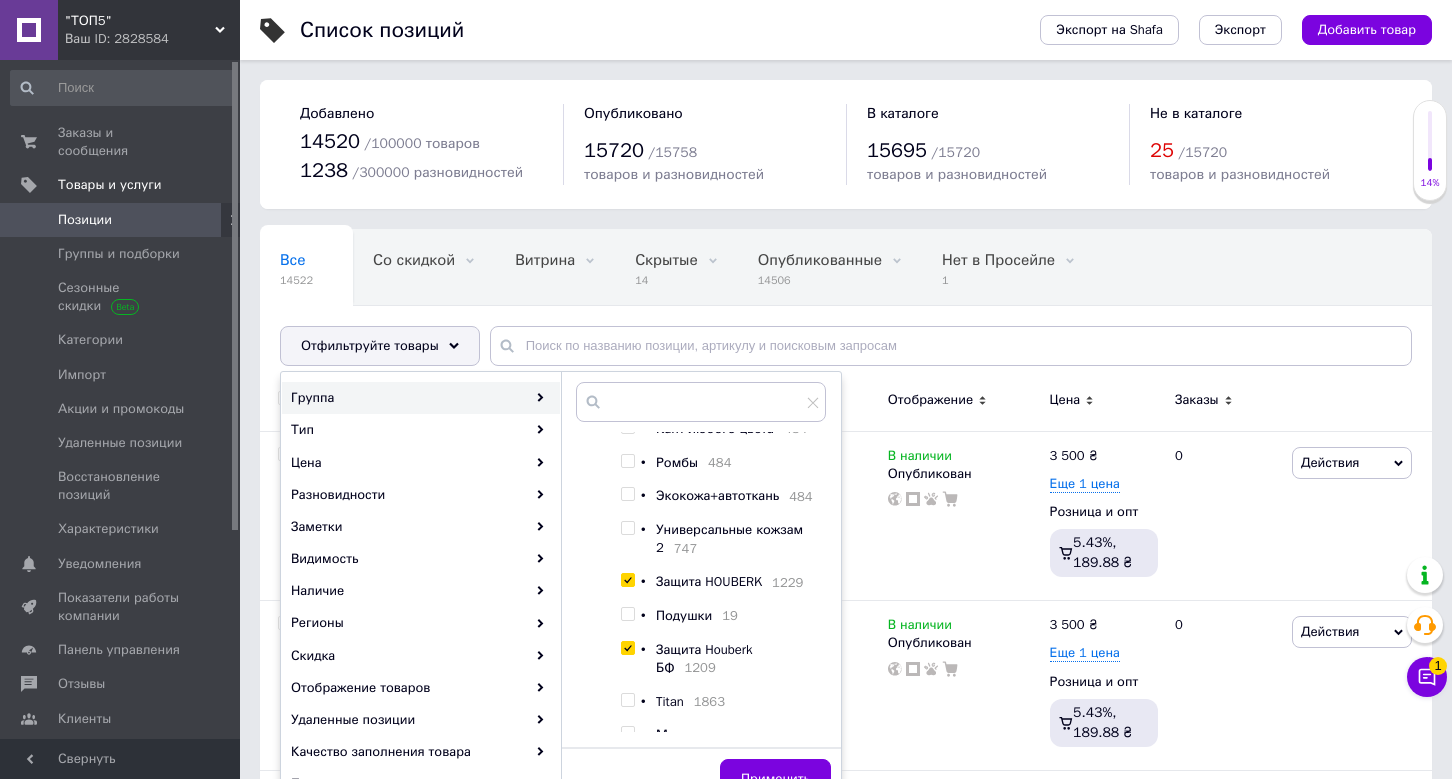 checkbox on "true" 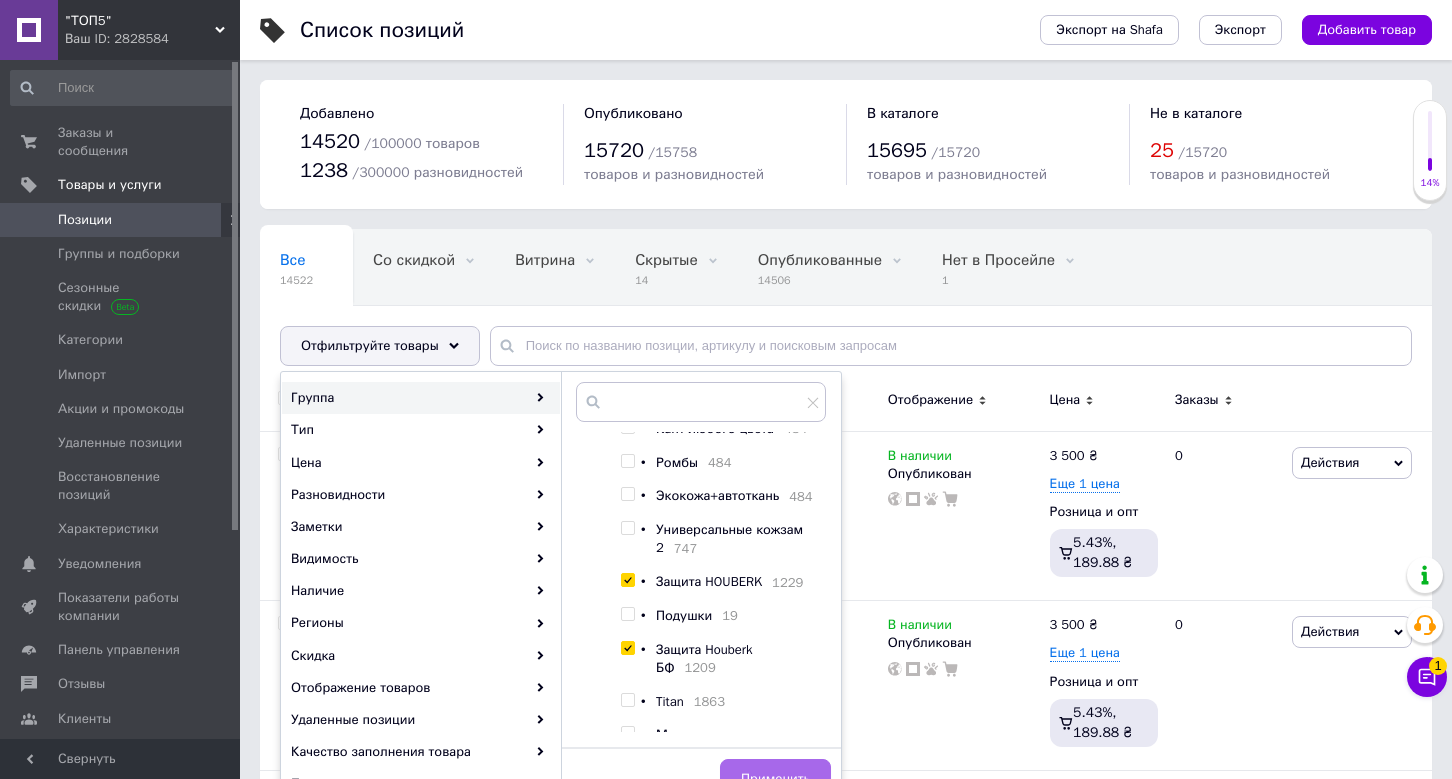 click on "Применить" at bounding box center (775, 779) 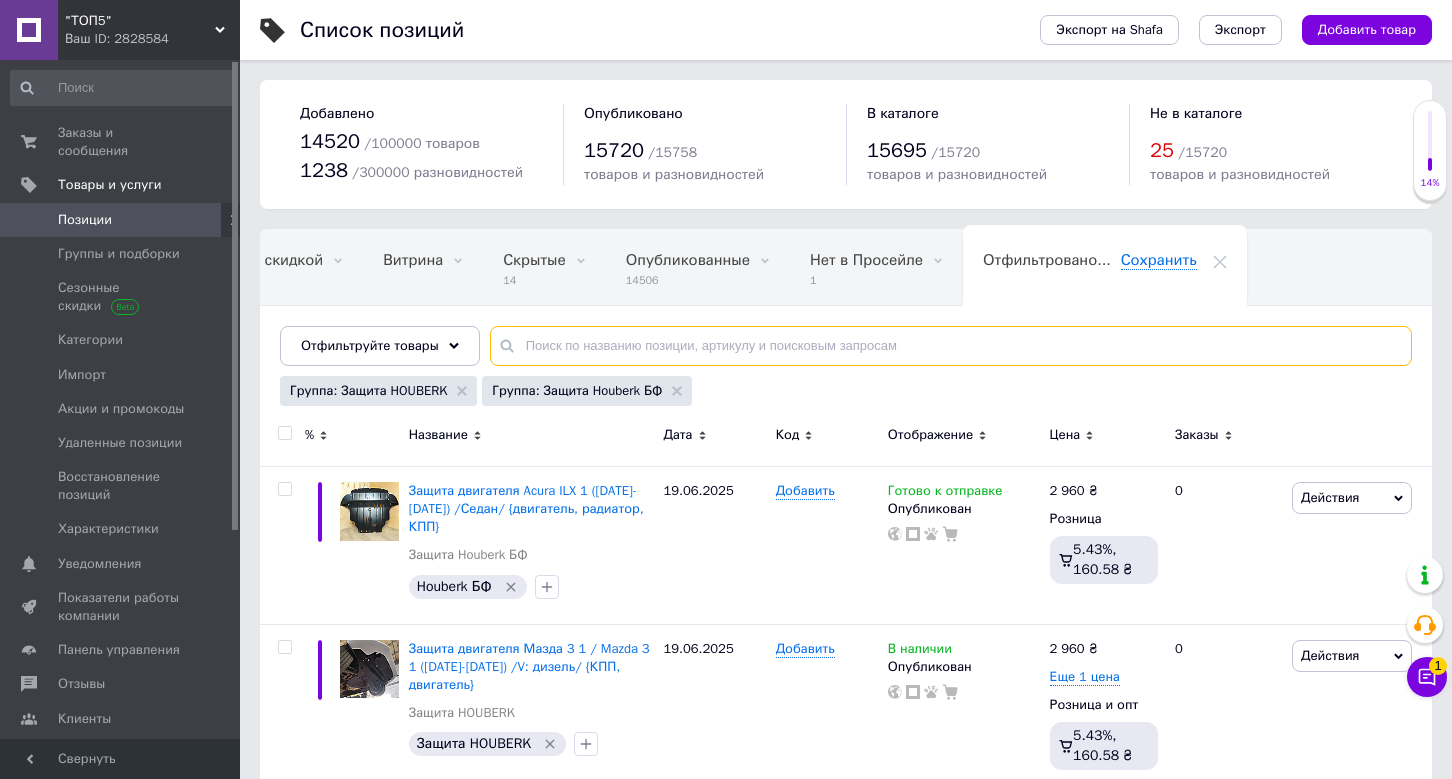 click at bounding box center [951, 346] 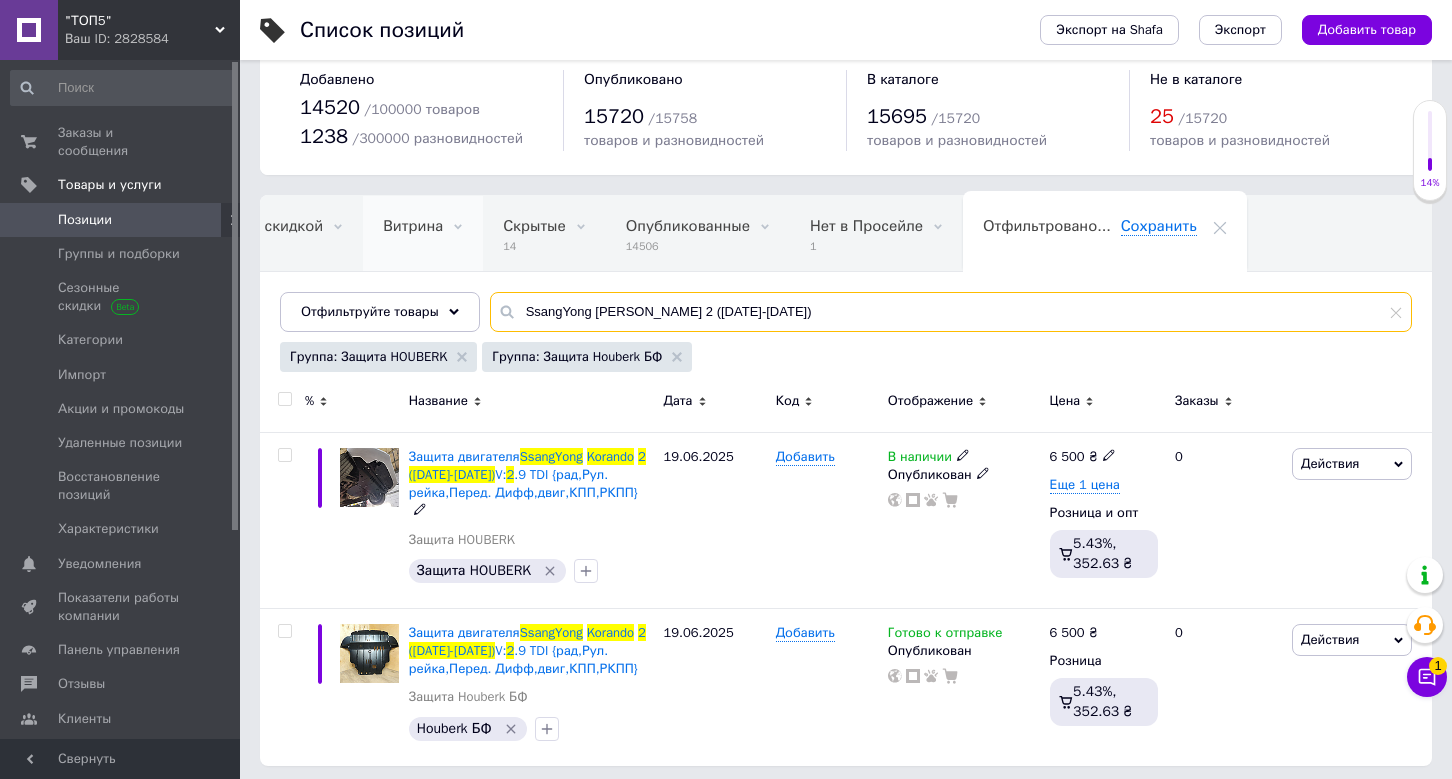 scroll, scrollTop: 38, scrollLeft: 0, axis: vertical 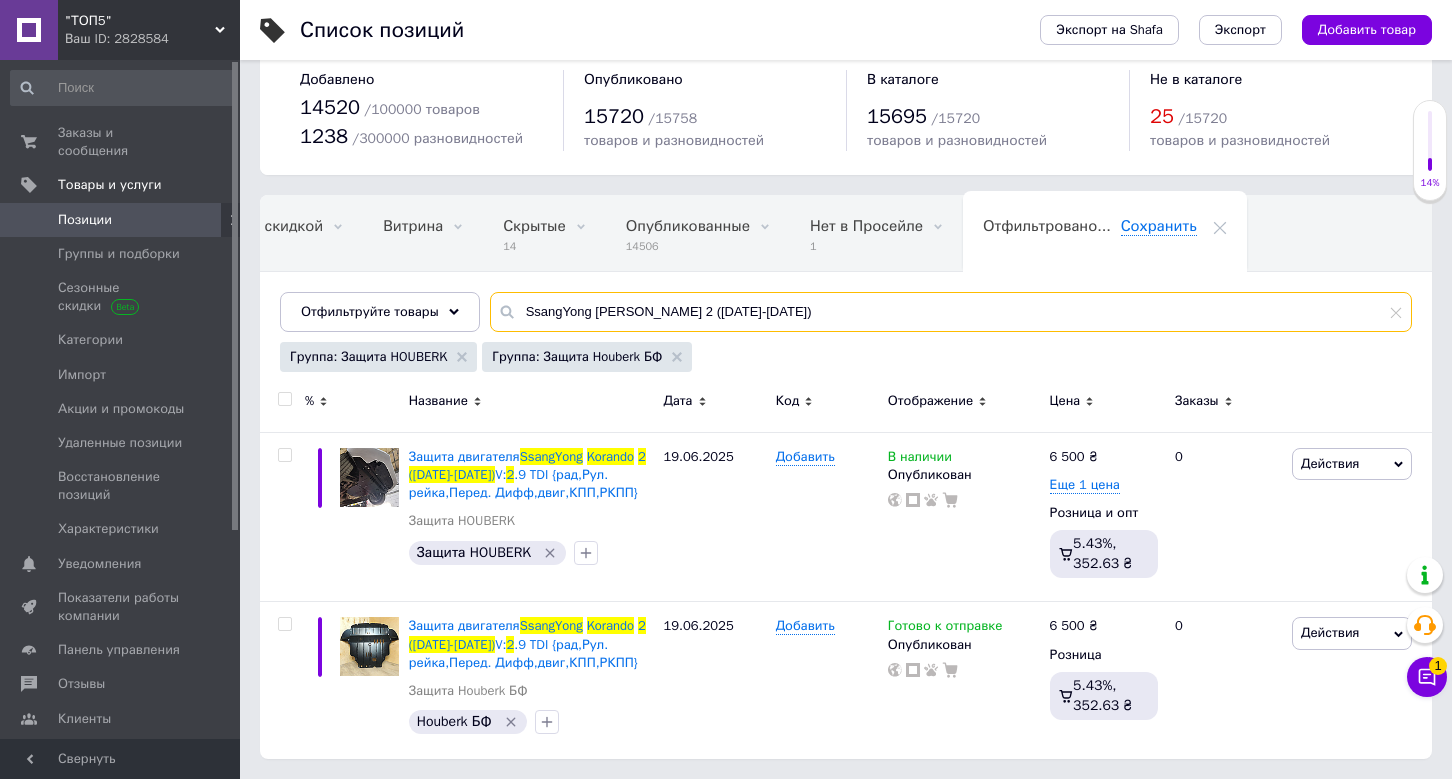 type on "SsangYong [PERSON_NAME] 2 ([DATE]-[DATE])" 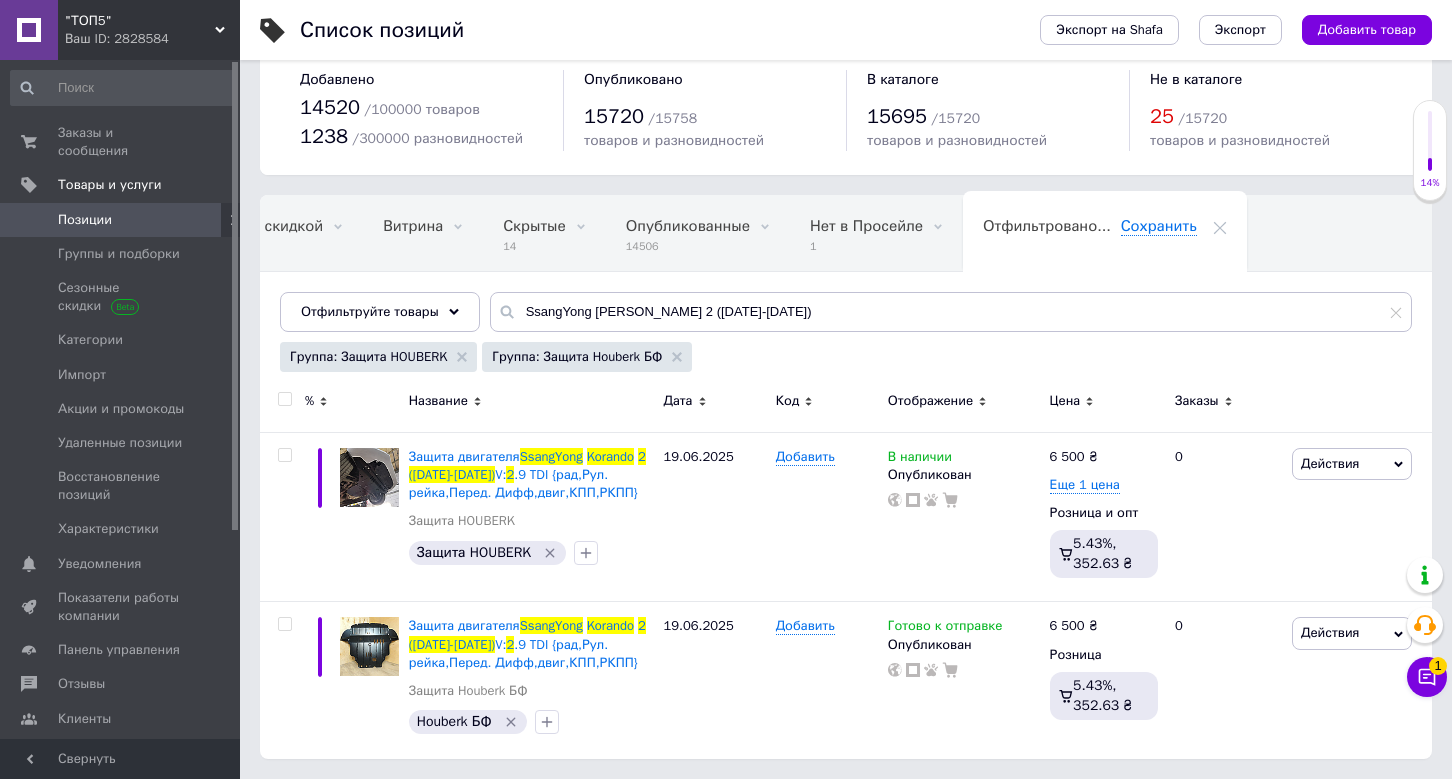 click on ""ТОП5" Ваш ID: 2828584" at bounding box center (149, 30) 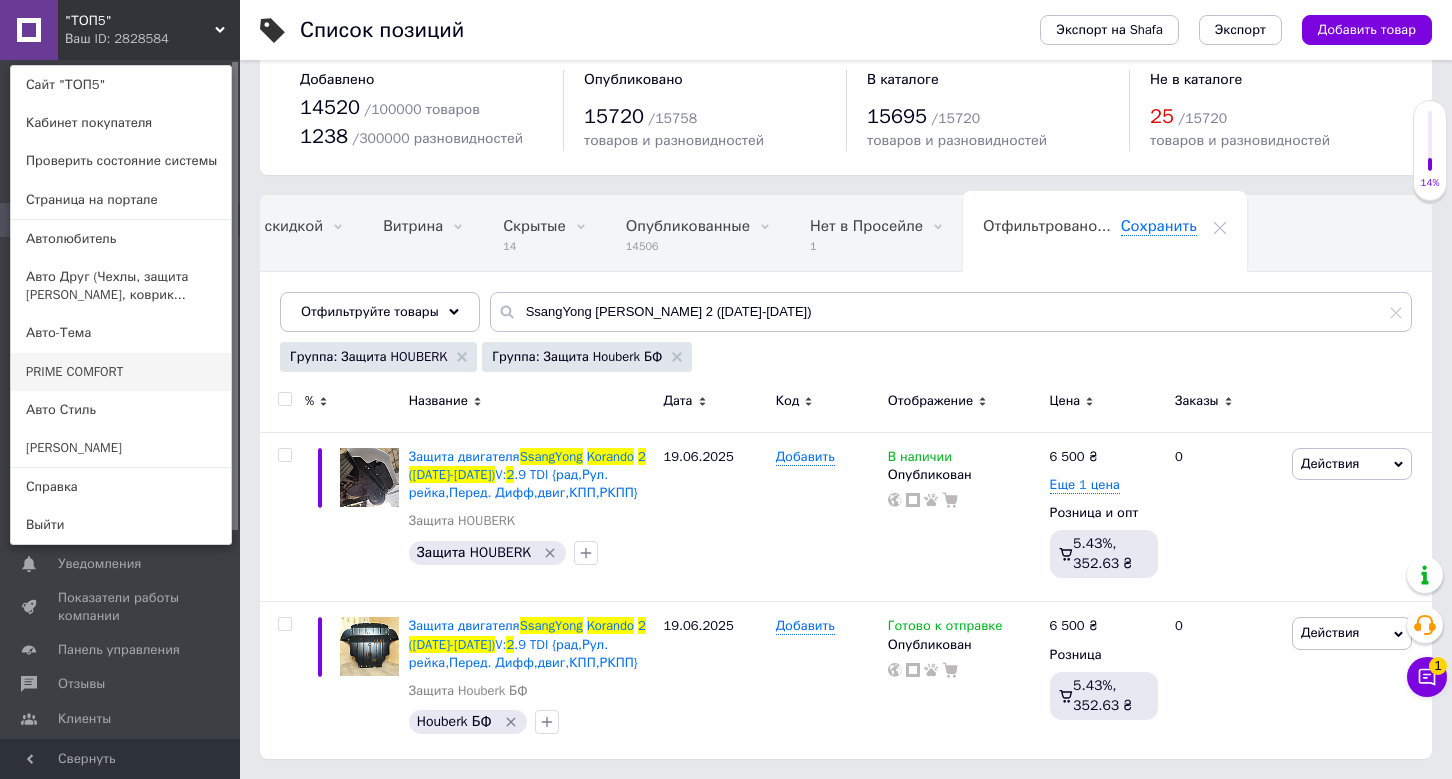 click on "PRIME COMFORT" at bounding box center (121, 372) 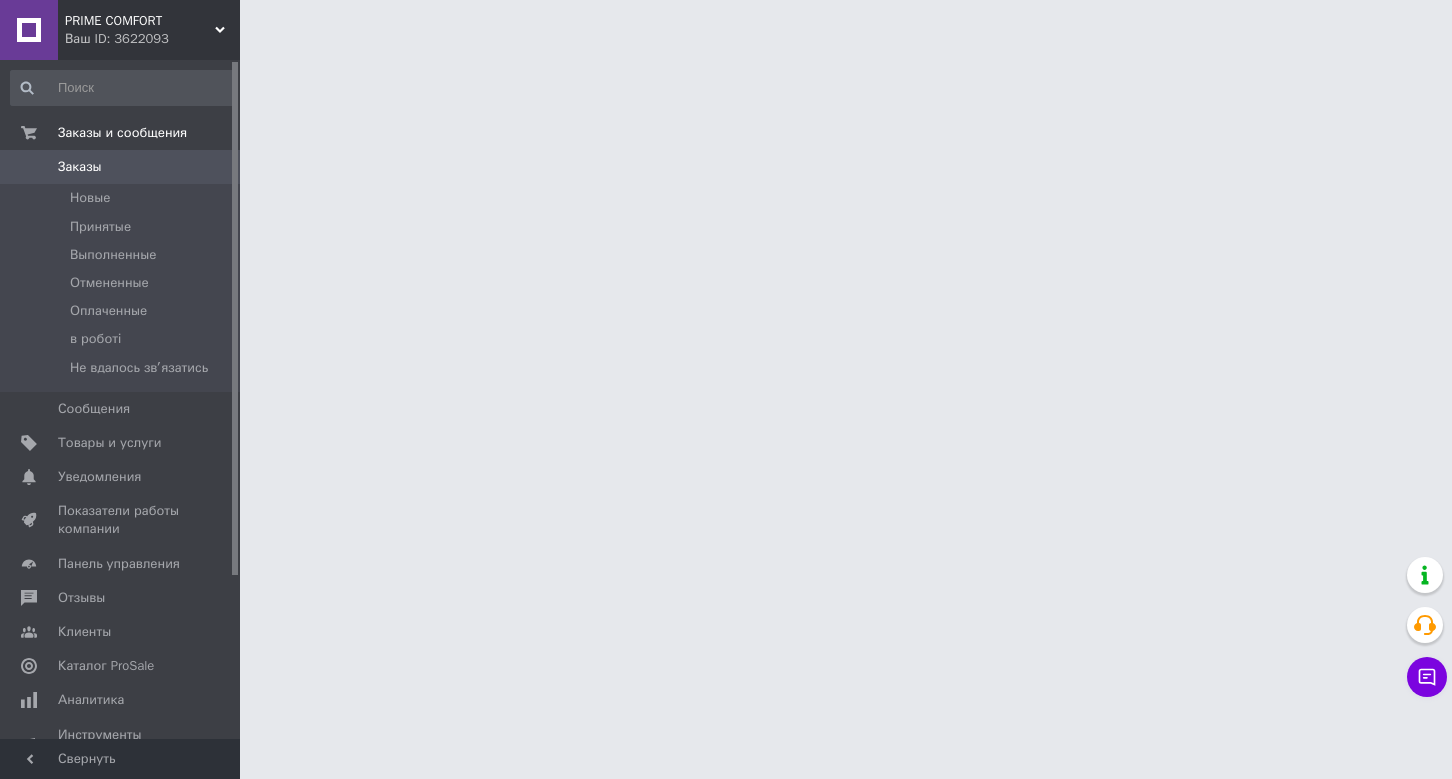 scroll, scrollTop: 0, scrollLeft: 0, axis: both 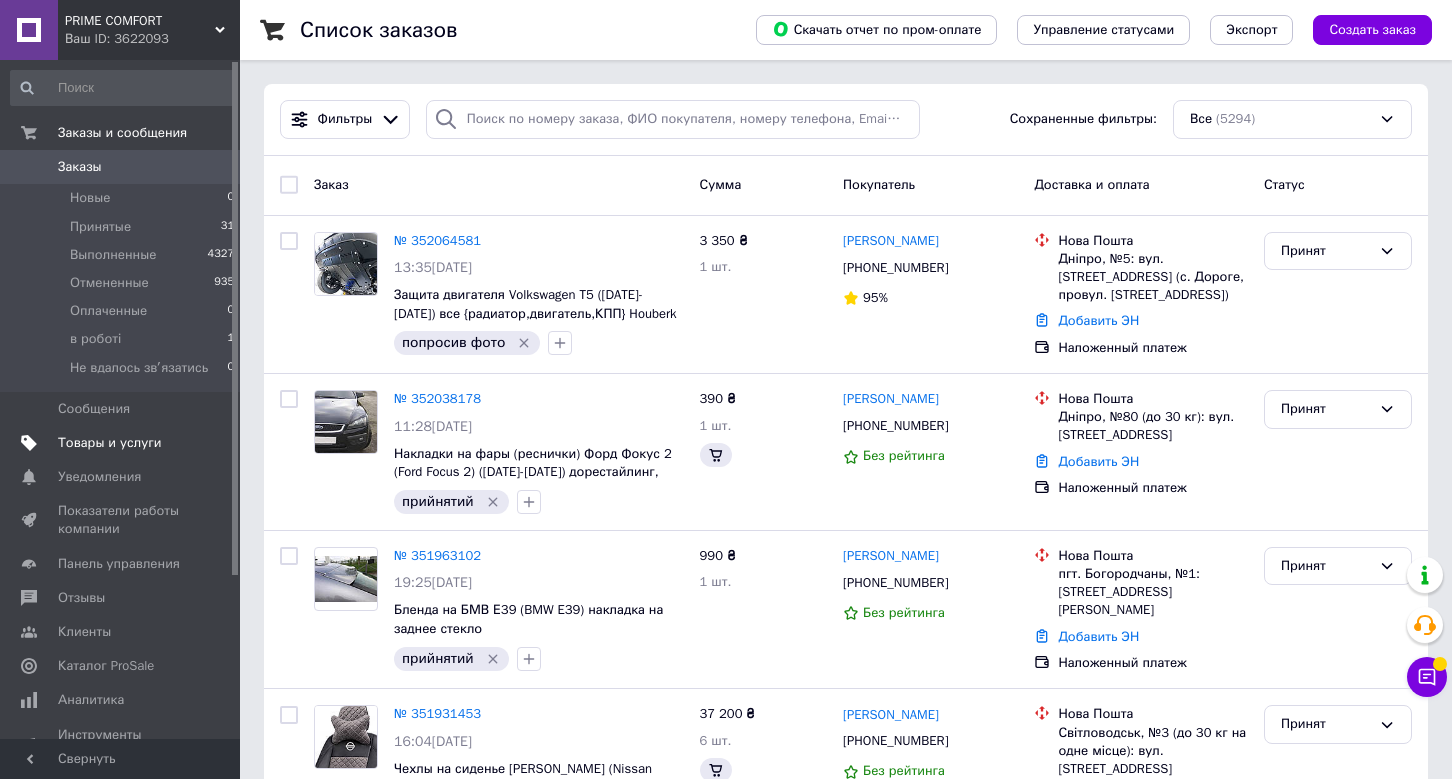 click on "Товары и услуги" at bounding box center (110, 443) 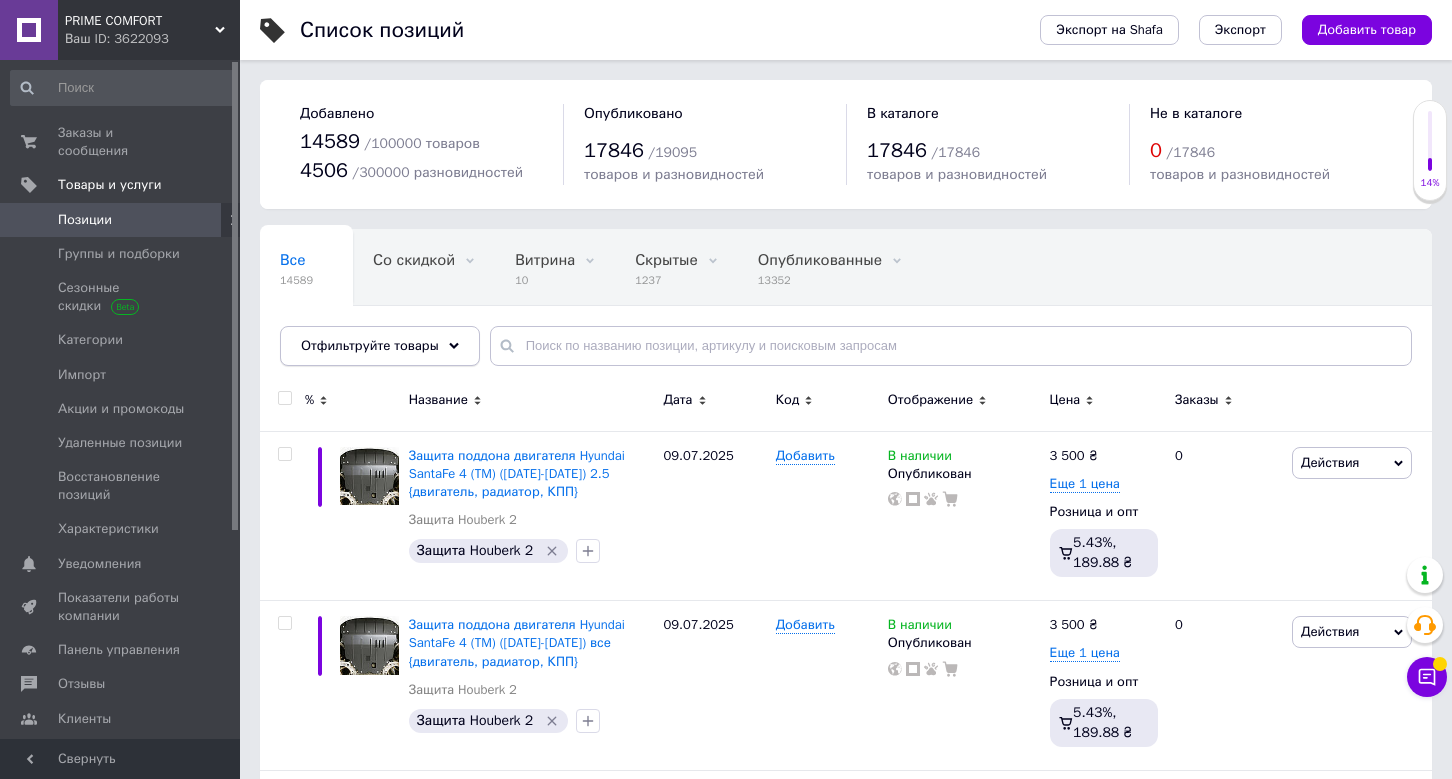 click on "Отфильтруйте товары" at bounding box center (380, 346) 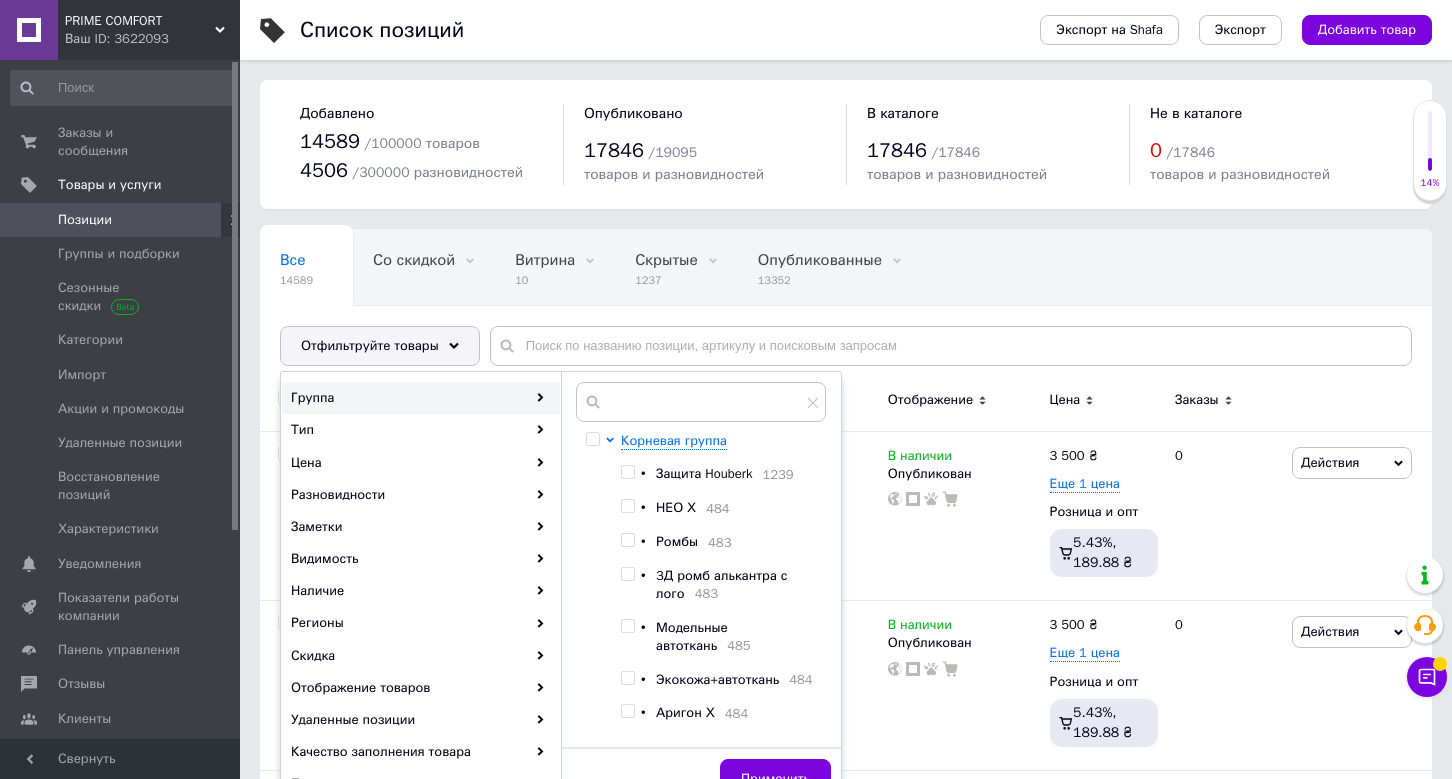 click on "Защита Houberk" at bounding box center (704, 473) 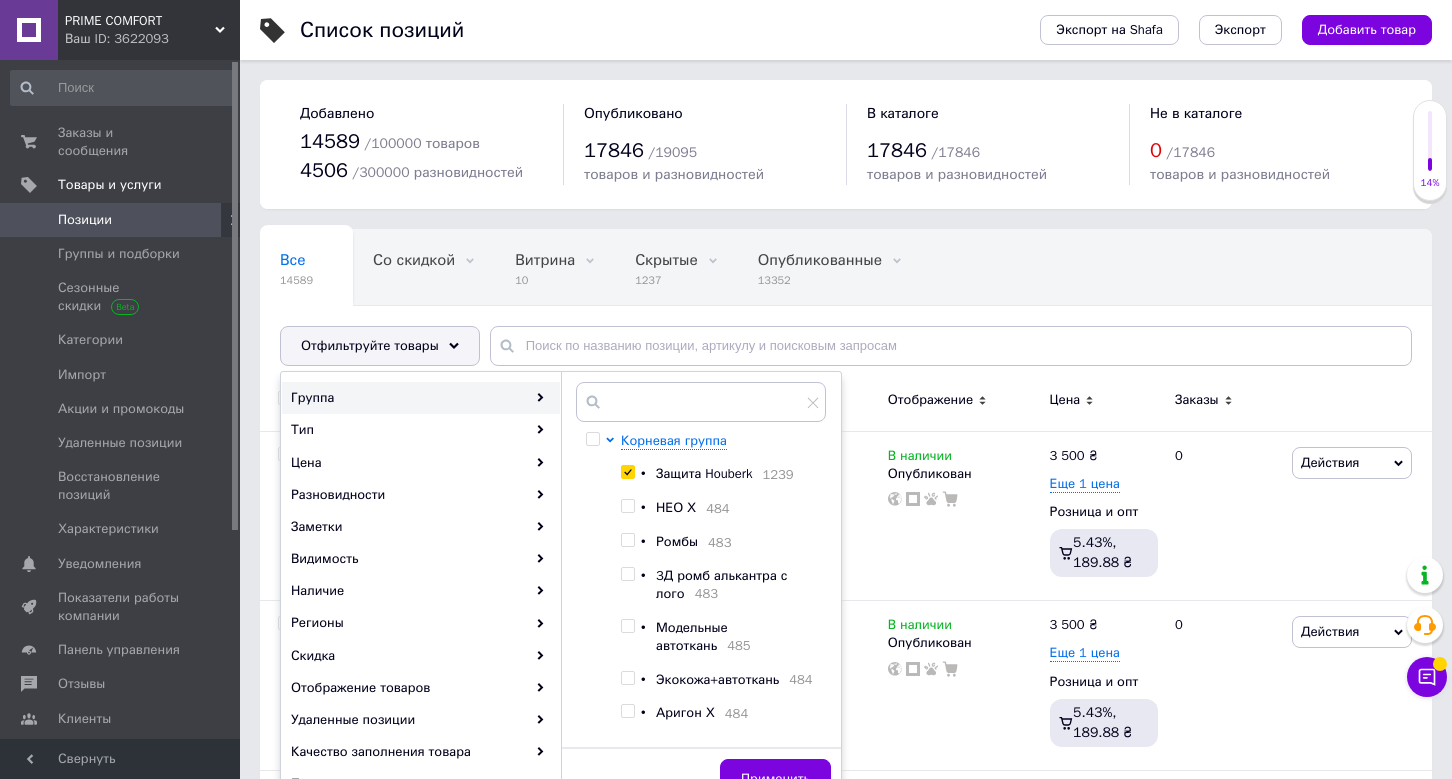 checkbox on "true" 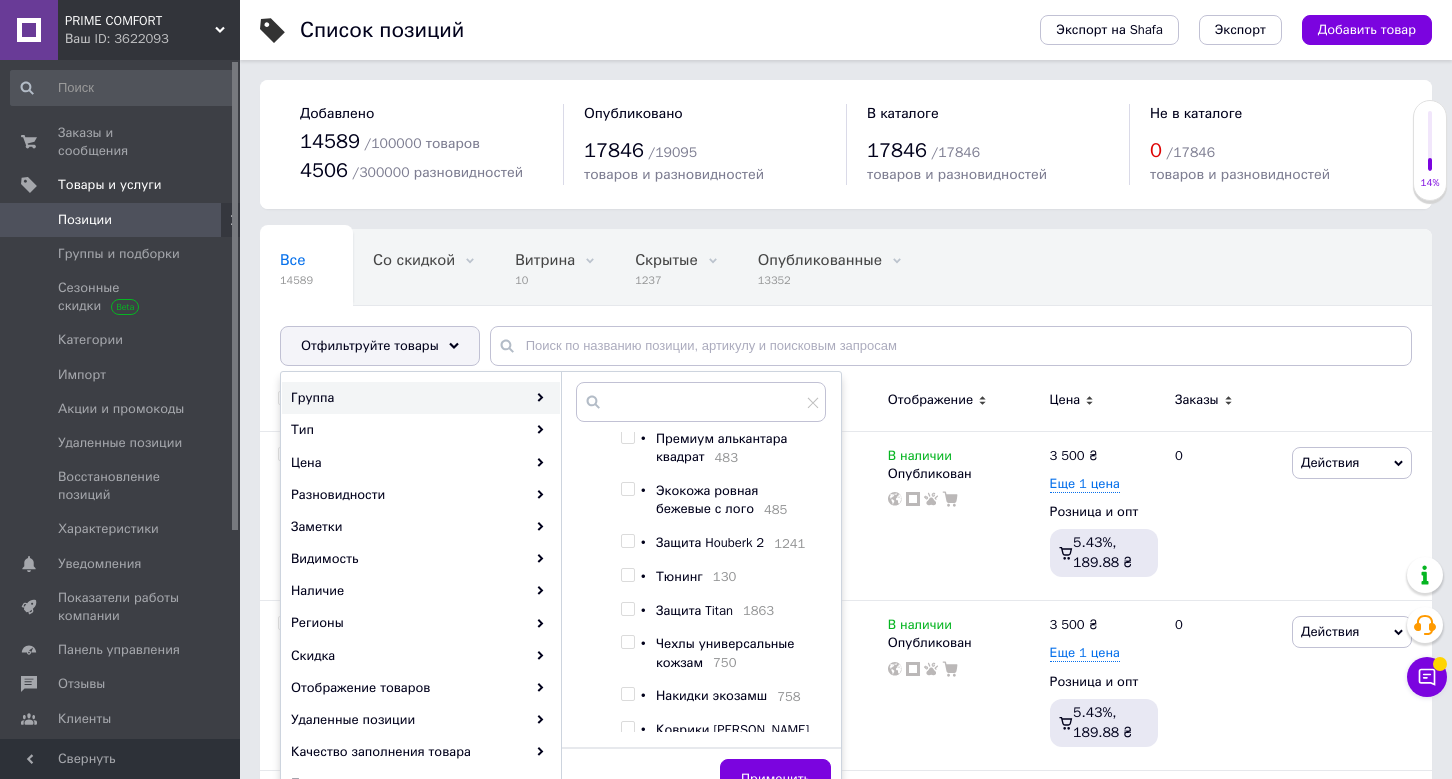 scroll, scrollTop: 418, scrollLeft: 0, axis: vertical 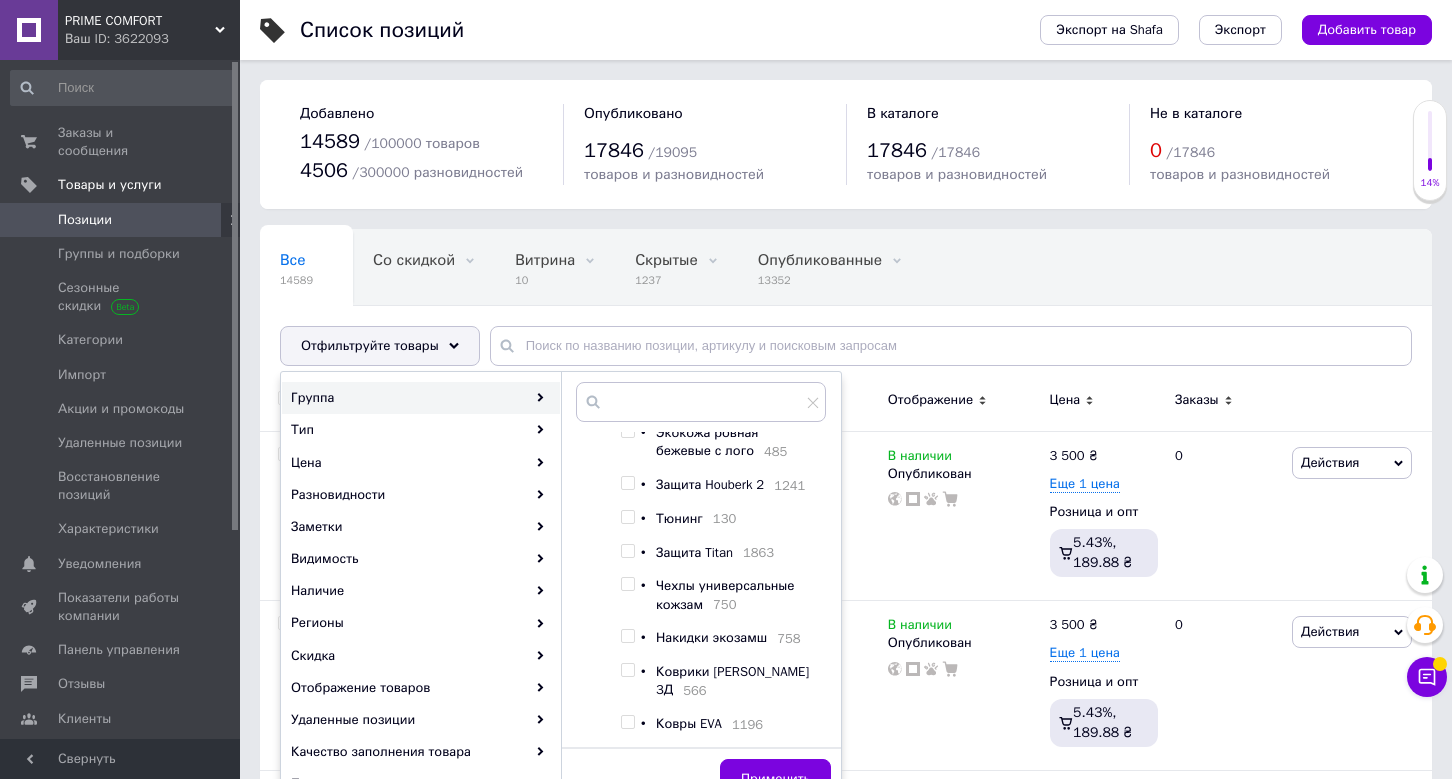 click at bounding box center [627, 483] 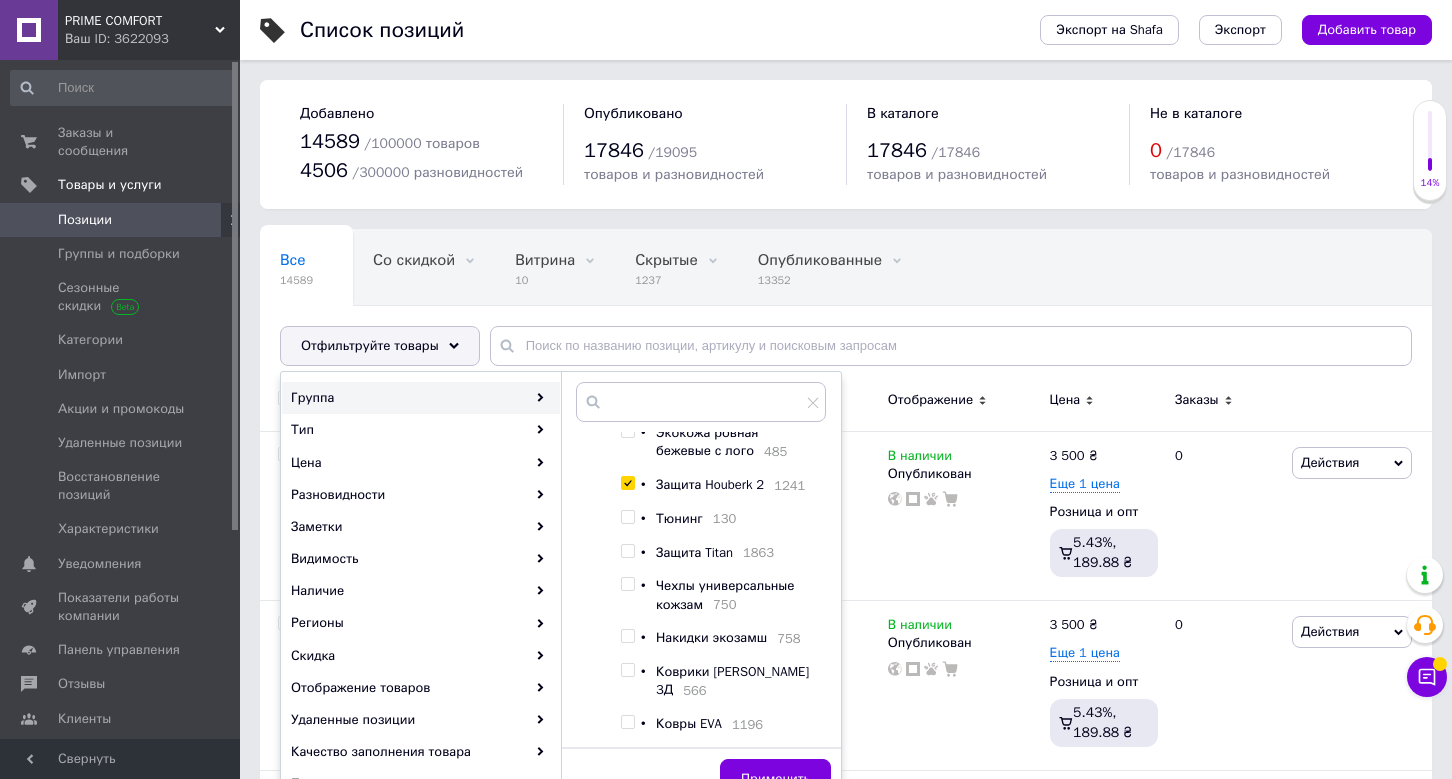 checkbox on "true" 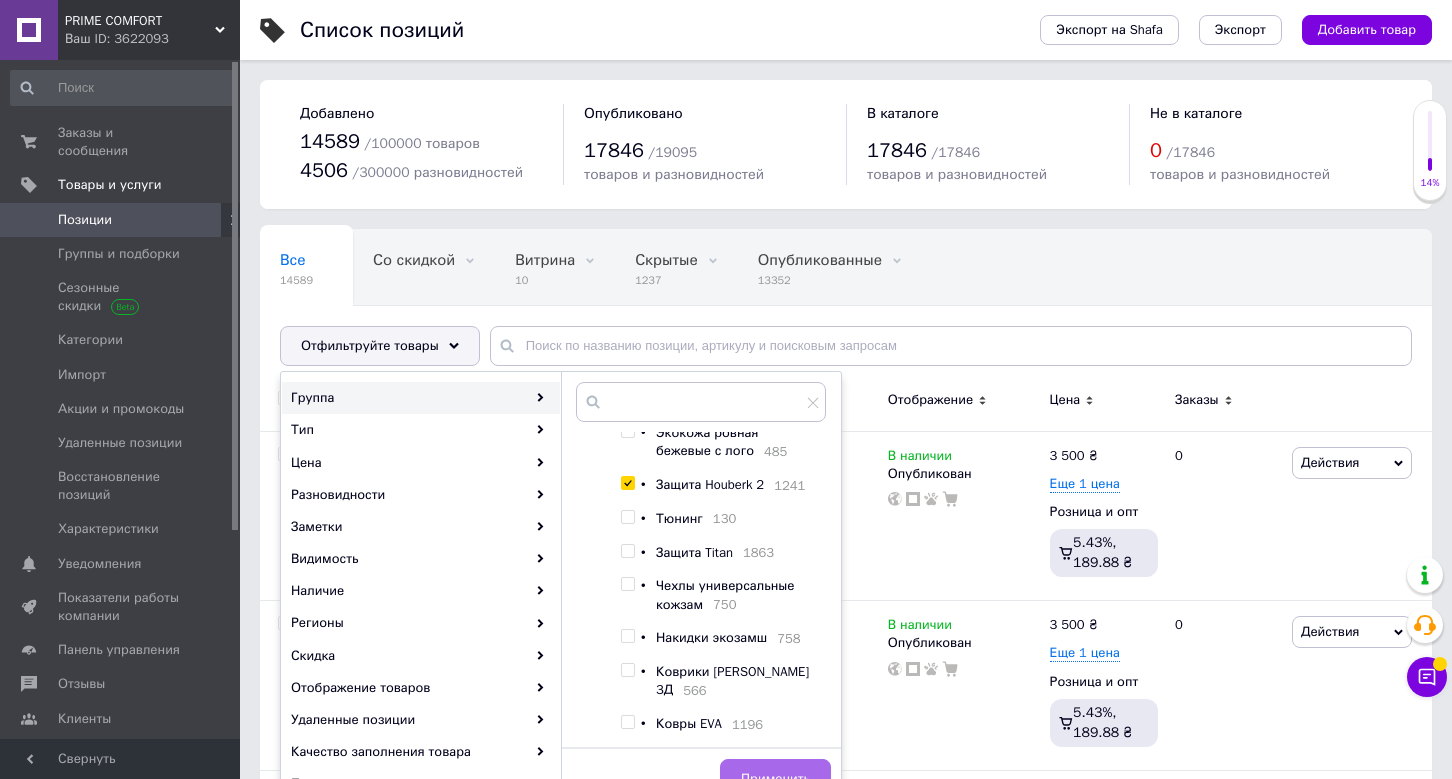click on "Применить" at bounding box center (775, 779) 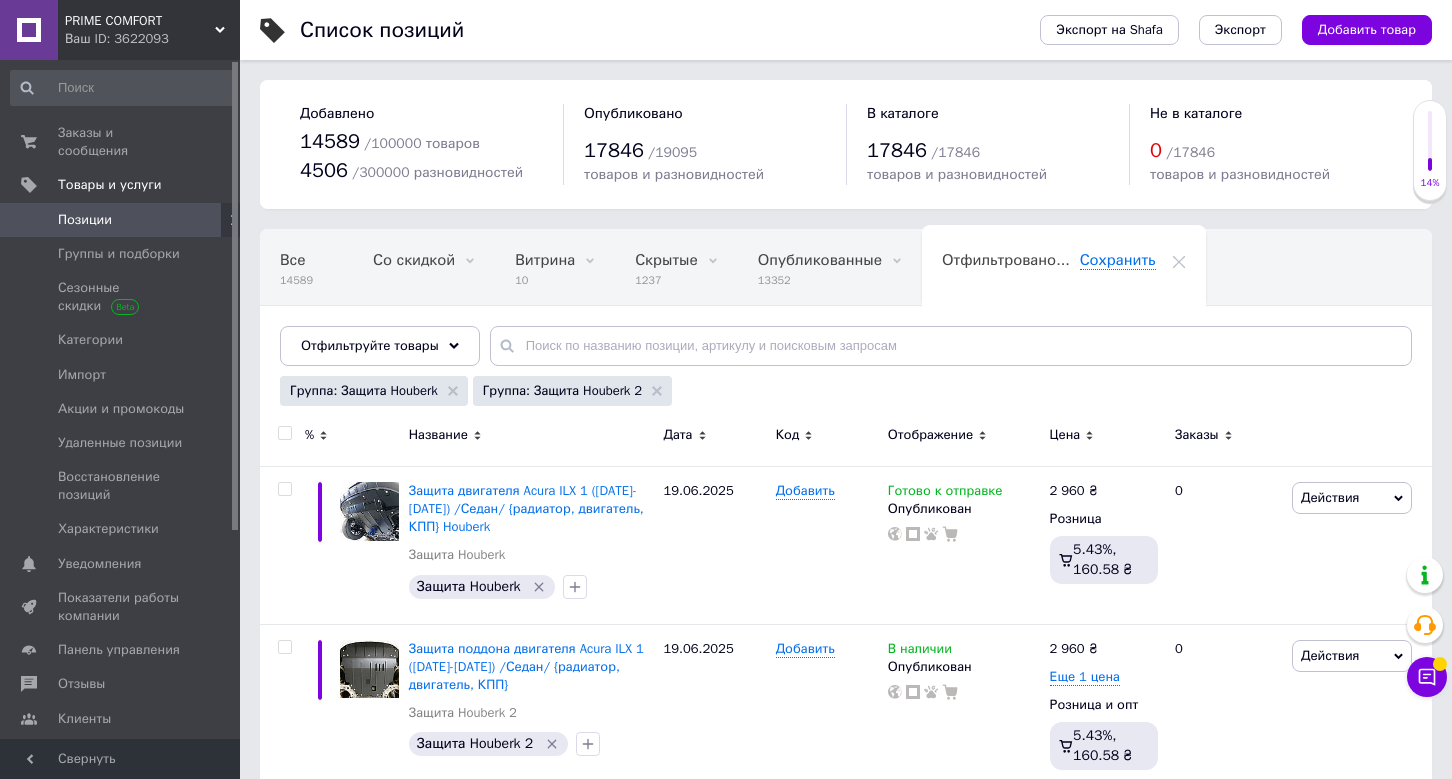 scroll, scrollTop: 0, scrollLeft: 0, axis: both 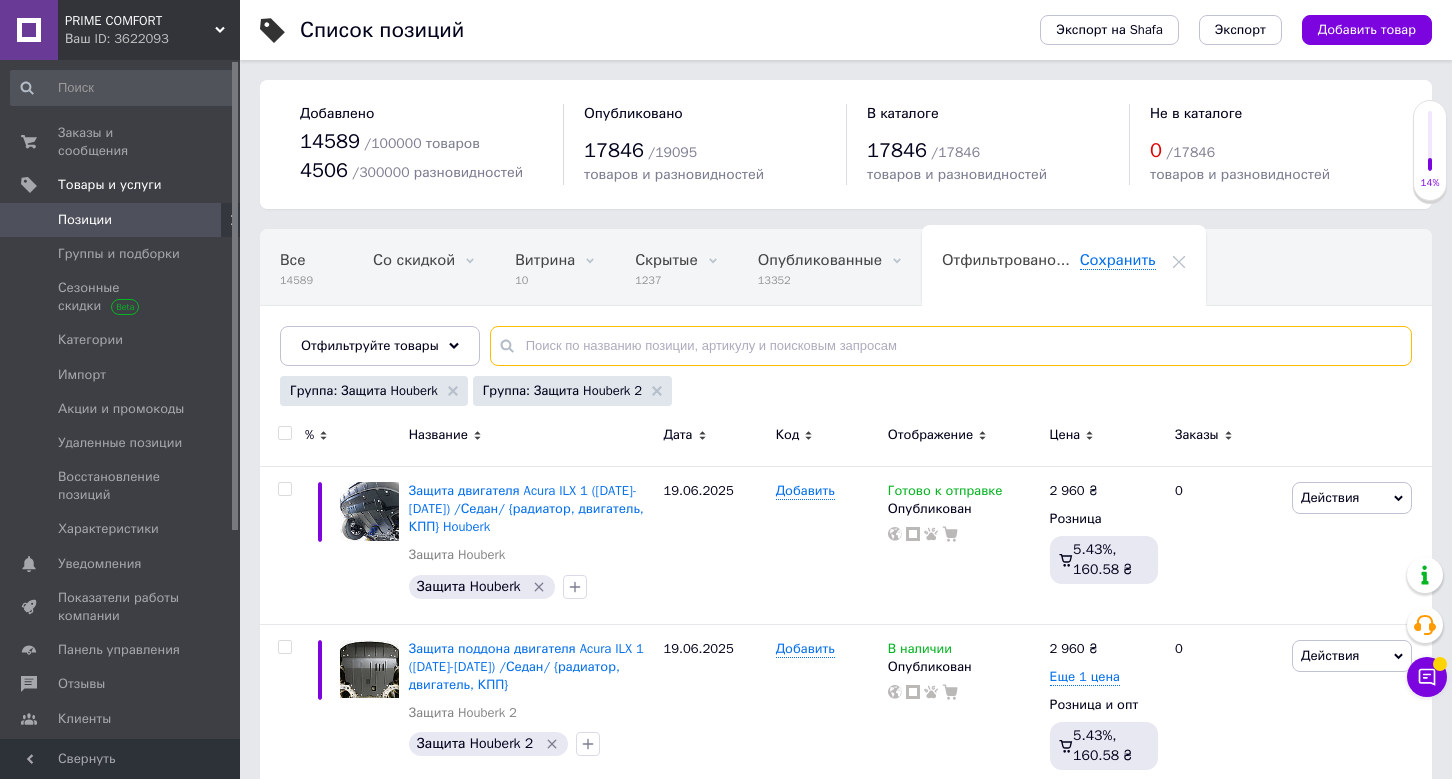 click at bounding box center [951, 346] 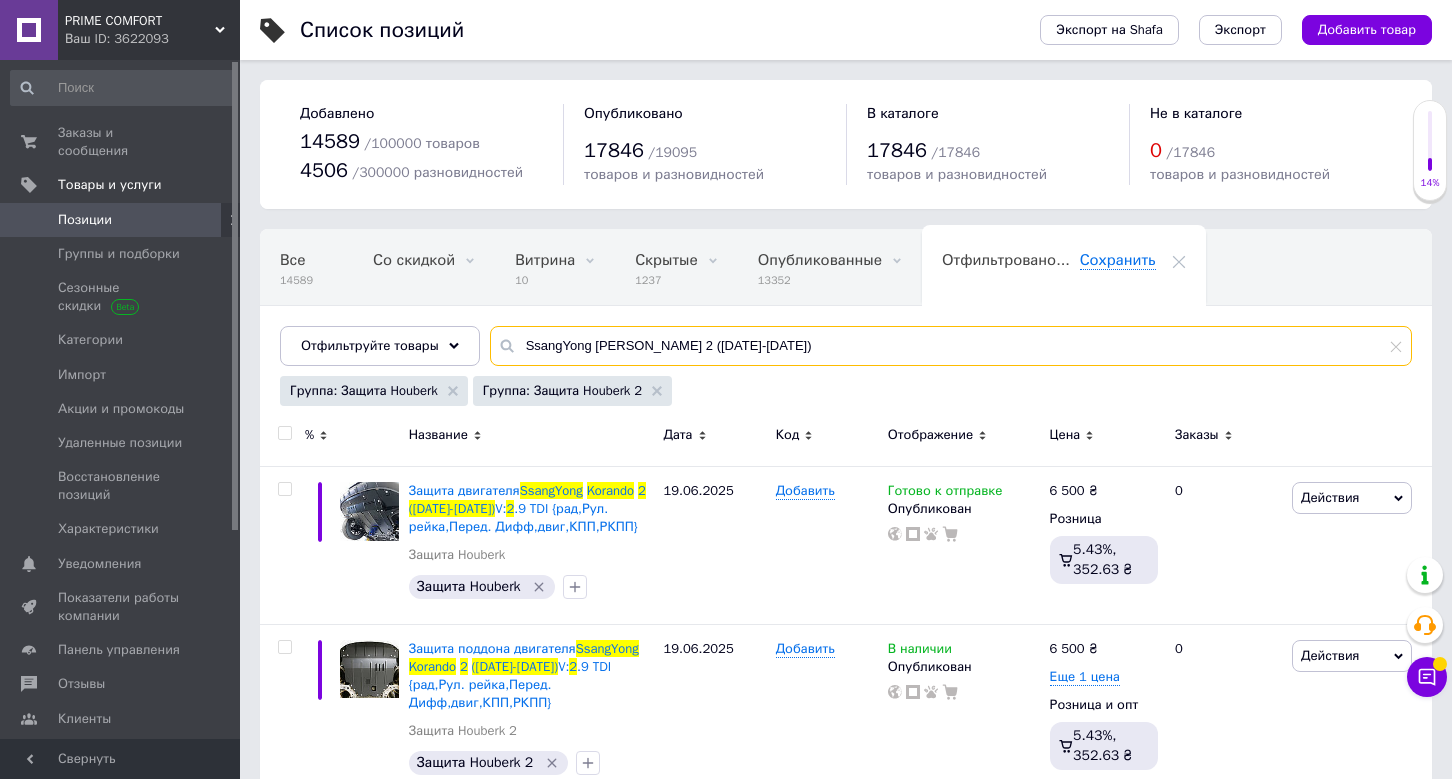 scroll, scrollTop: 0, scrollLeft: 0, axis: both 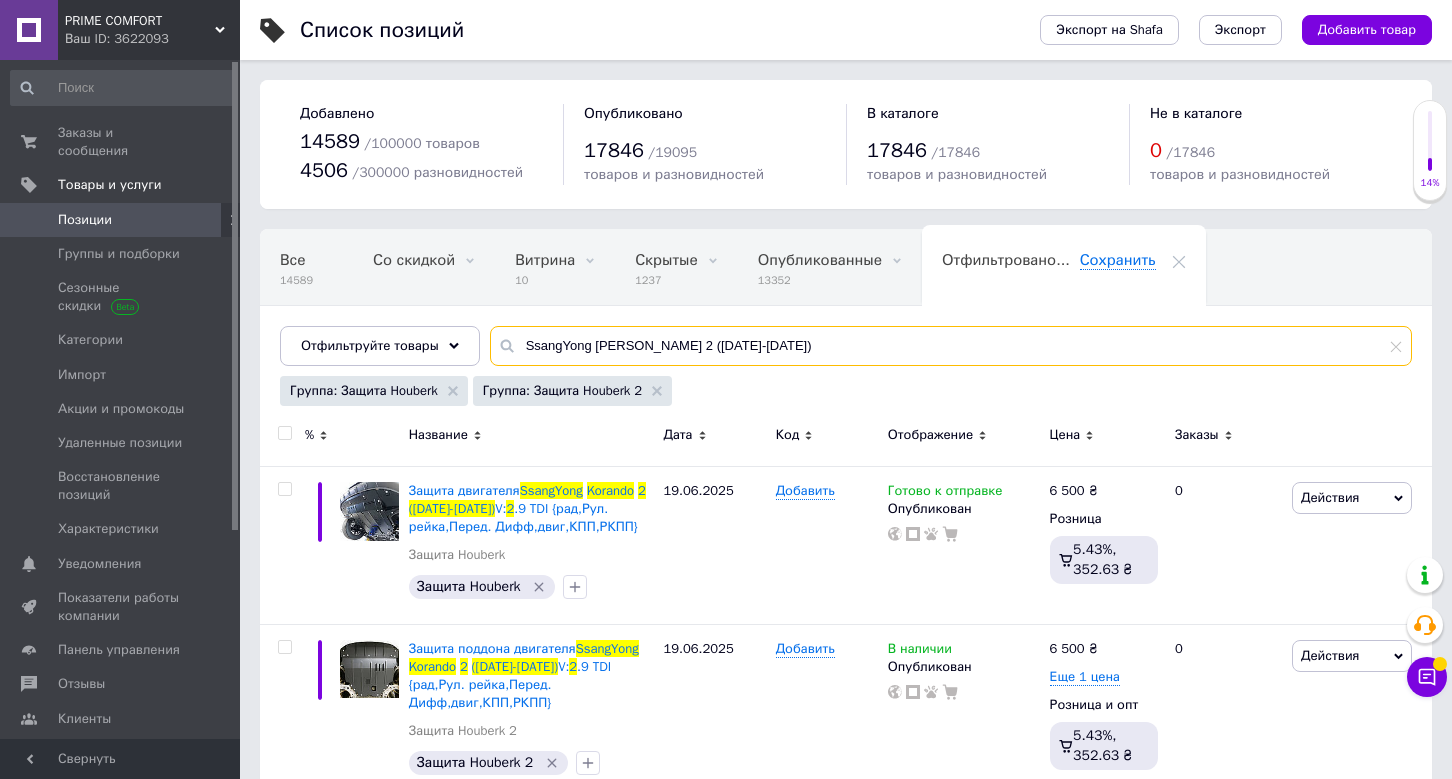 type on "SsangYong Korando 2 (1997-2006)" 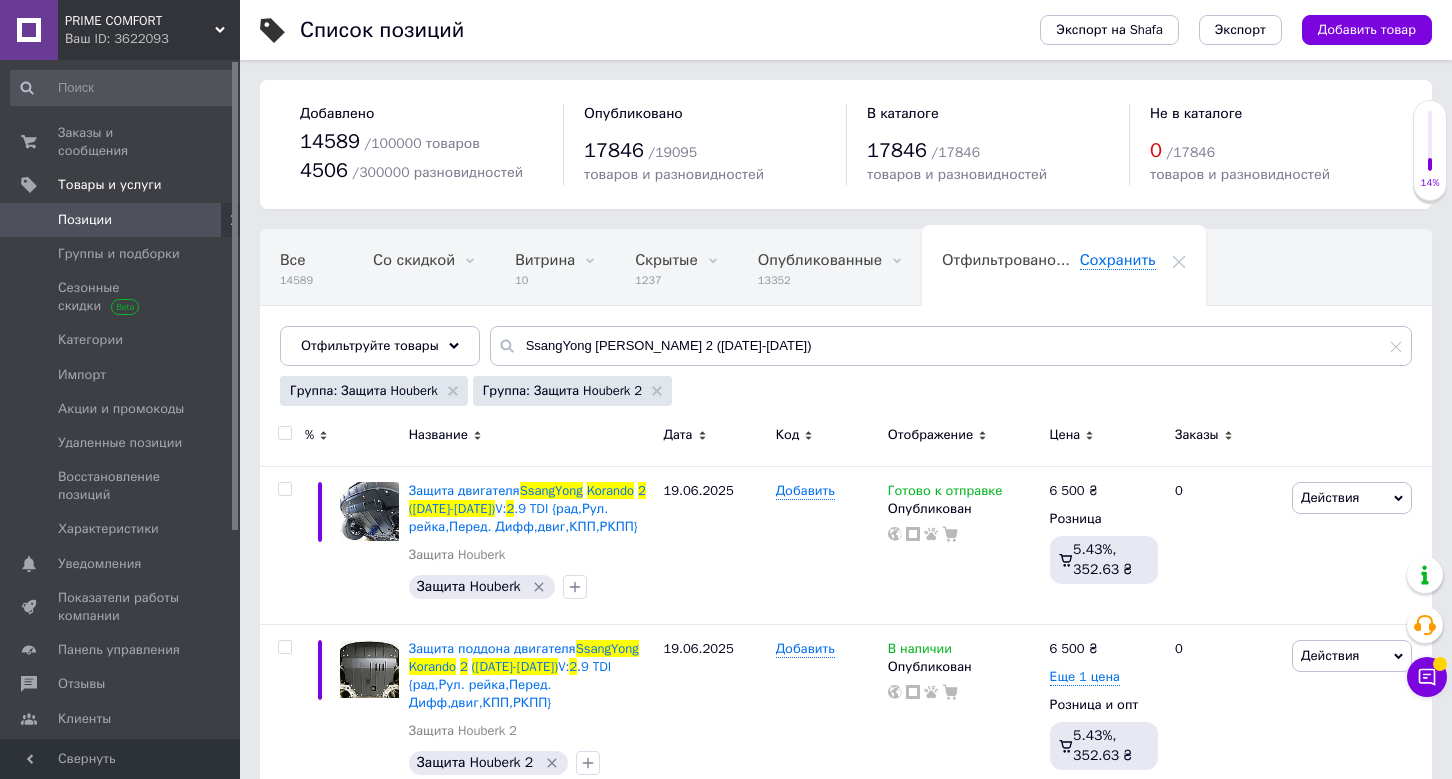 click on "Ваш ID: 3622093" at bounding box center (152, 39) 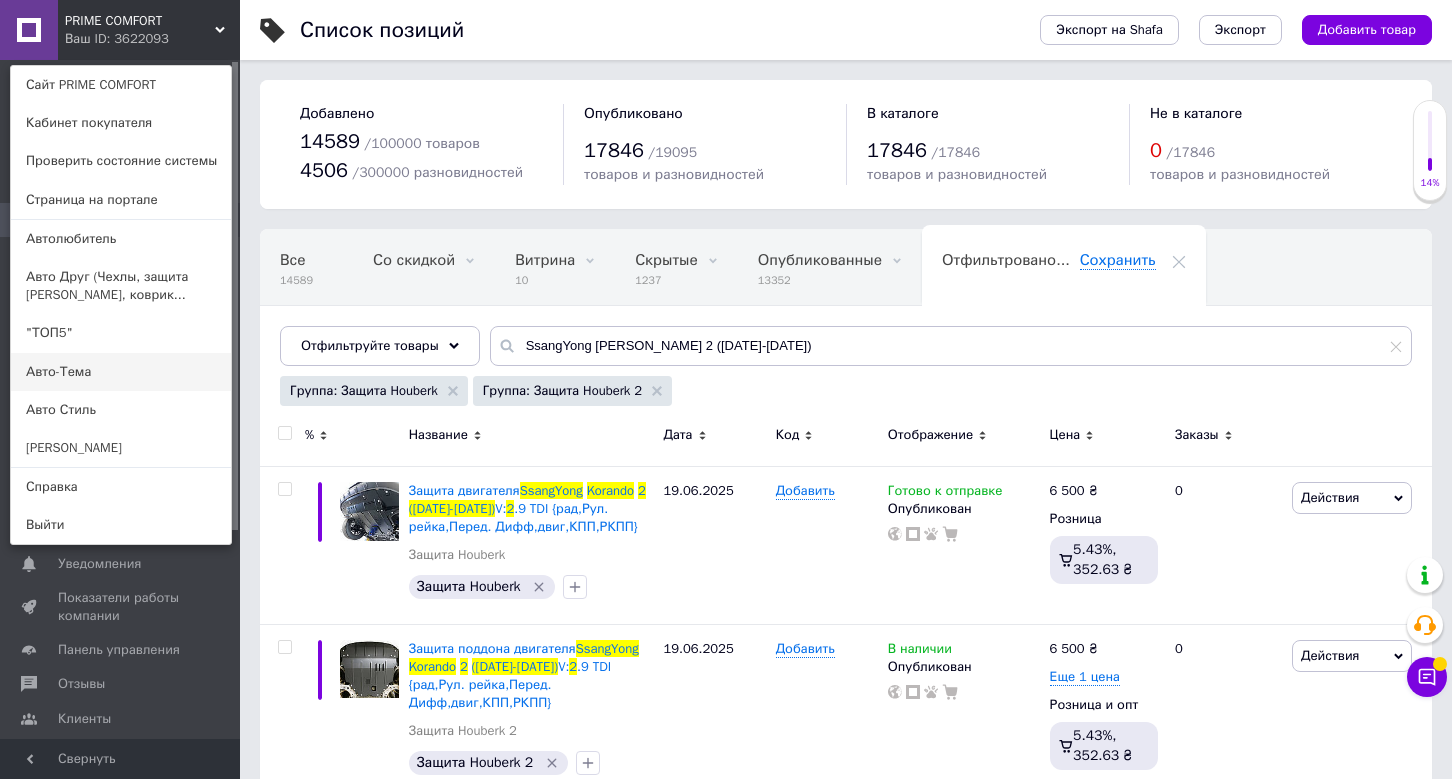click on "Авто-Тема" at bounding box center (121, 372) 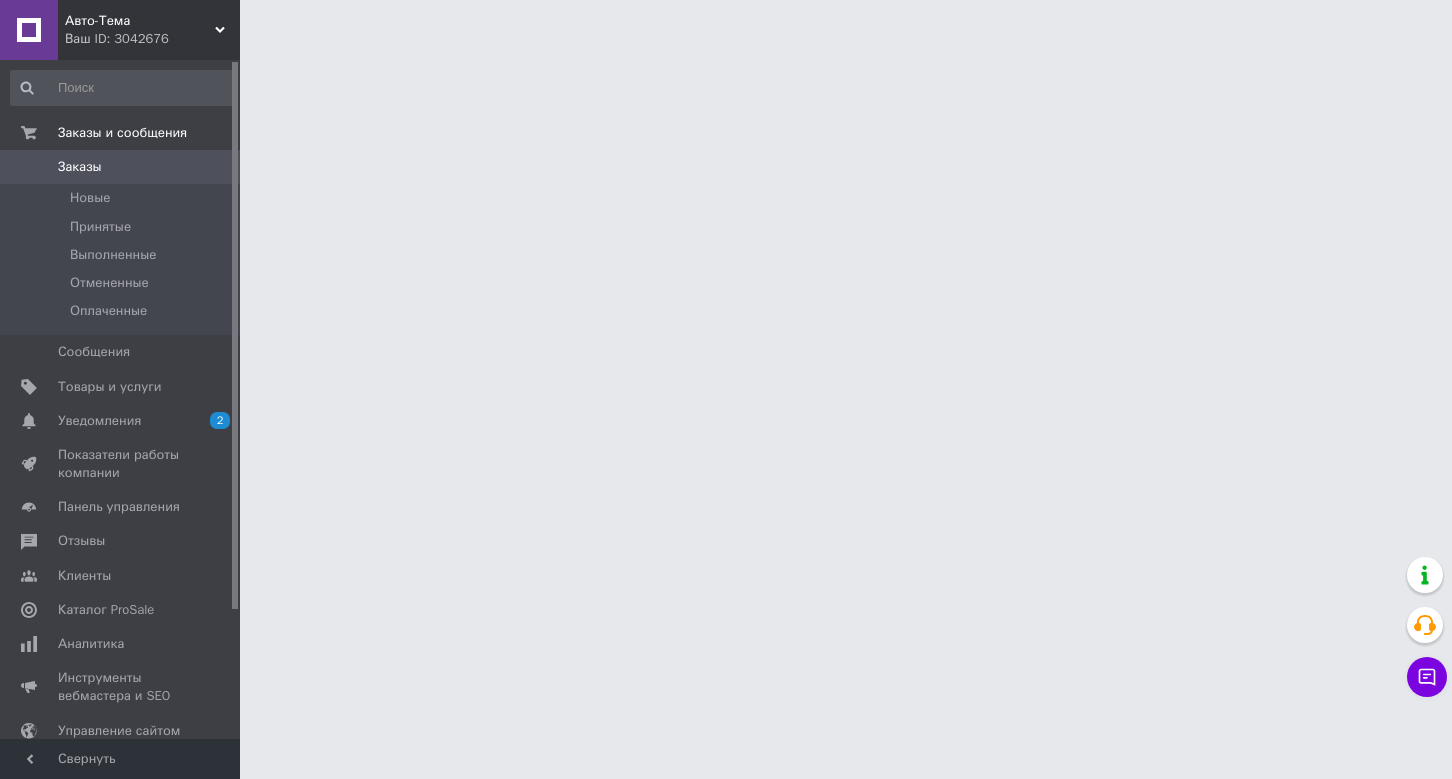 scroll, scrollTop: 0, scrollLeft: 0, axis: both 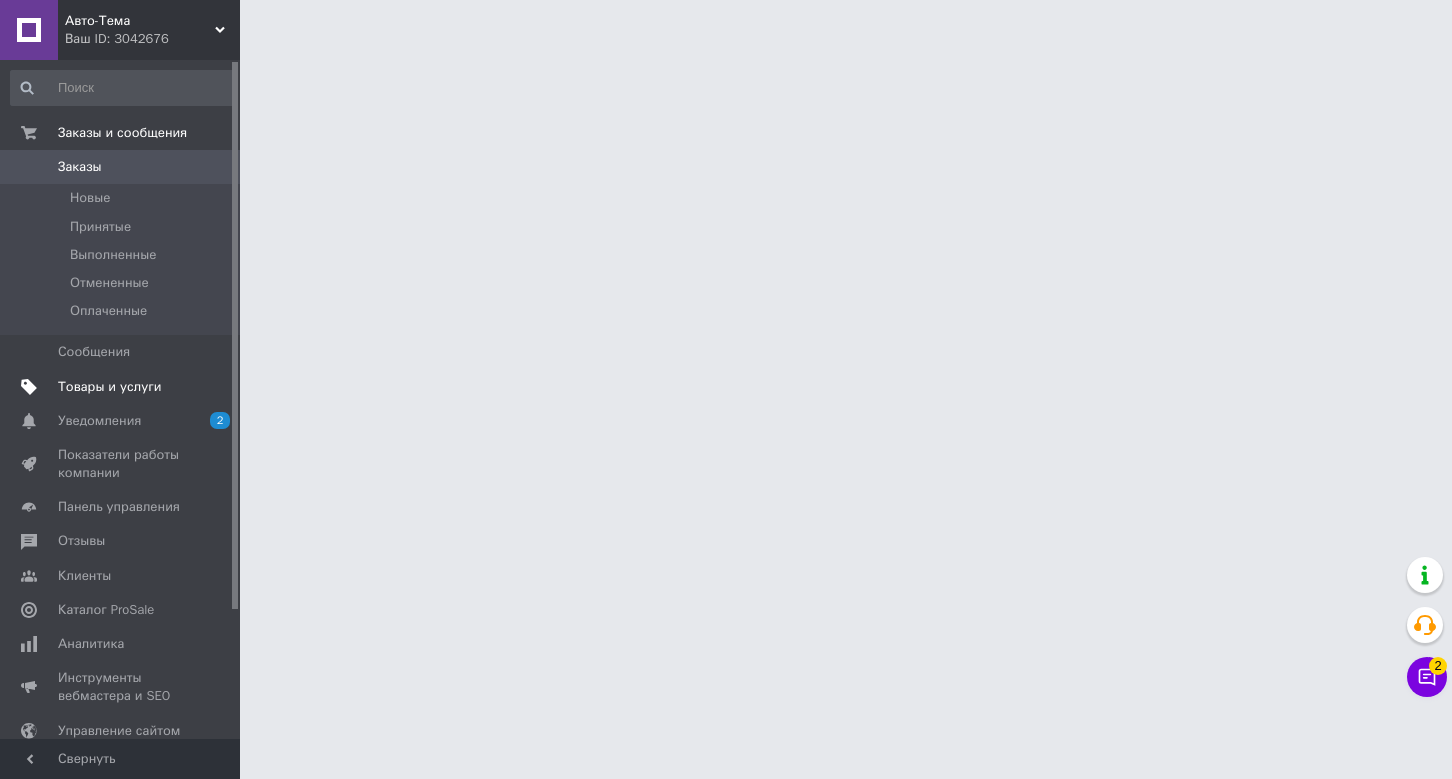 click on "Товары и услуги" at bounding box center (110, 387) 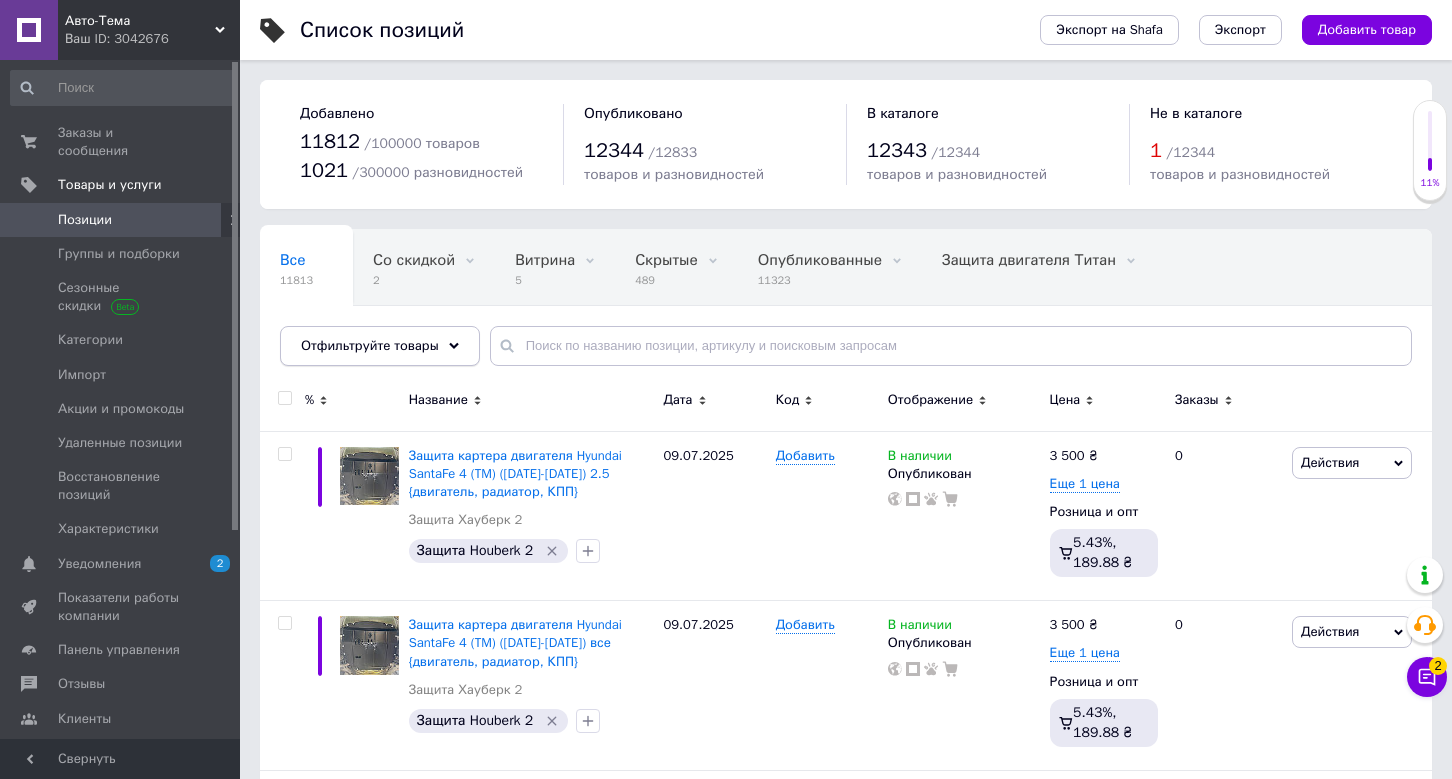 click on "Отфильтруйте товары" at bounding box center (380, 346) 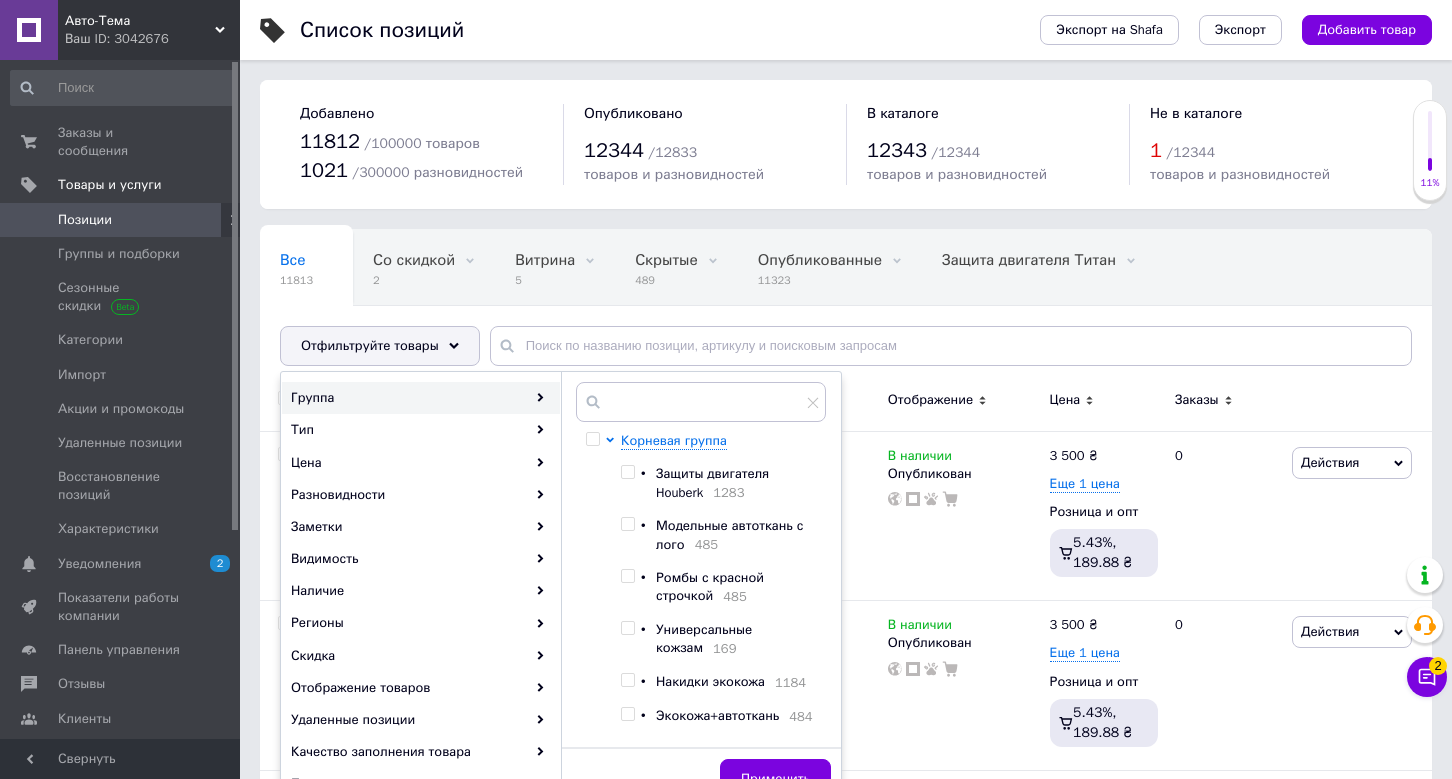click on "Защиты двигателя Houberk" at bounding box center (712, 482) 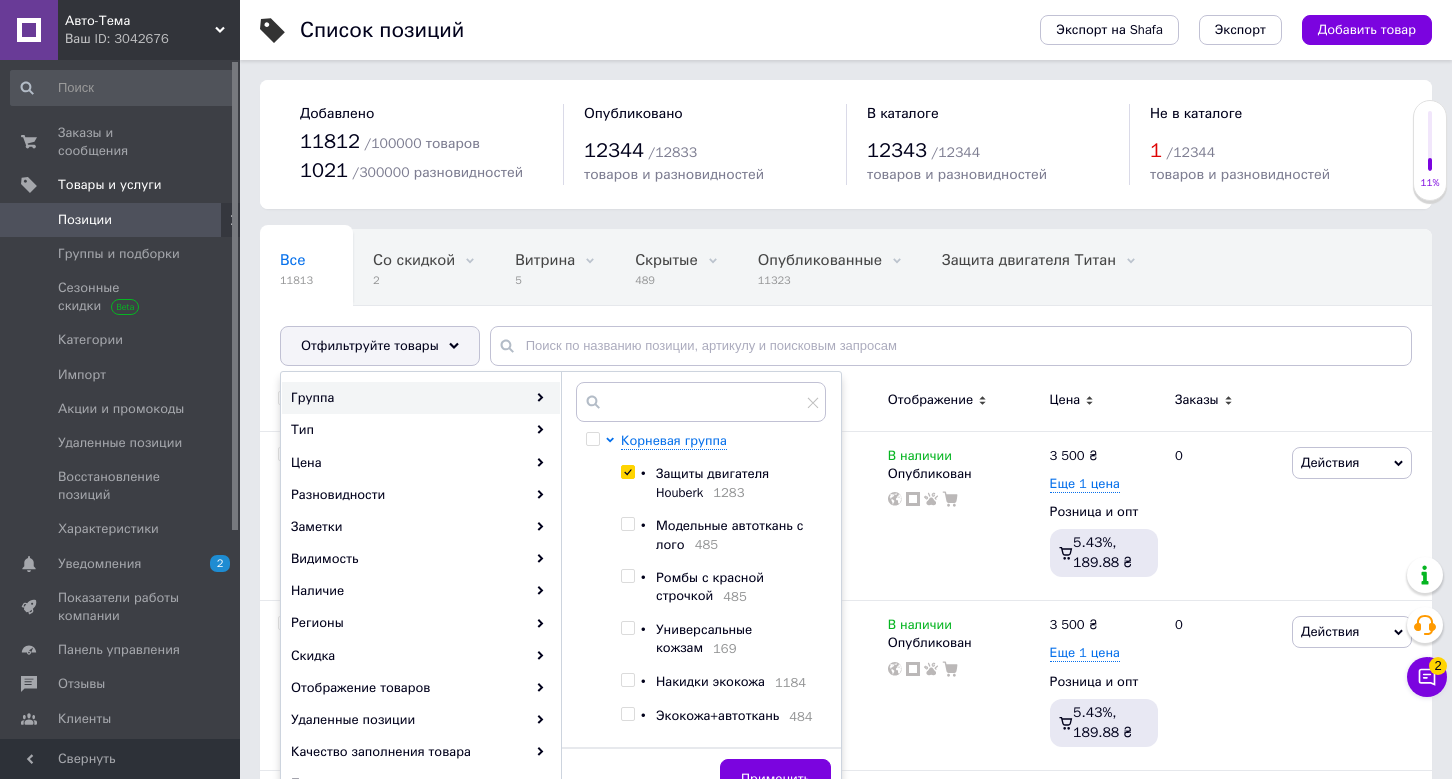 checkbox on "true" 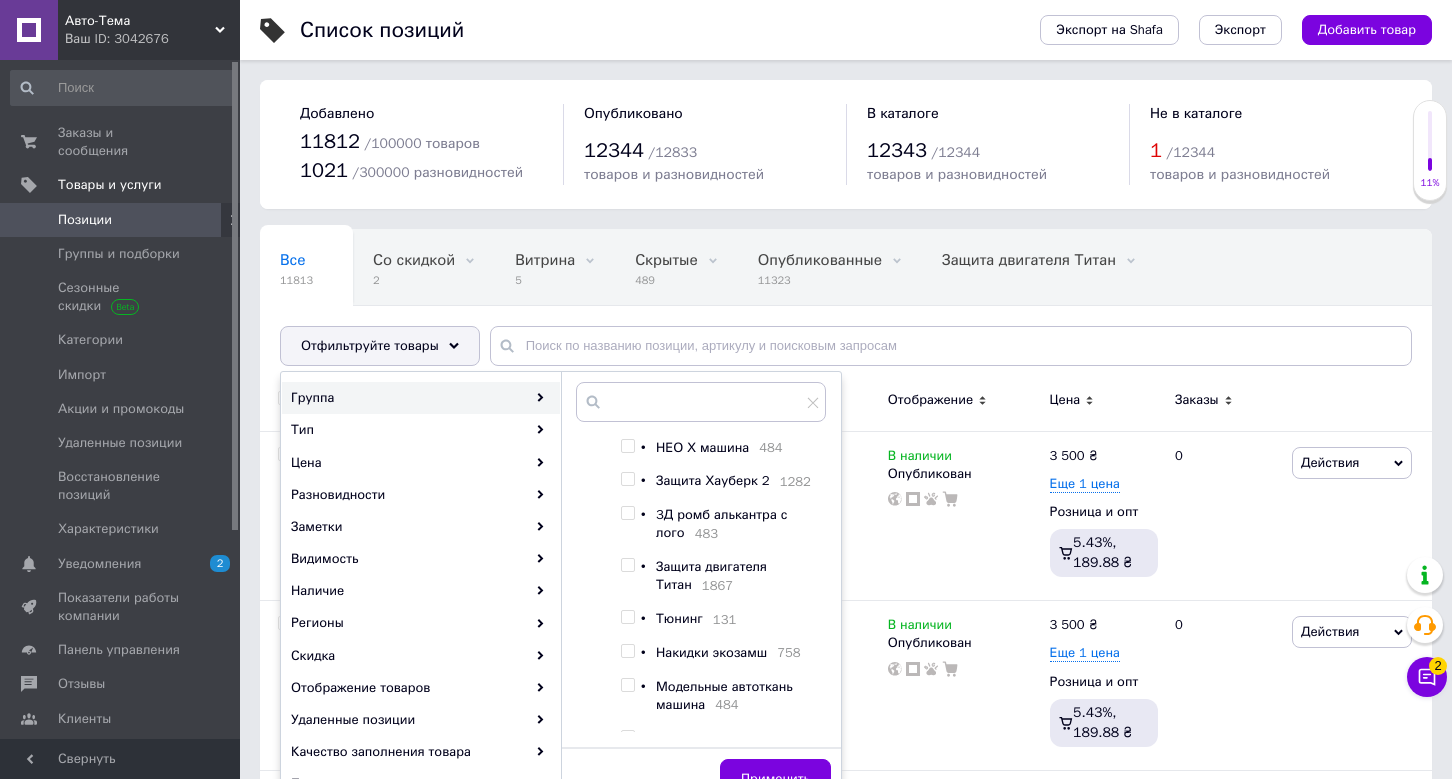 scroll, scrollTop: 406, scrollLeft: 0, axis: vertical 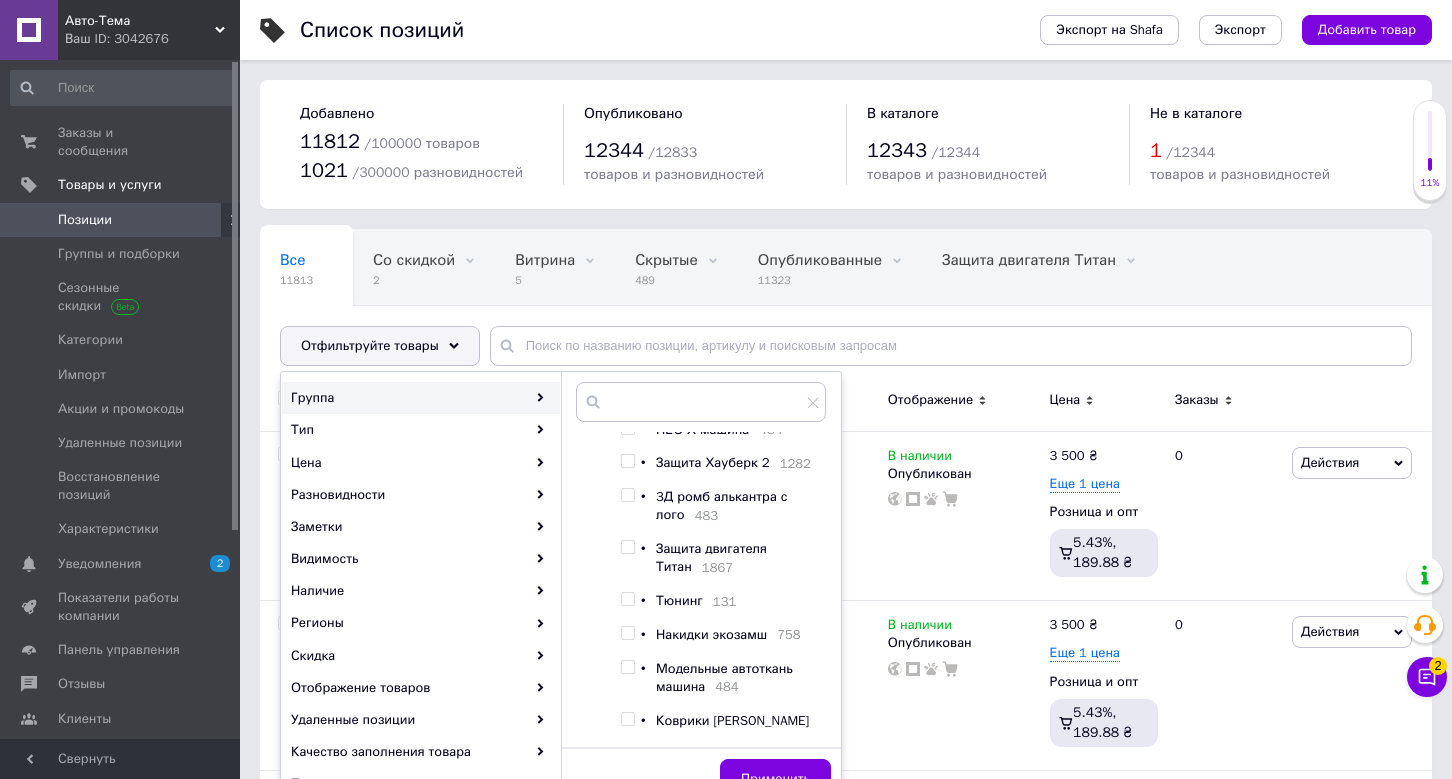click at bounding box center [627, 461] 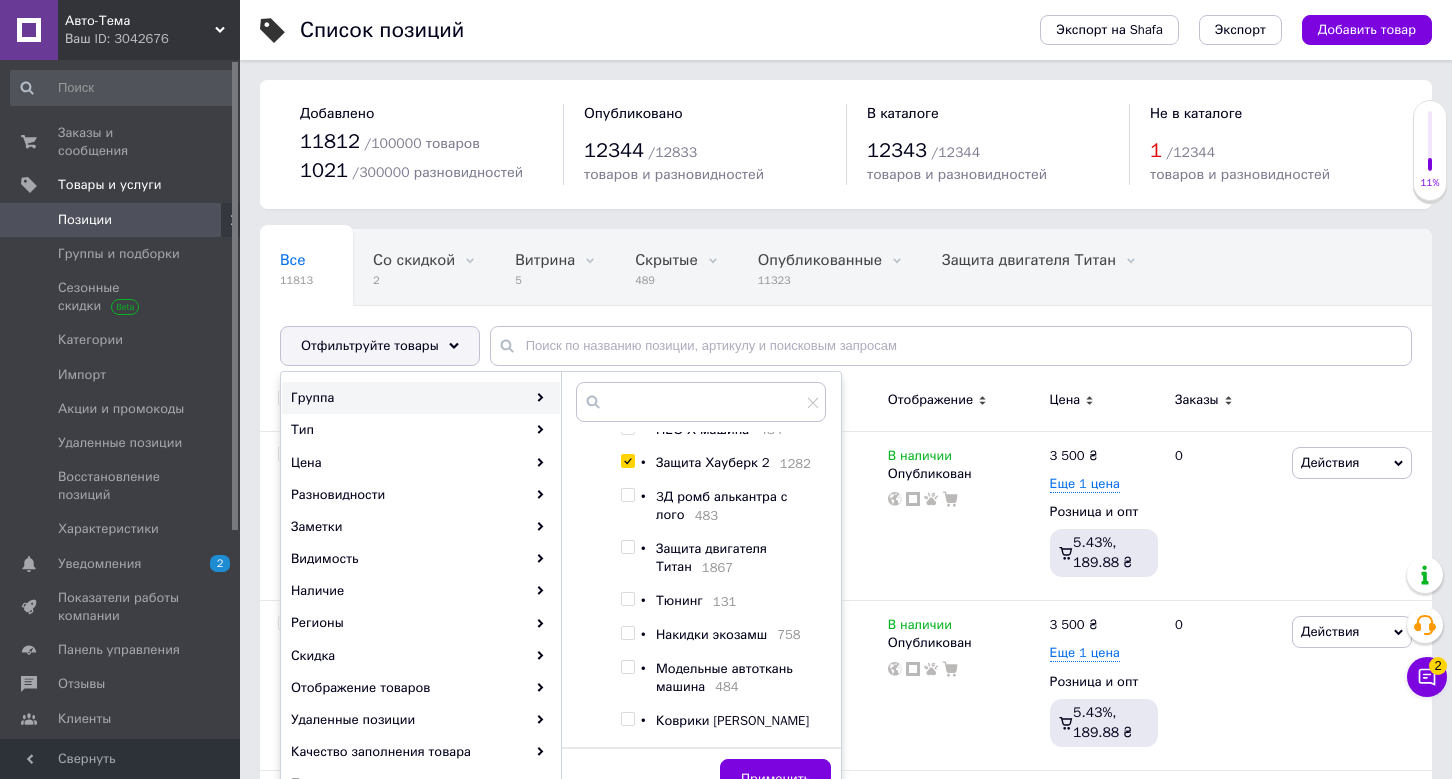 checkbox on "true" 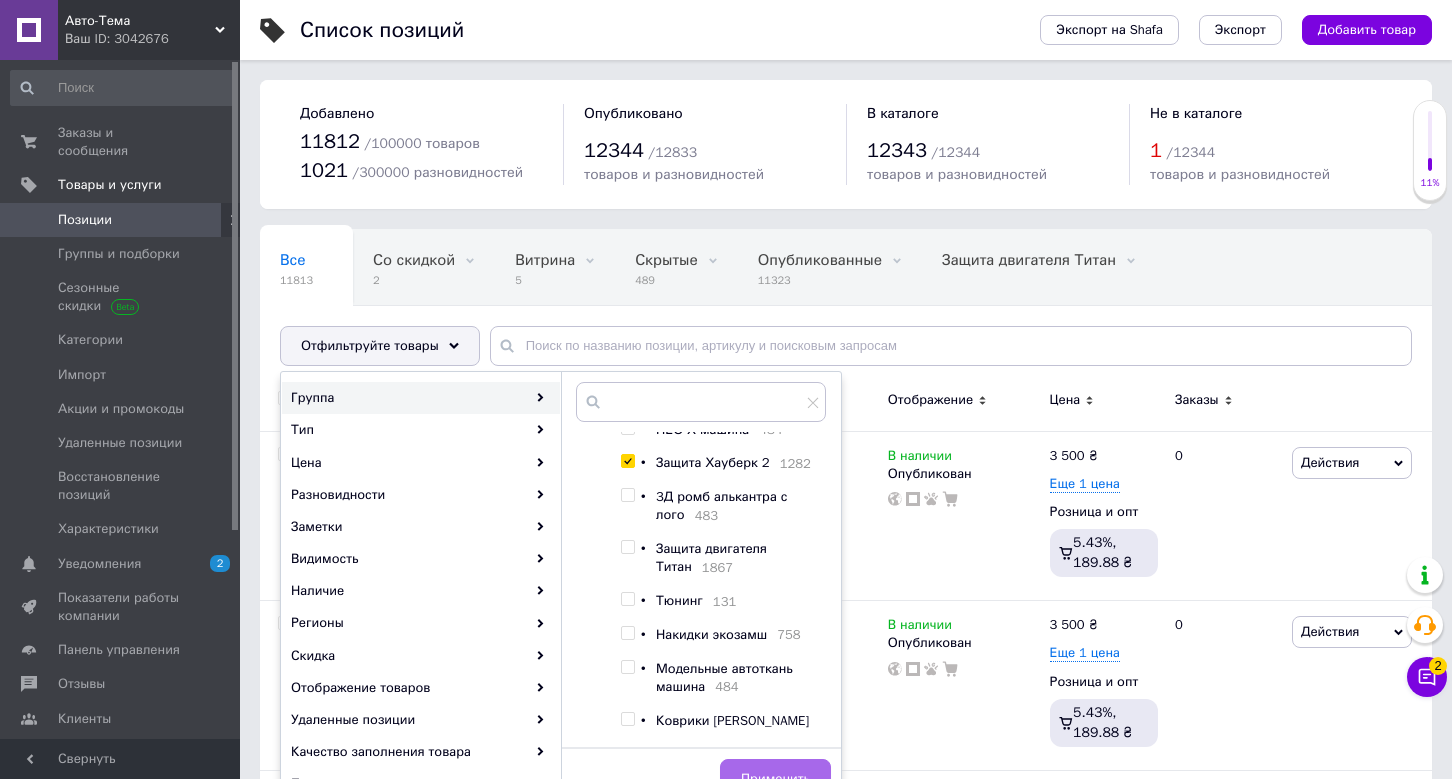 click on "Применить" at bounding box center (775, 779) 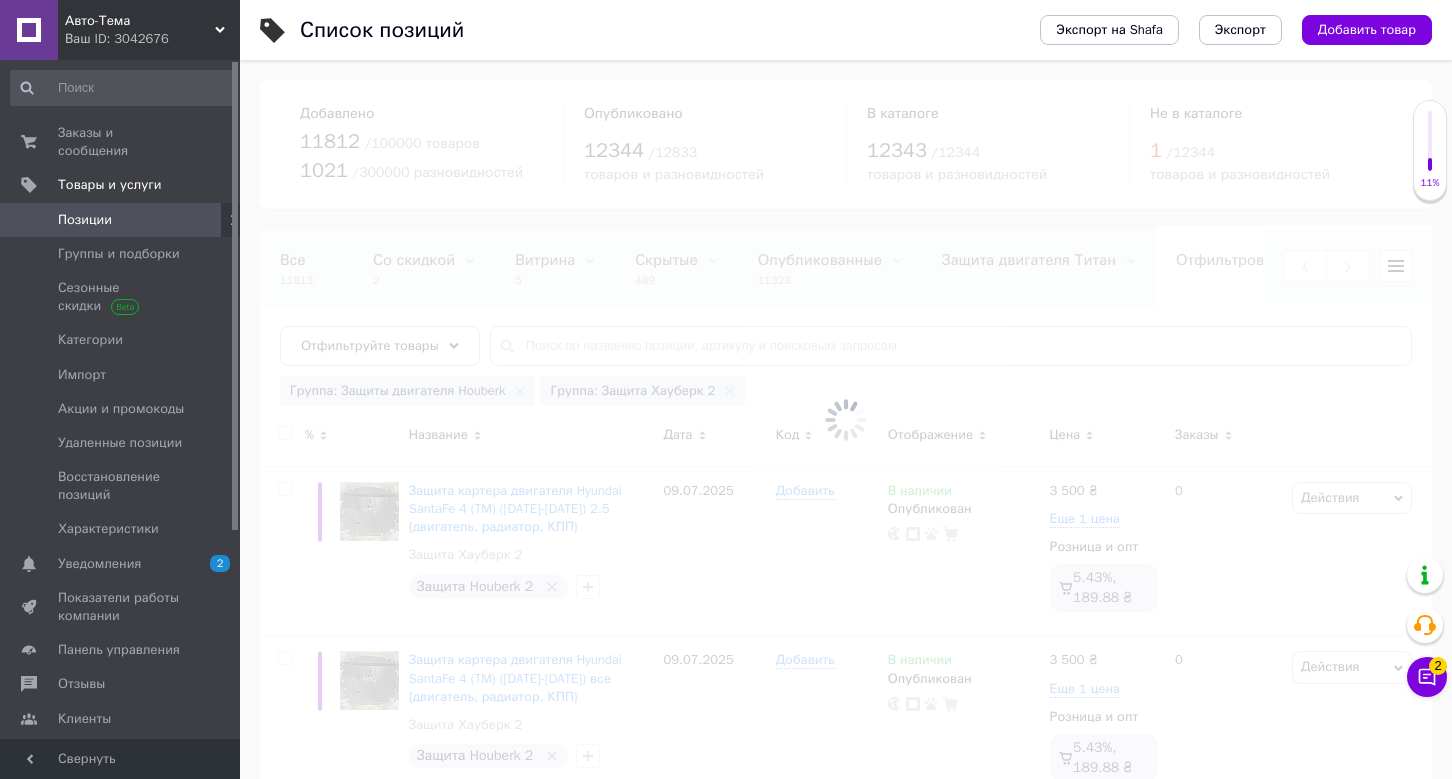 scroll, scrollTop: 0, scrollLeft: 190, axis: horizontal 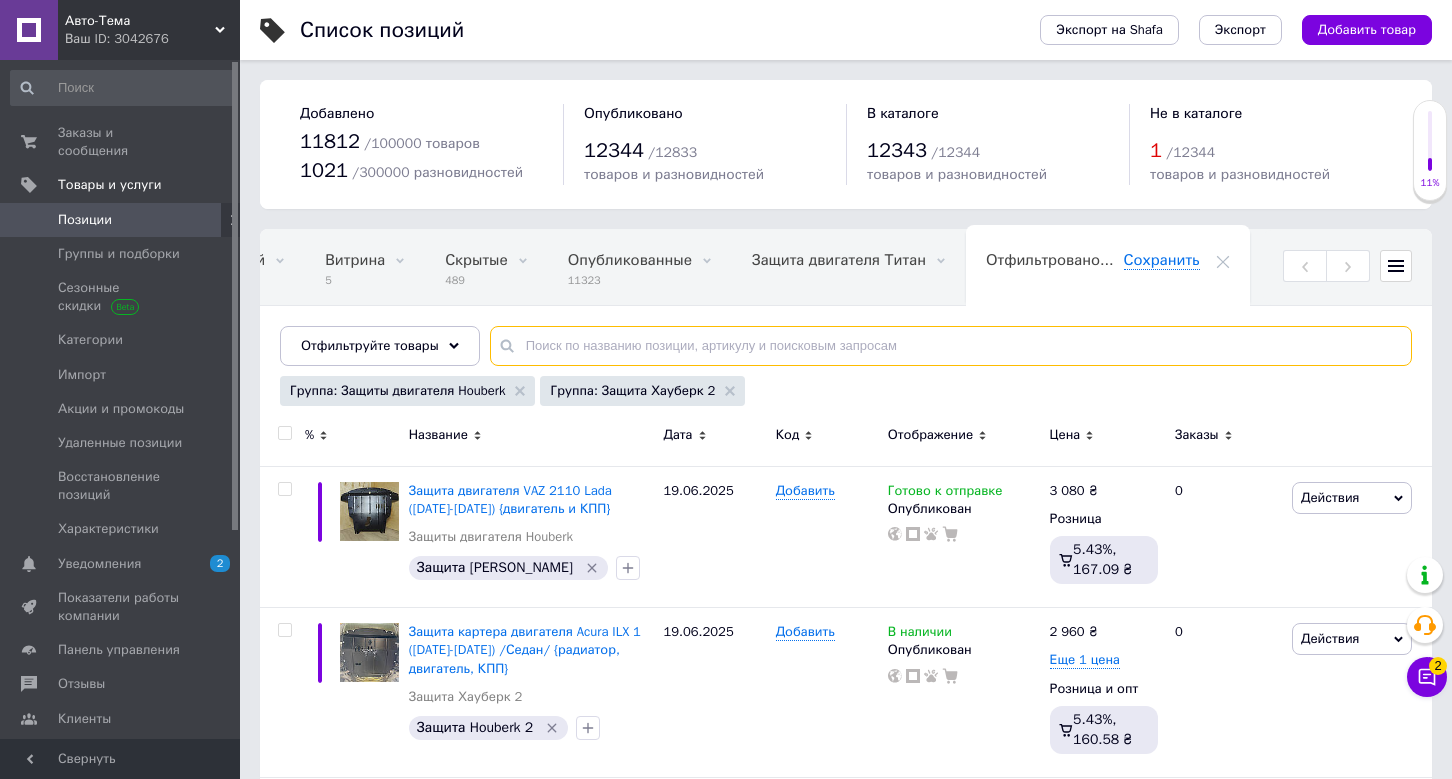 click at bounding box center (951, 346) 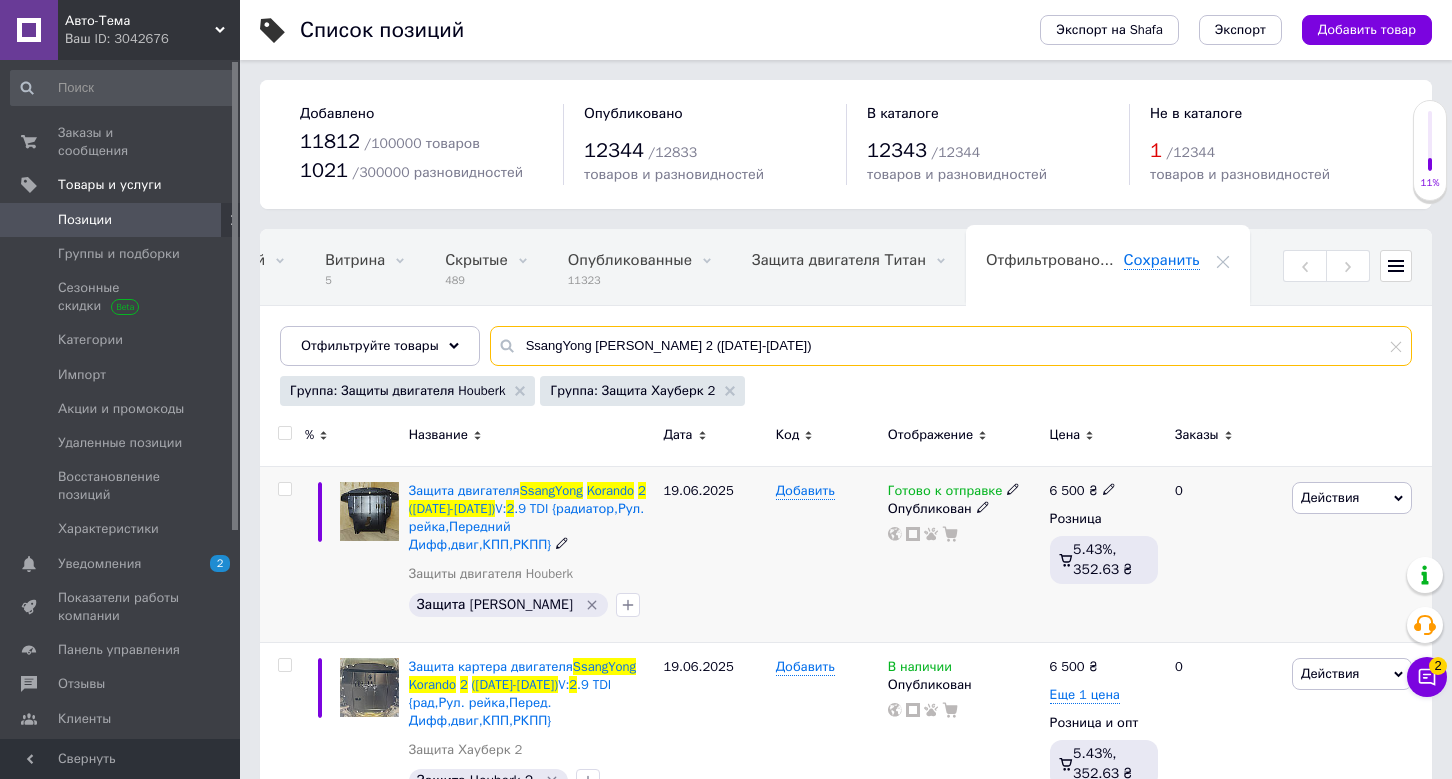 scroll, scrollTop: 0, scrollLeft: 0, axis: both 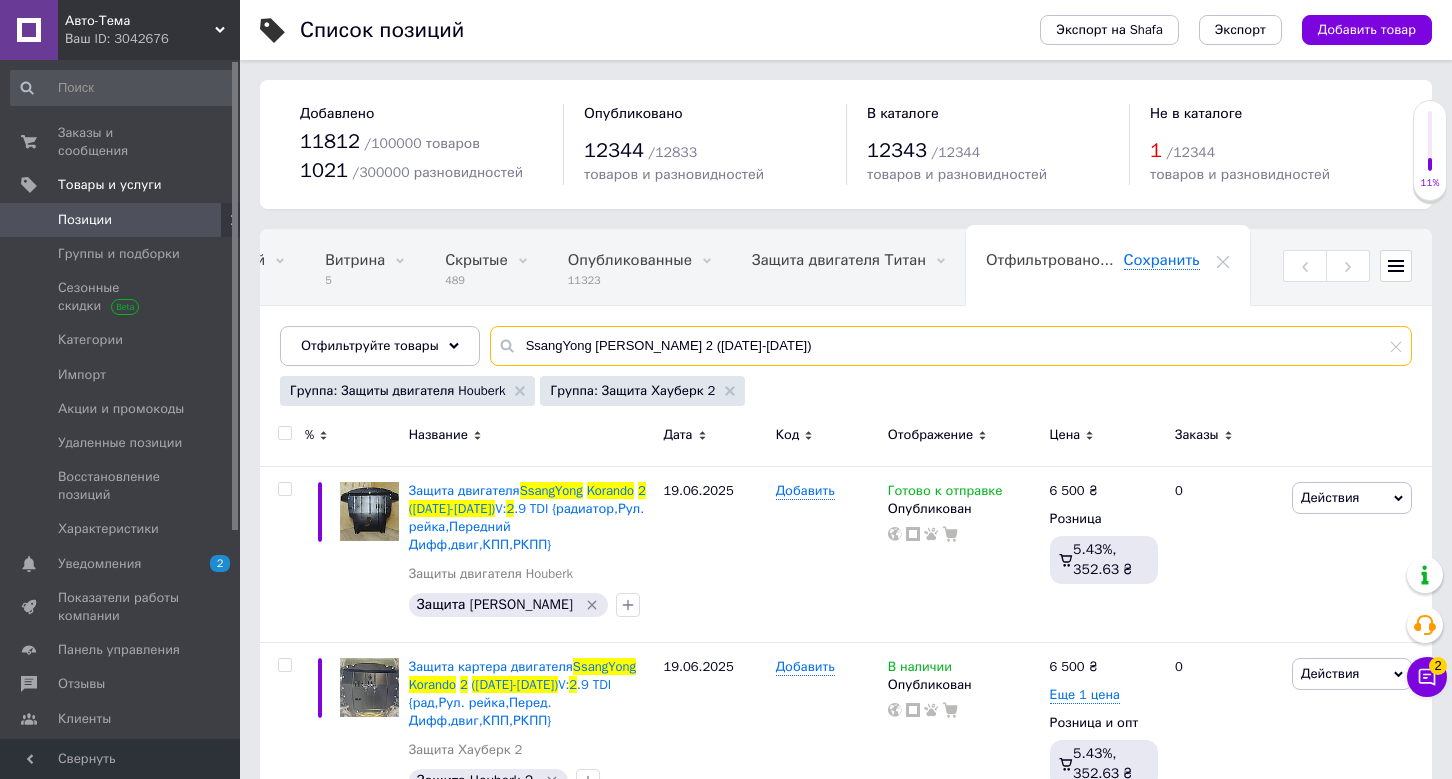 type on "SsangYong [PERSON_NAME] 2 ([DATE]-[DATE])" 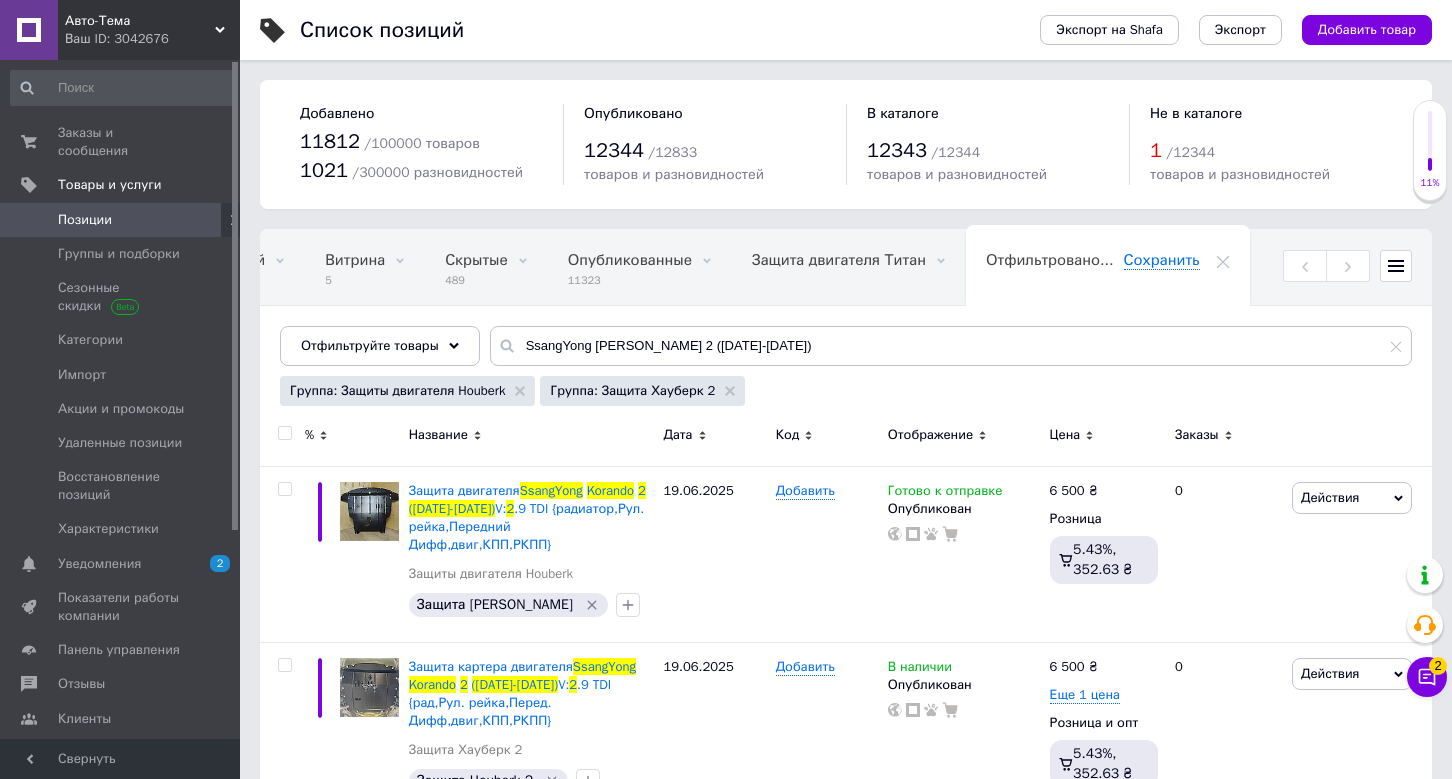 click 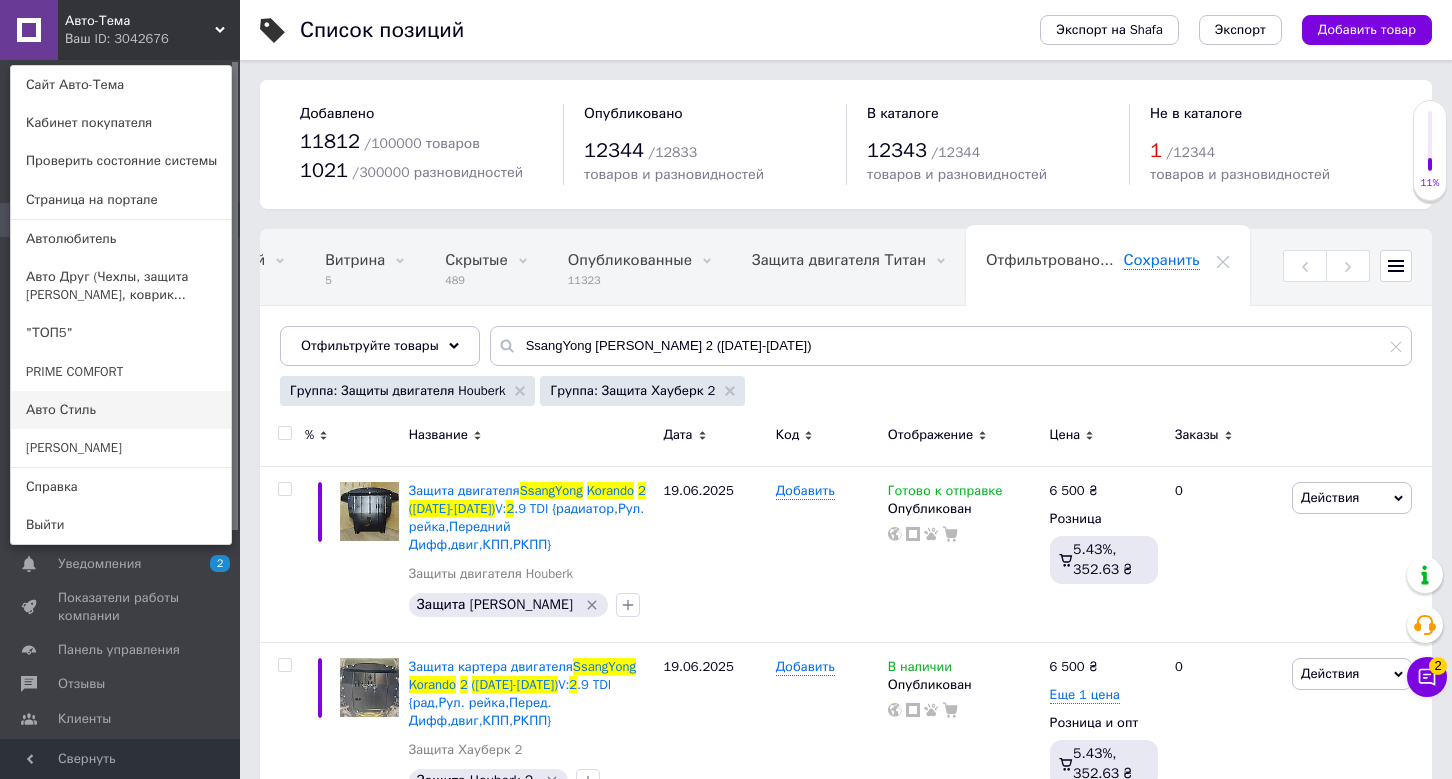 click on "Авто Стиль" at bounding box center [121, 410] 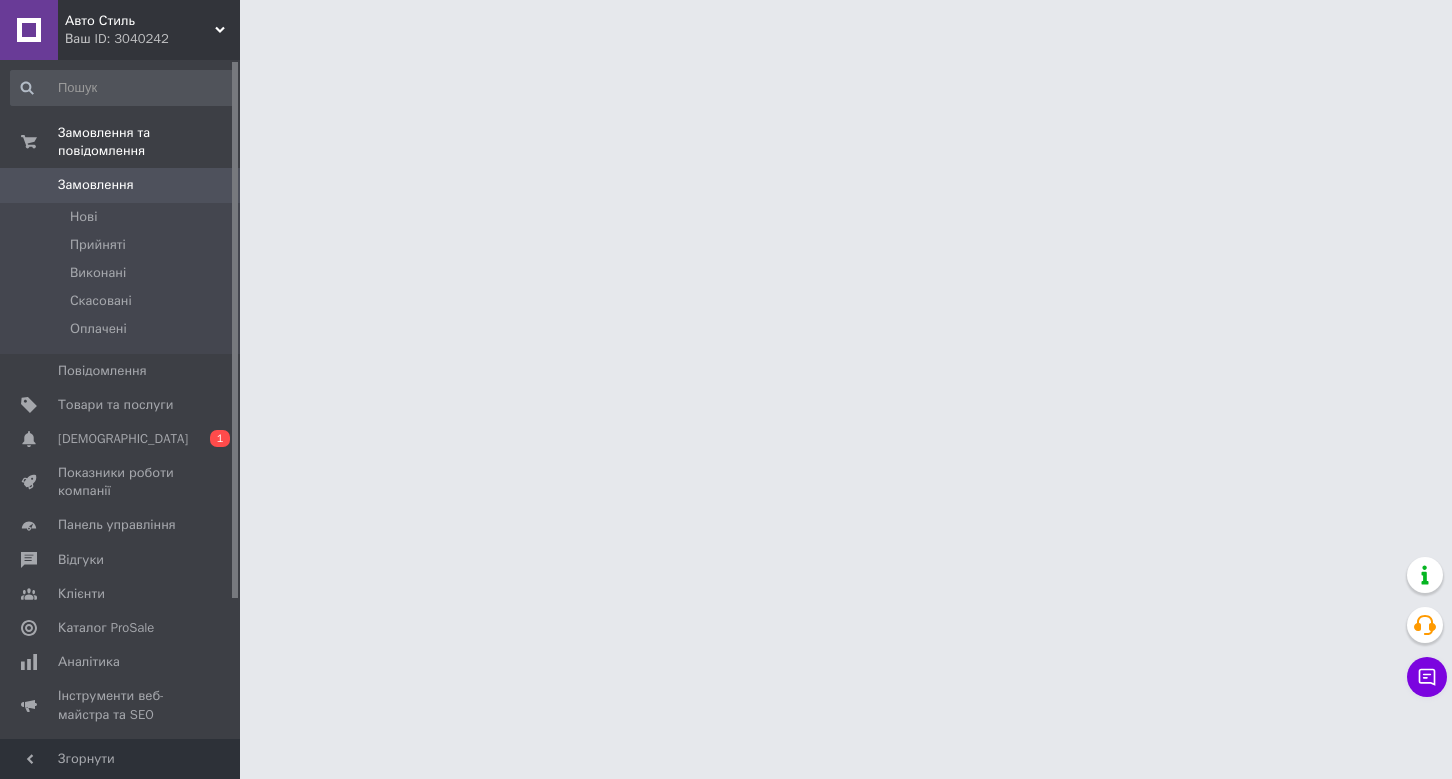 scroll, scrollTop: 0, scrollLeft: 0, axis: both 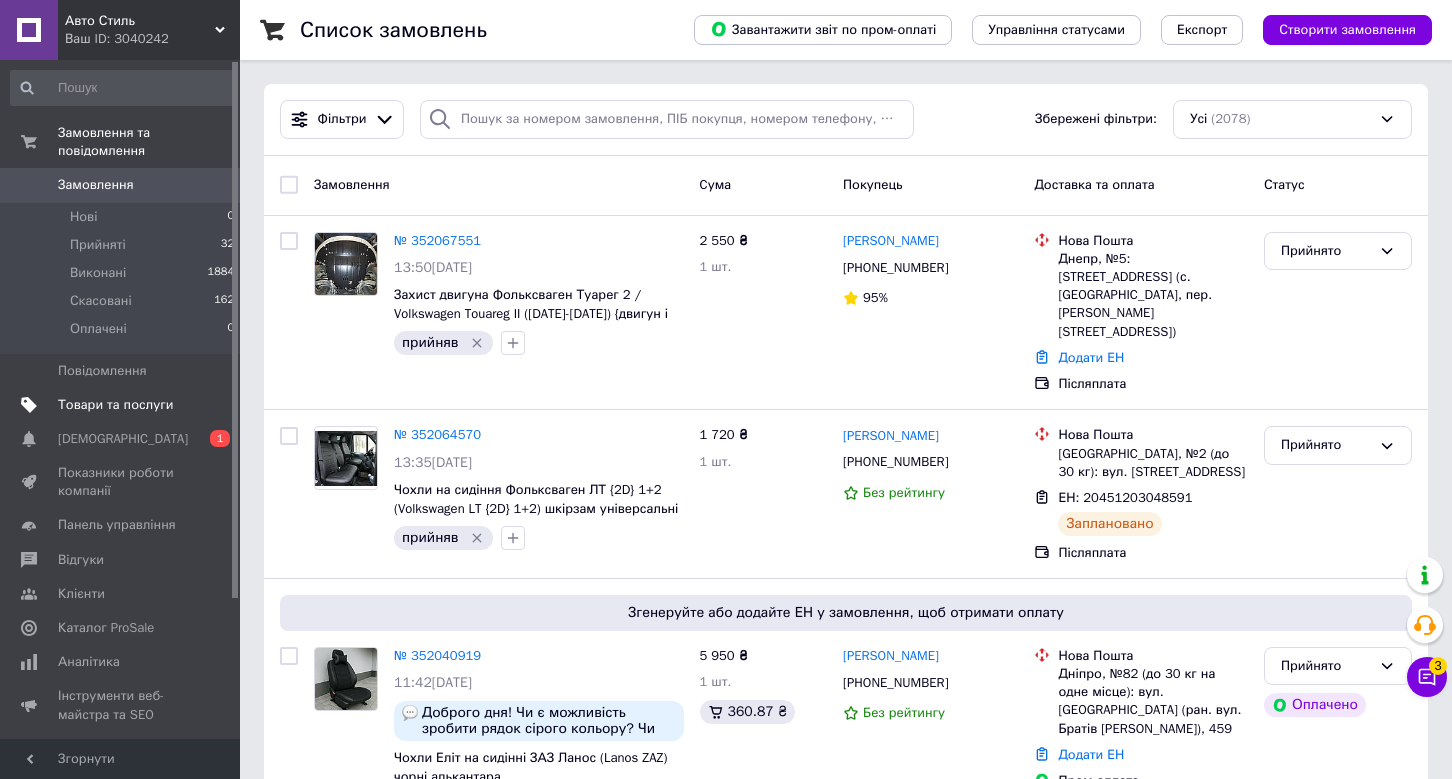 click on "Товари та послуги" at bounding box center [115, 405] 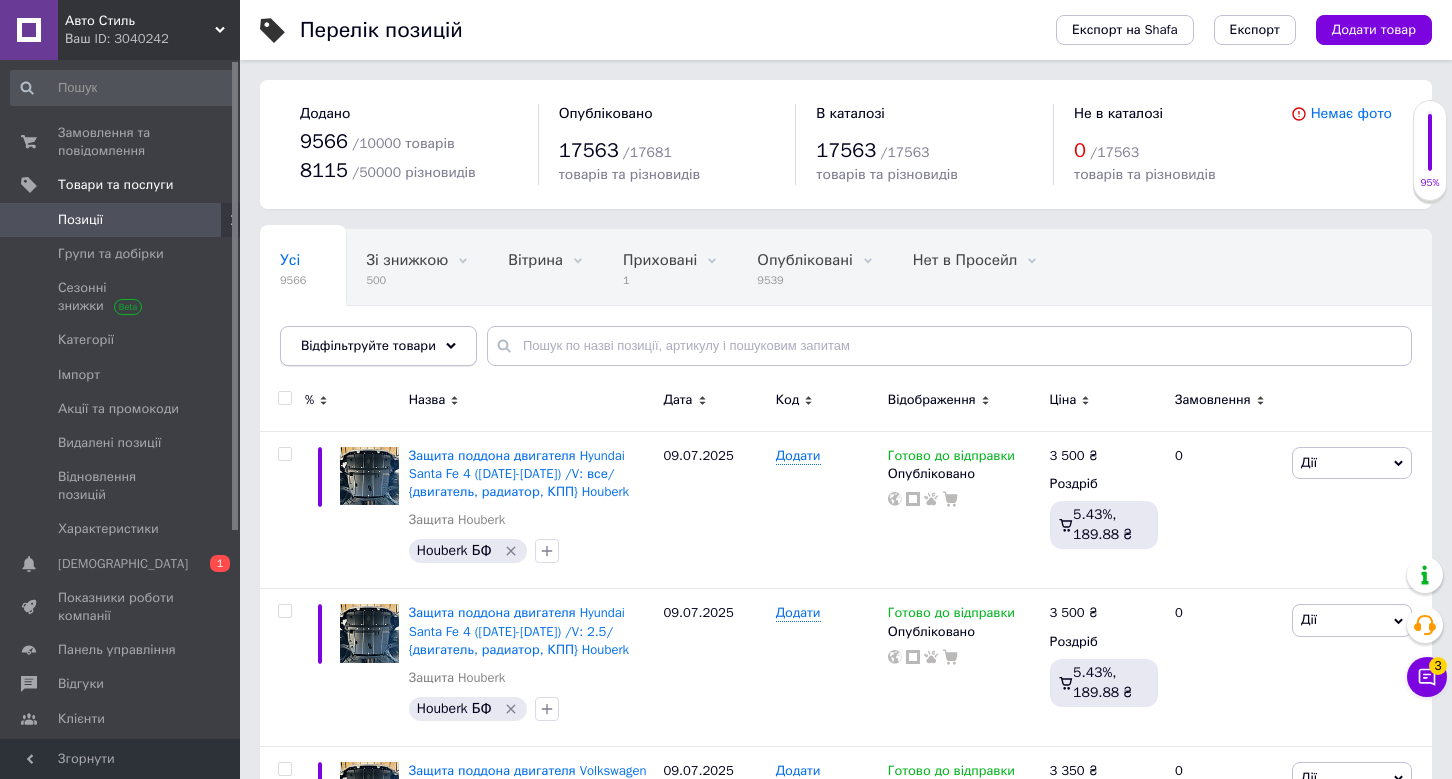 click on "Відфільтруйте товари" at bounding box center [378, 346] 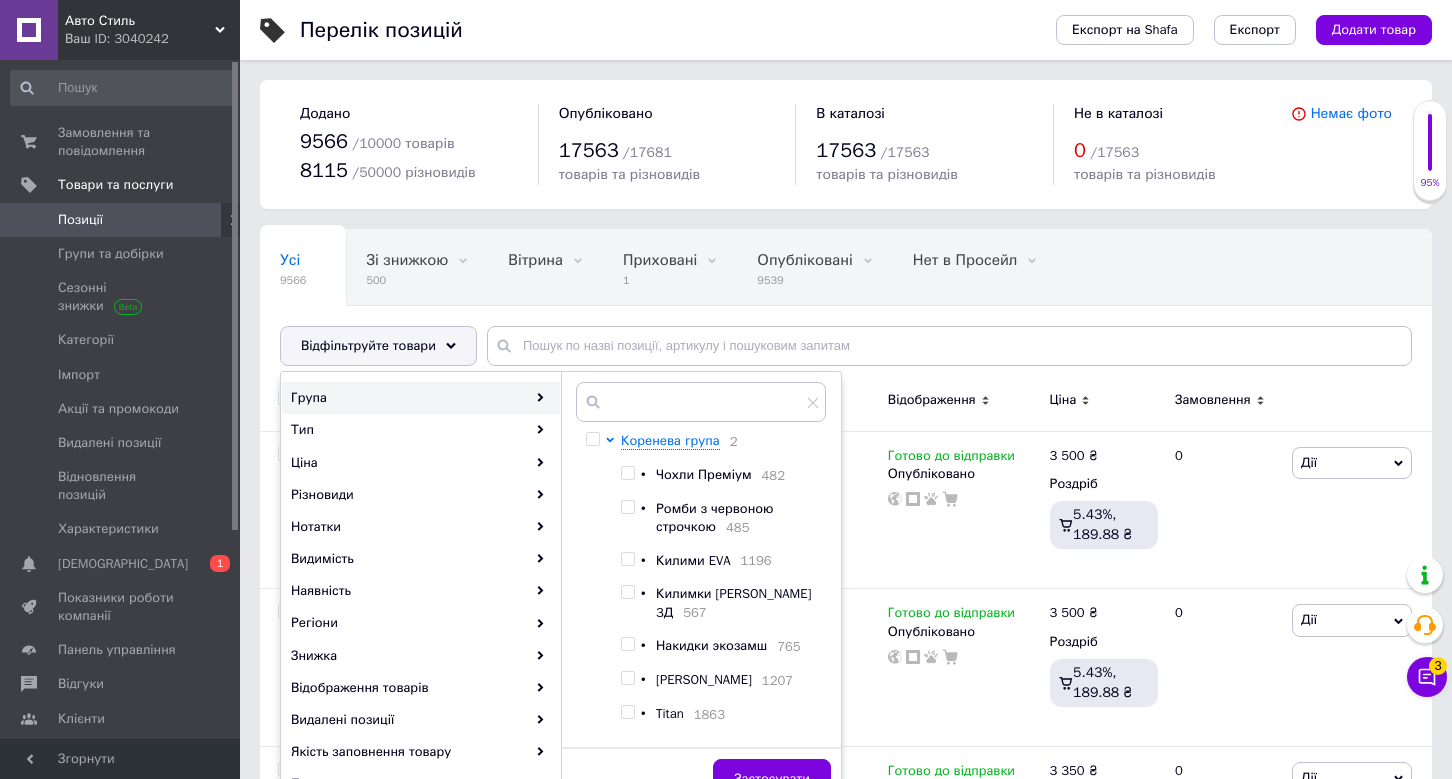 click at bounding box center (627, 678) 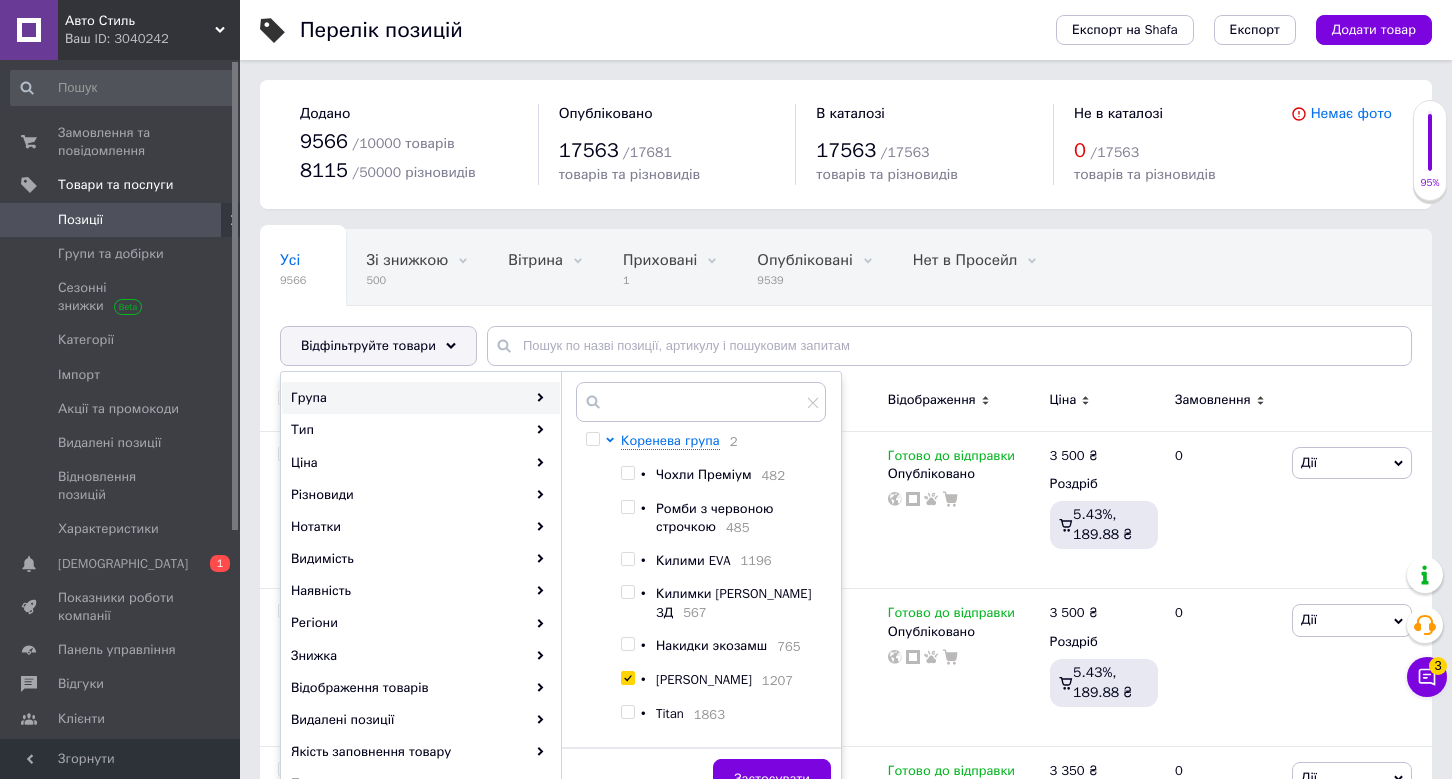 checkbox on "true" 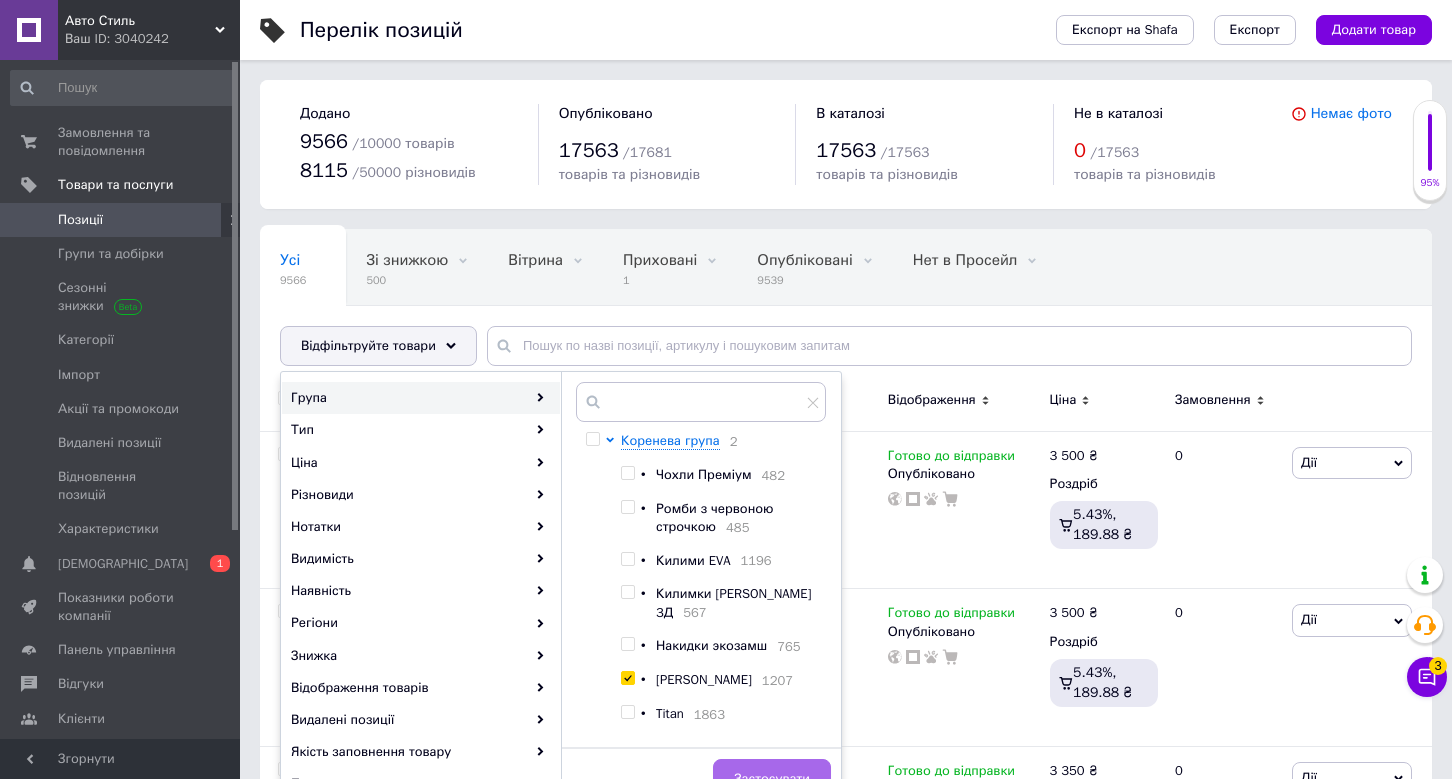 click on "Застосувати" at bounding box center (772, 779) 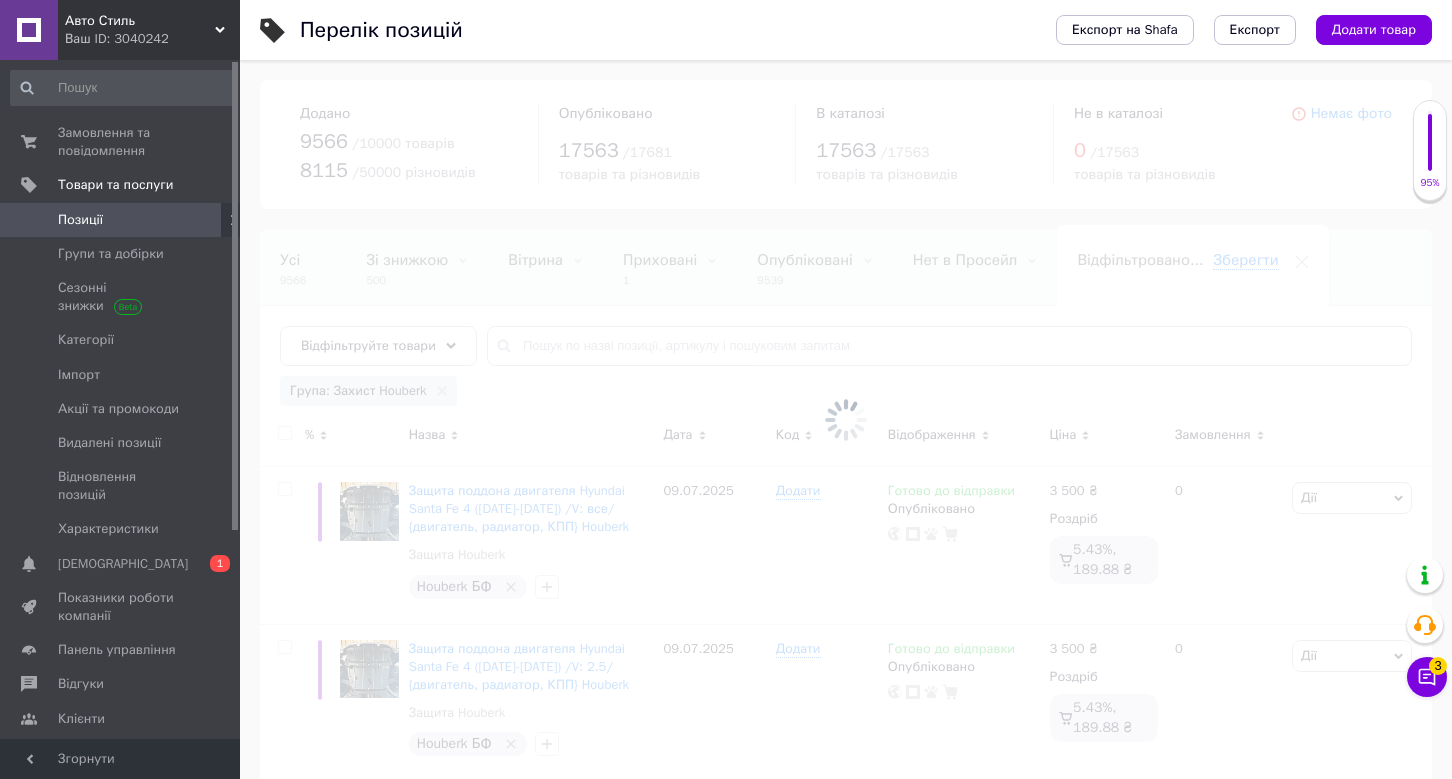 scroll, scrollTop: 0, scrollLeft: 80, axis: horizontal 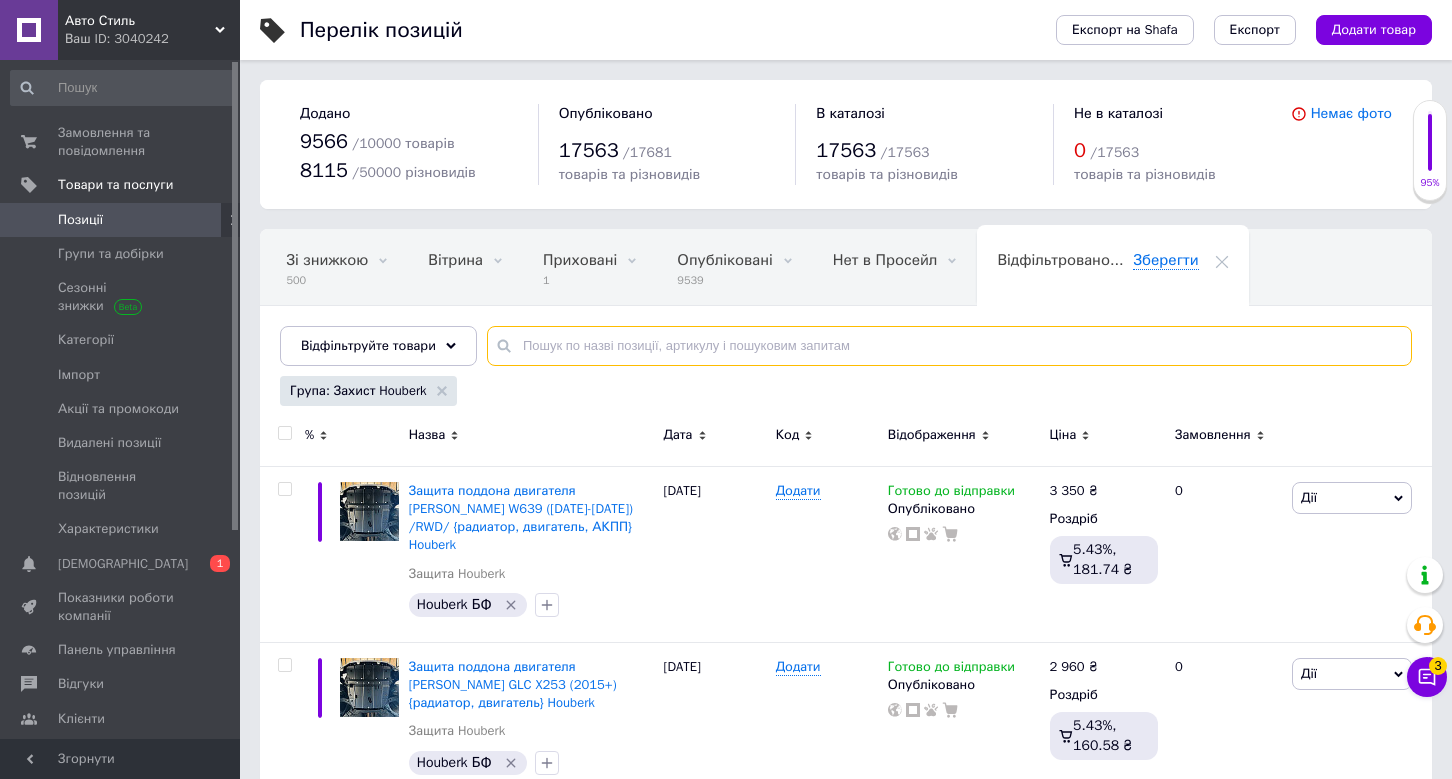 click at bounding box center (949, 346) 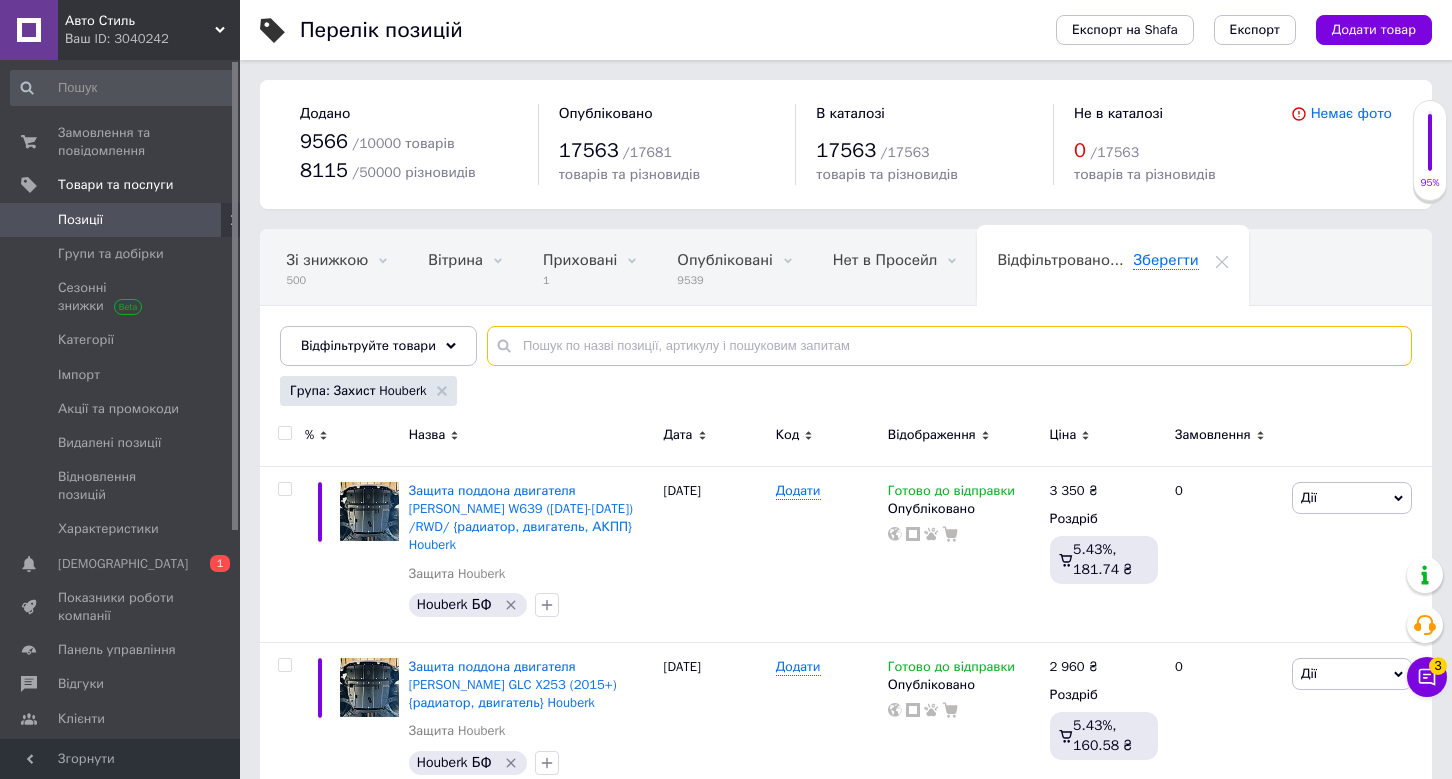 paste on "Volkswagen Atlas 1 ([DATE]-[DATE])" 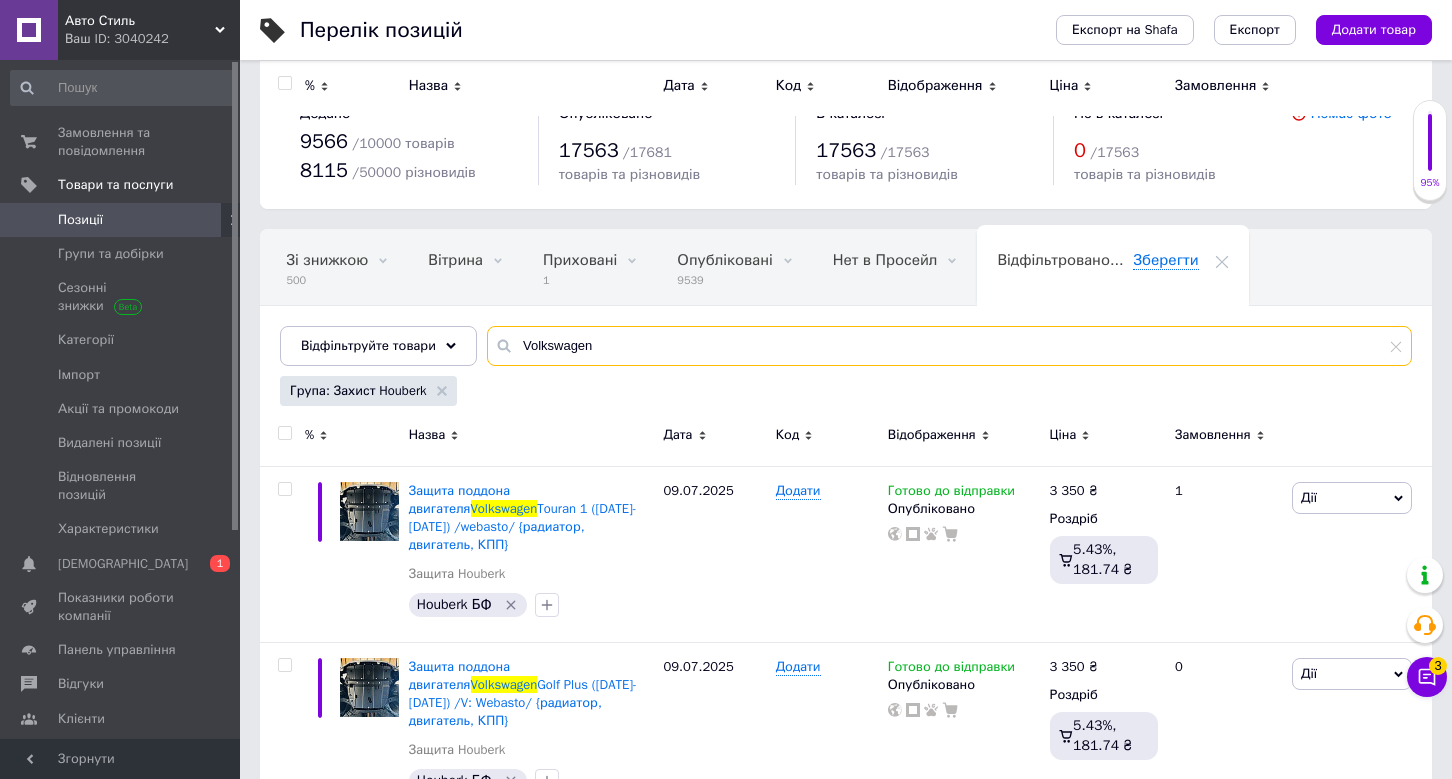 scroll, scrollTop: 0, scrollLeft: 0, axis: both 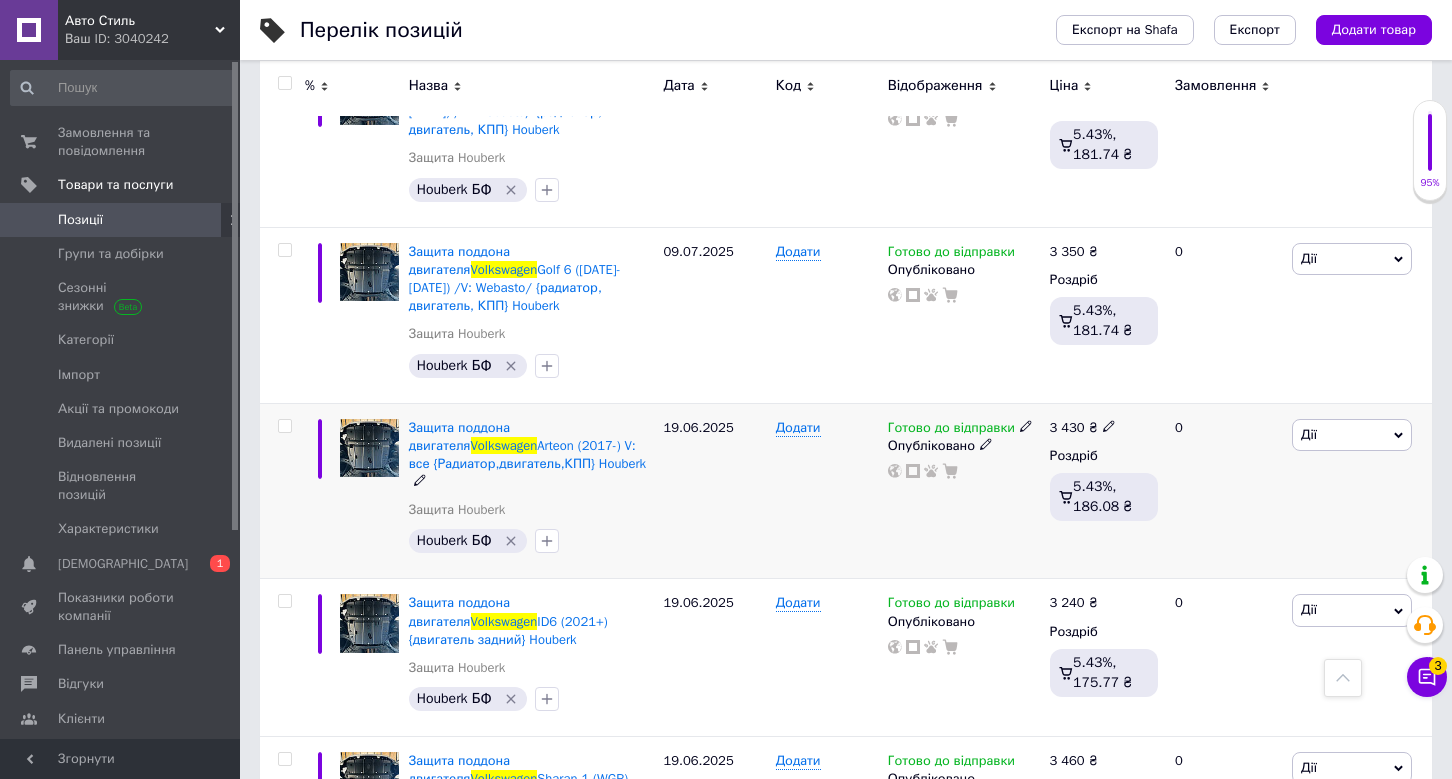 type on "Volkswagen" 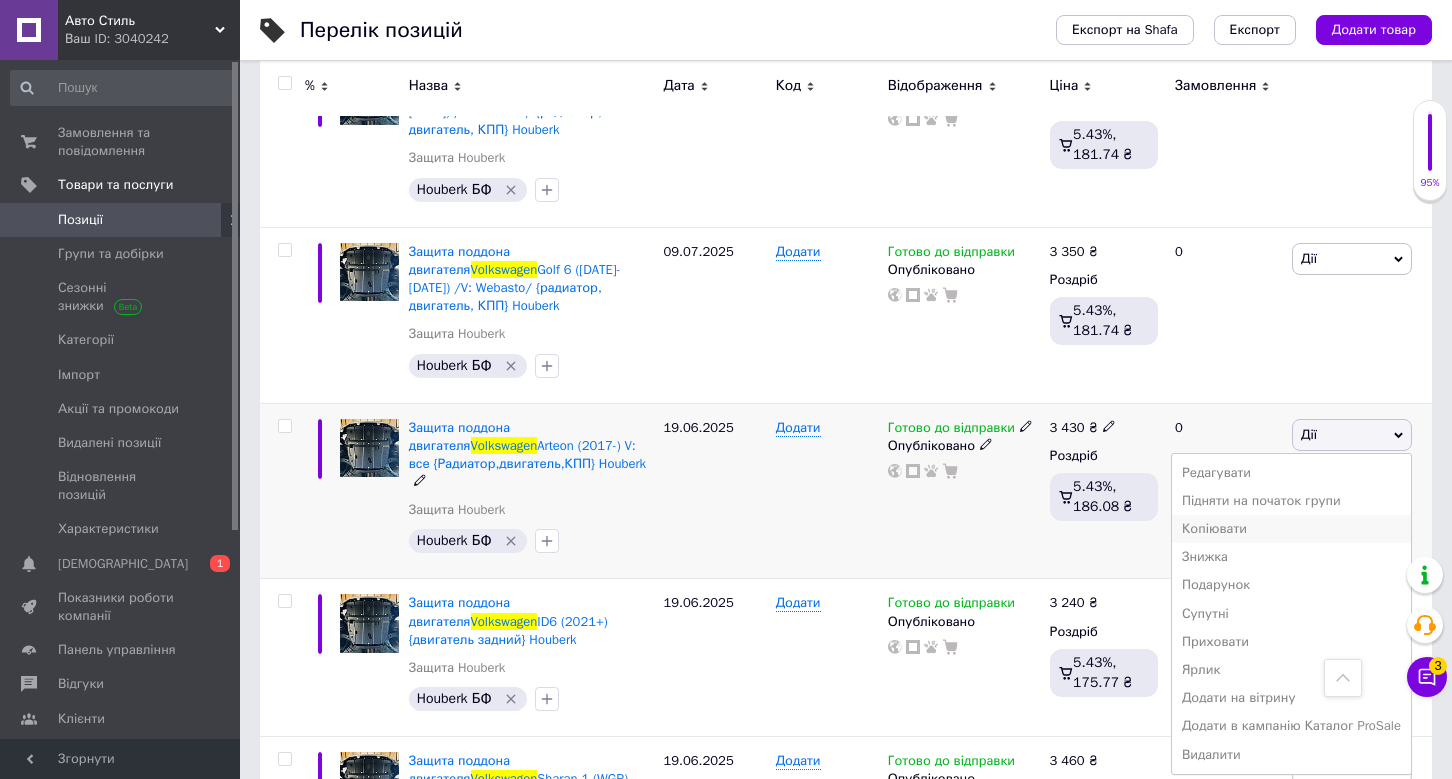 click on "Копіювати" at bounding box center (1291, 529) 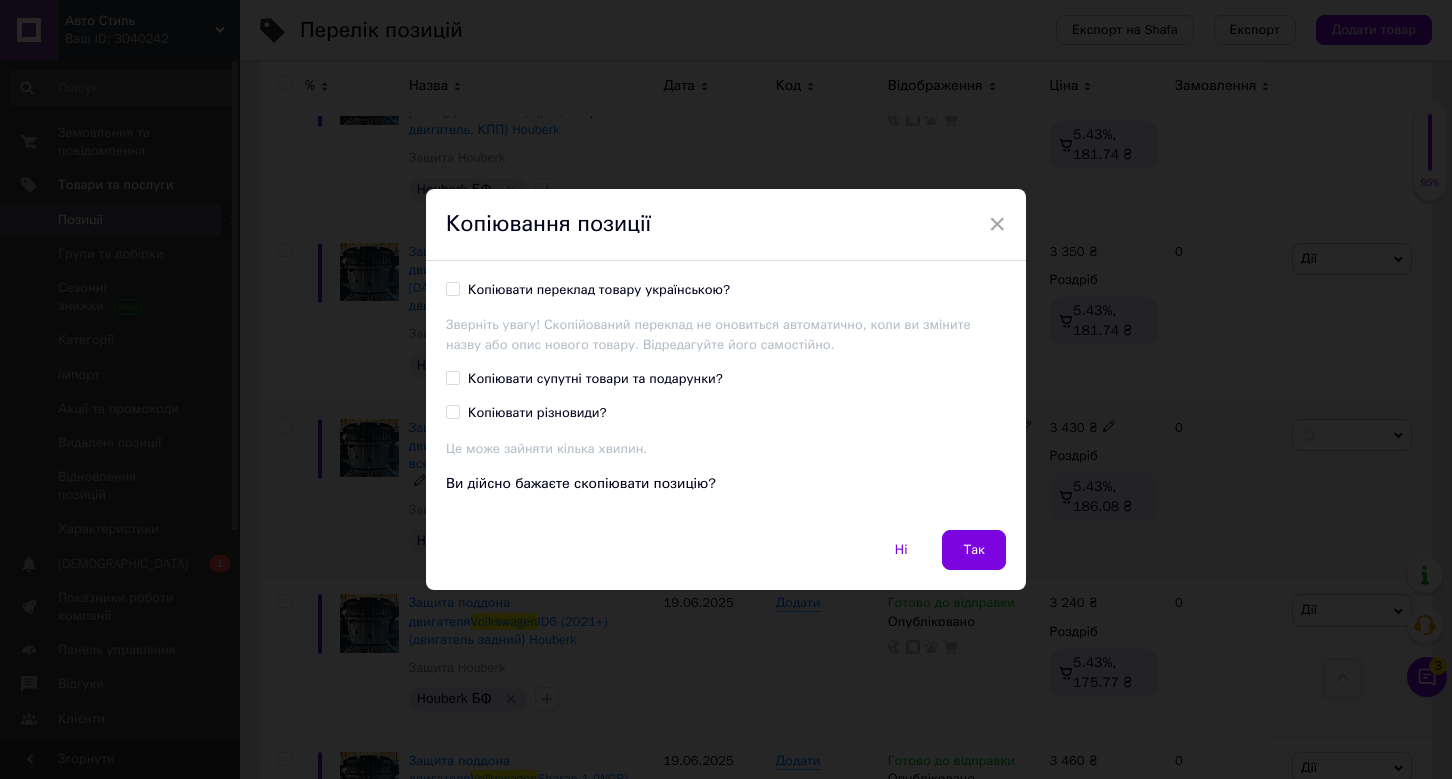 click on "Копіювати переклад товару українською?" at bounding box center [599, 290] 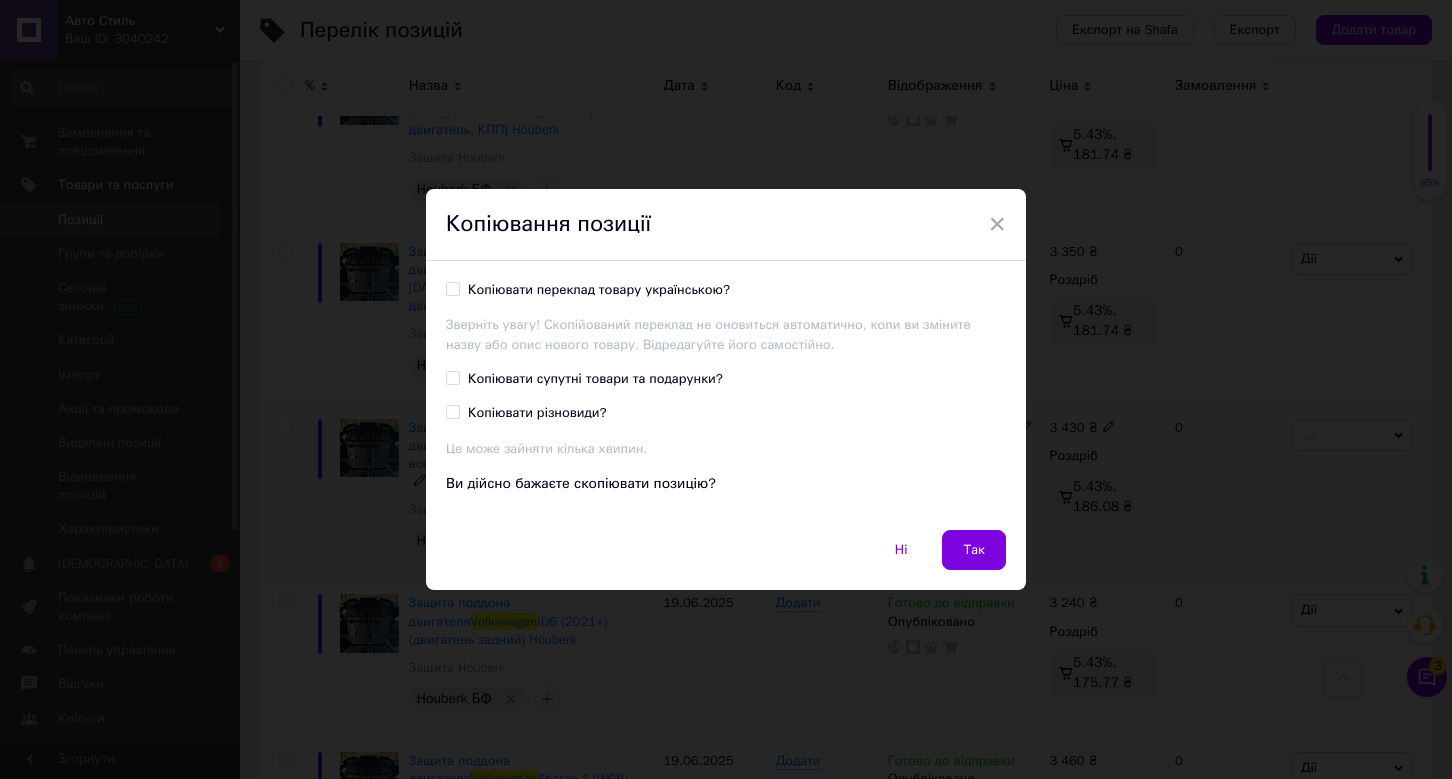 click on "Копіювати переклад товару українською?" at bounding box center (452, 288) 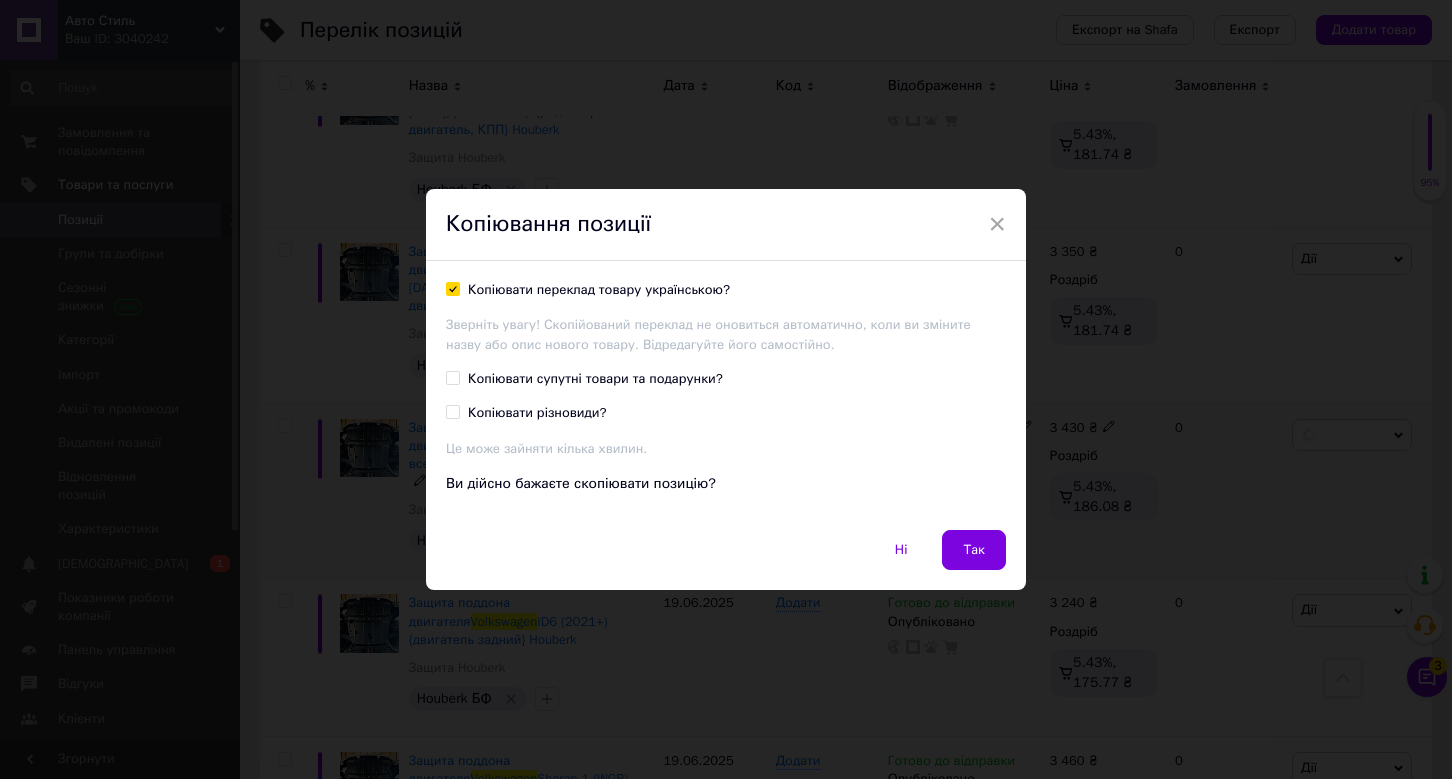 checkbox on "true" 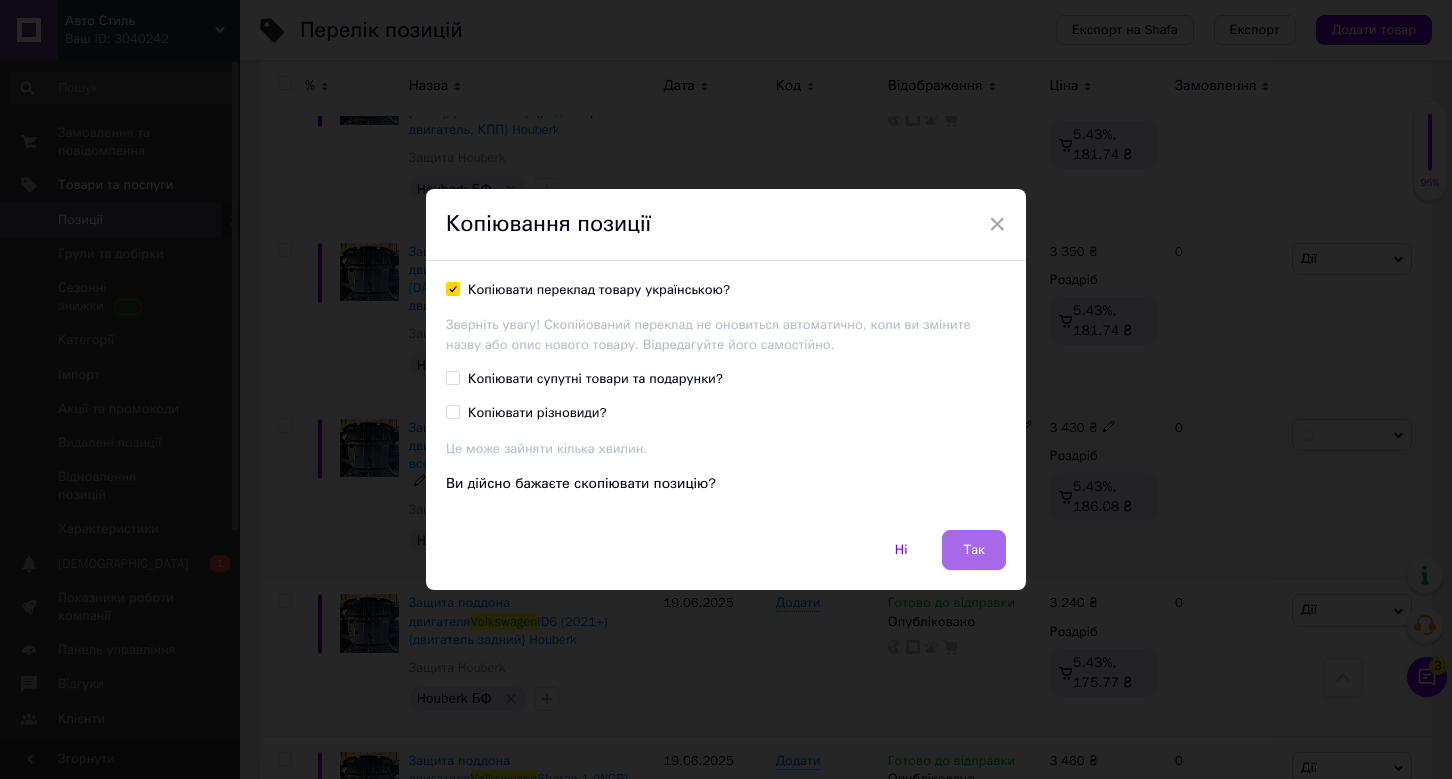 click on "Так" at bounding box center [974, 550] 